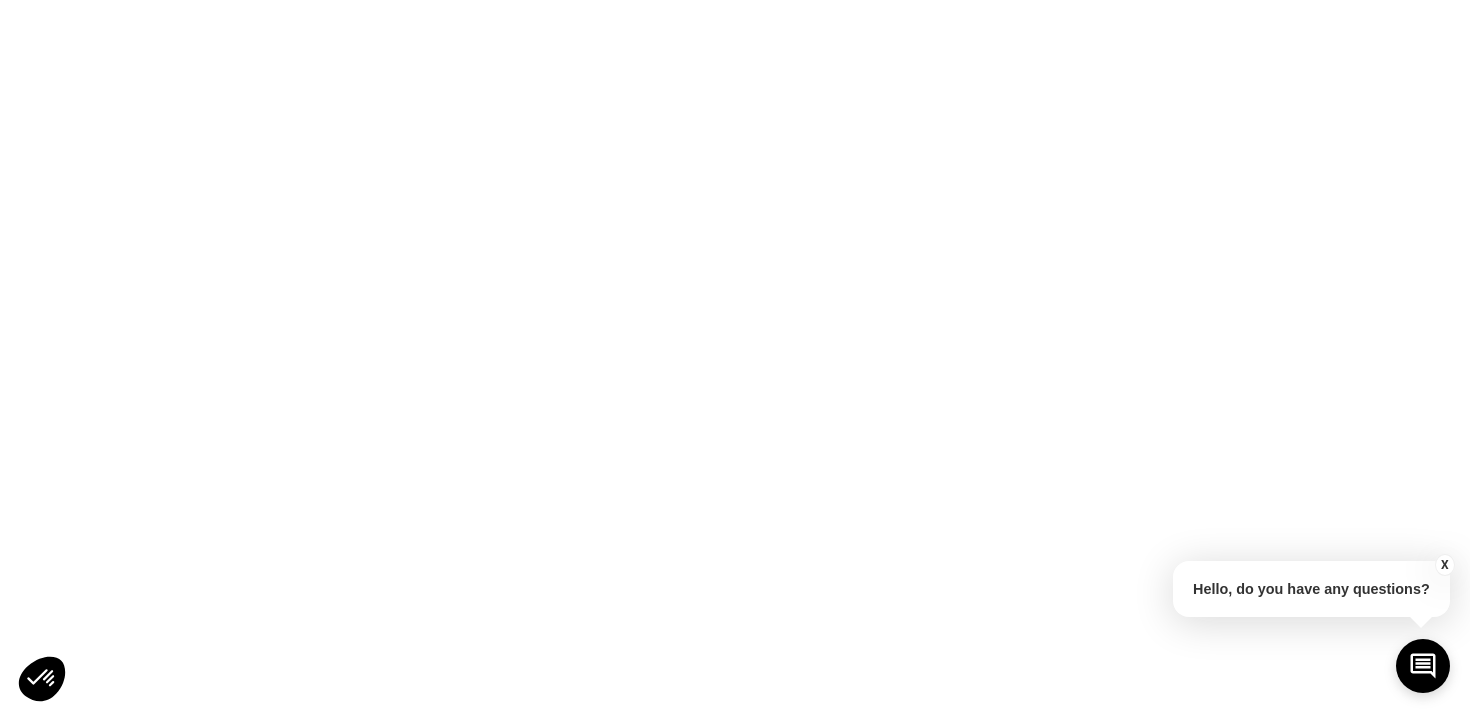 scroll, scrollTop: 0, scrollLeft: 0, axis: both 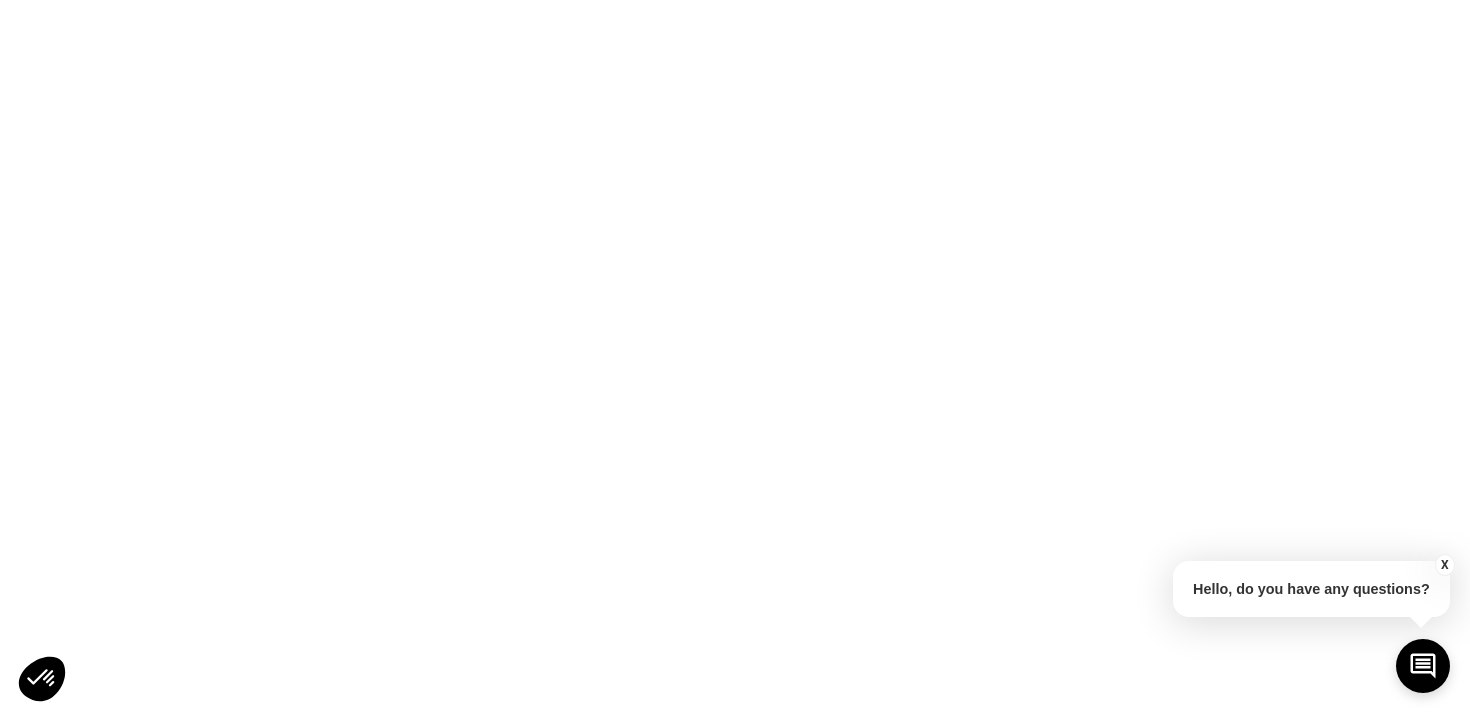 click on "X" at bounding box center (1445, 565) 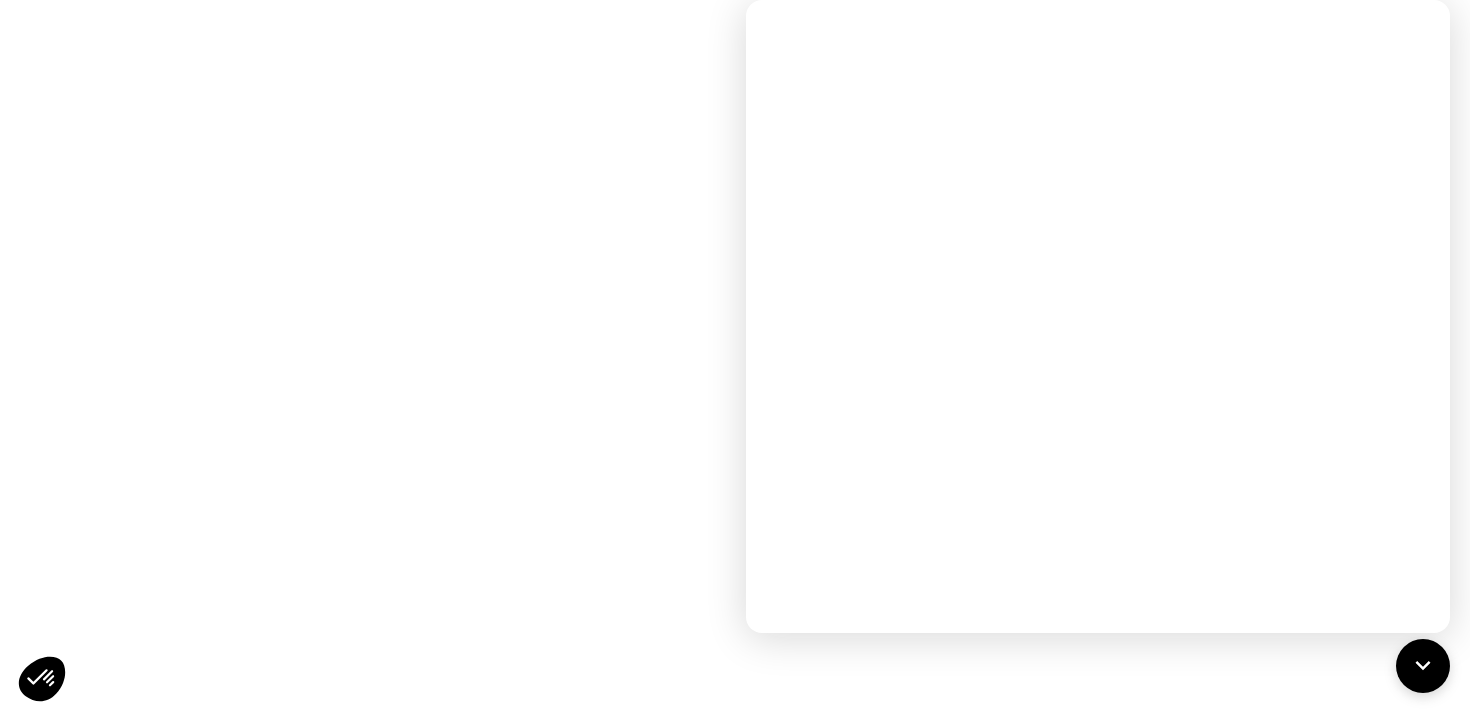 click on "Original text Rate this translation Your feedback will be used to help improve Google Translate" at bounding box center (735, 0) 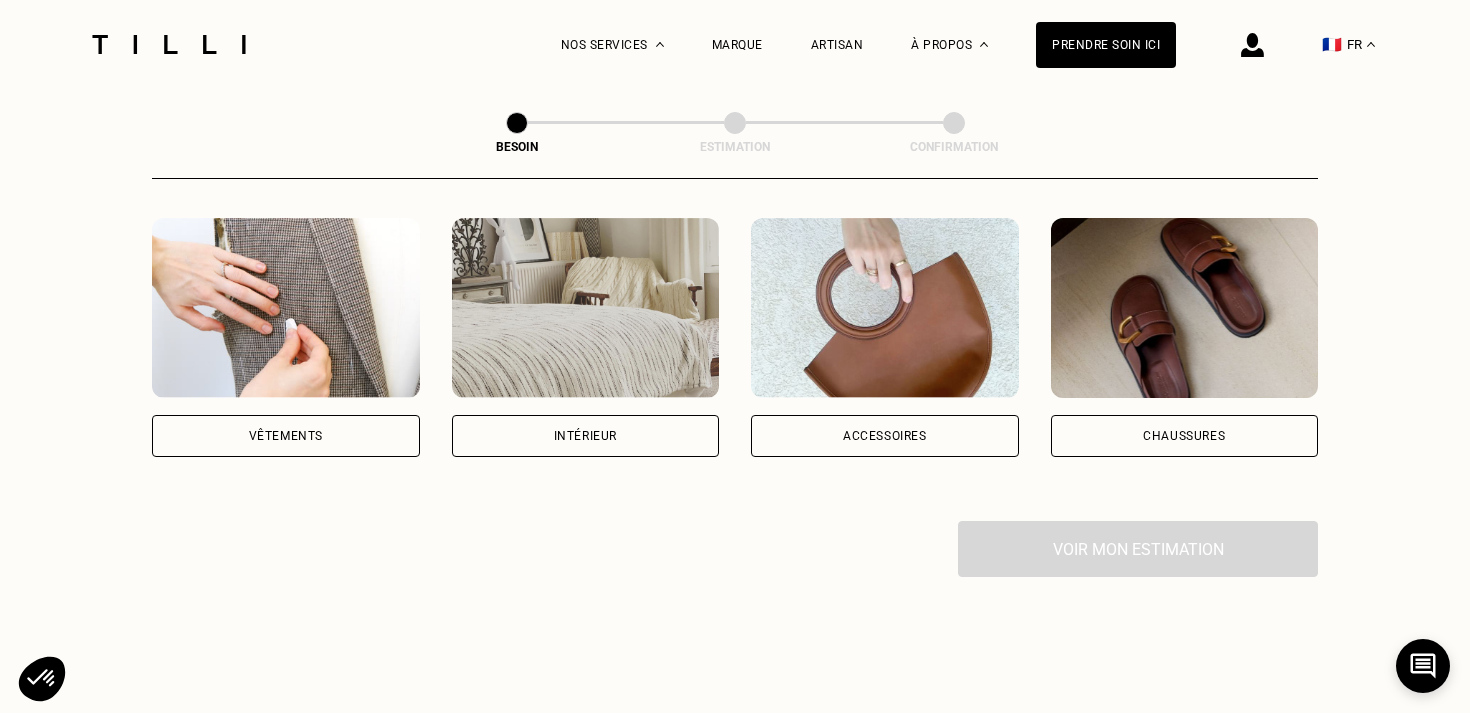 scroll, scrollTop: 377, scrollLeft: 0, axis: vertical 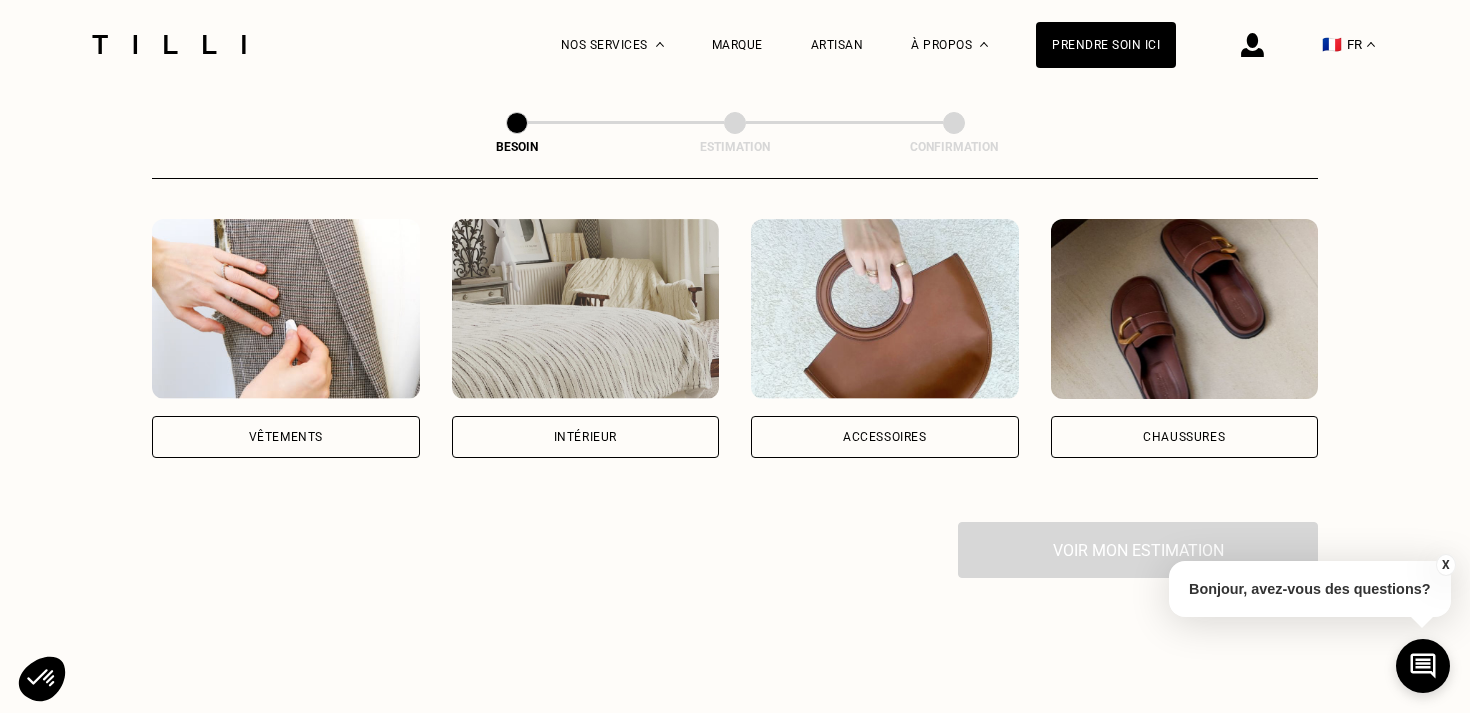 click on "Intérieur" at bounding box center [585, 437] 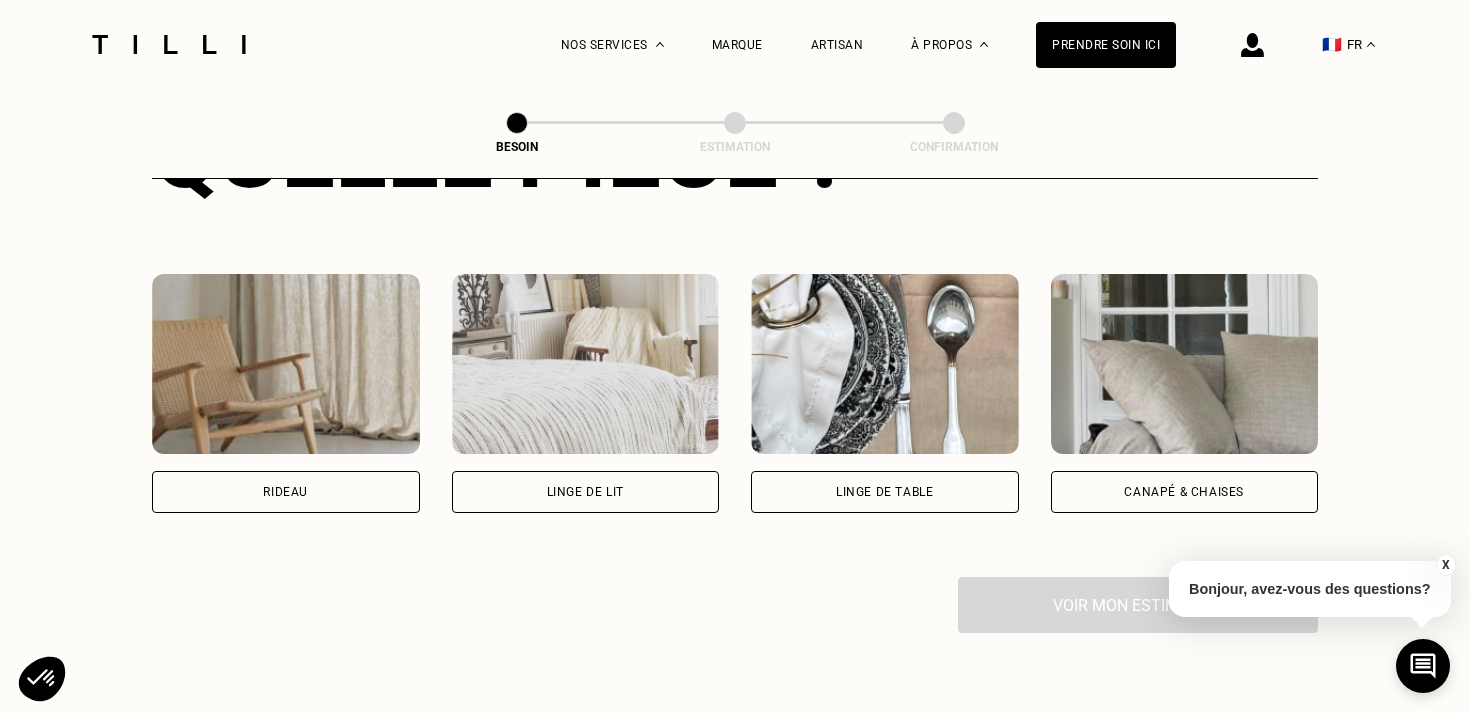 scroll, scrollTop: 874, scrollLeft: 0, axis: vertical 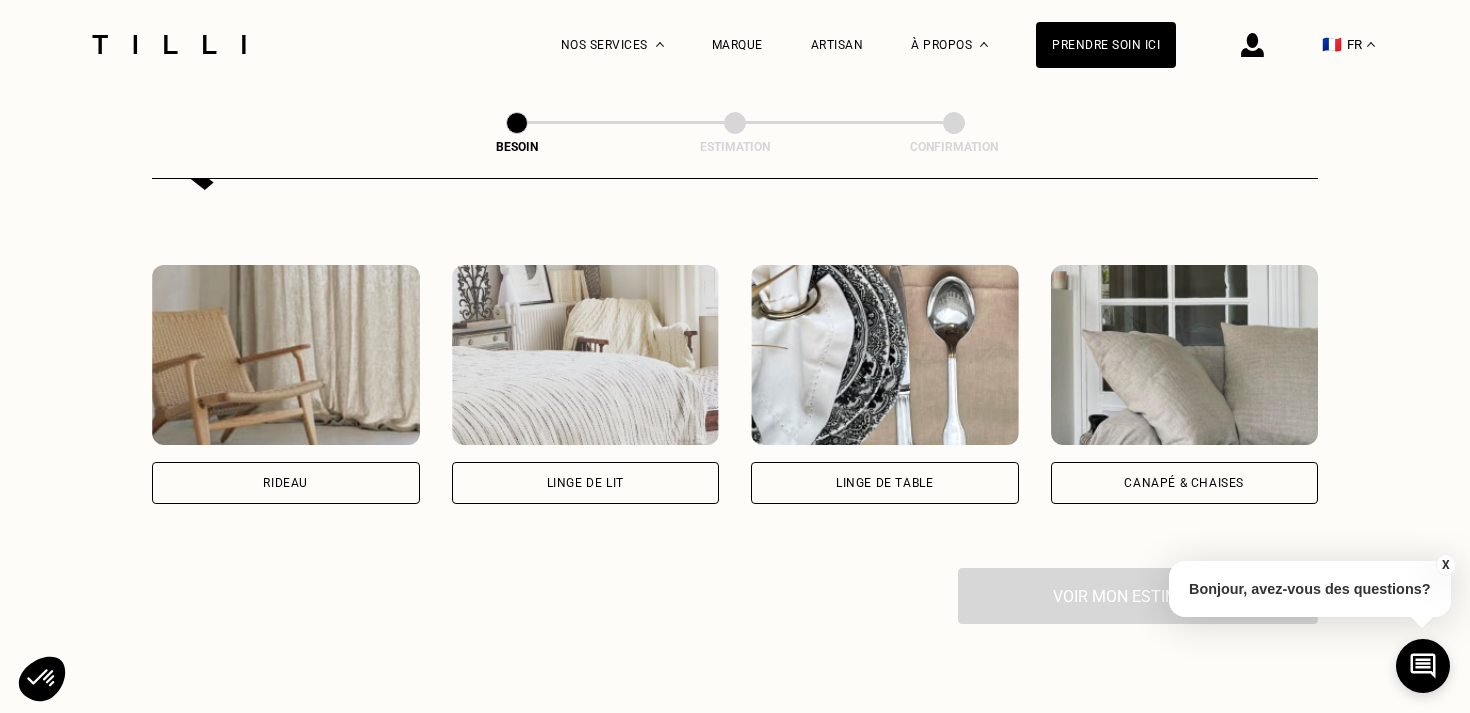 click on "Canapé & chaises" at bounding box center [1185, 483] 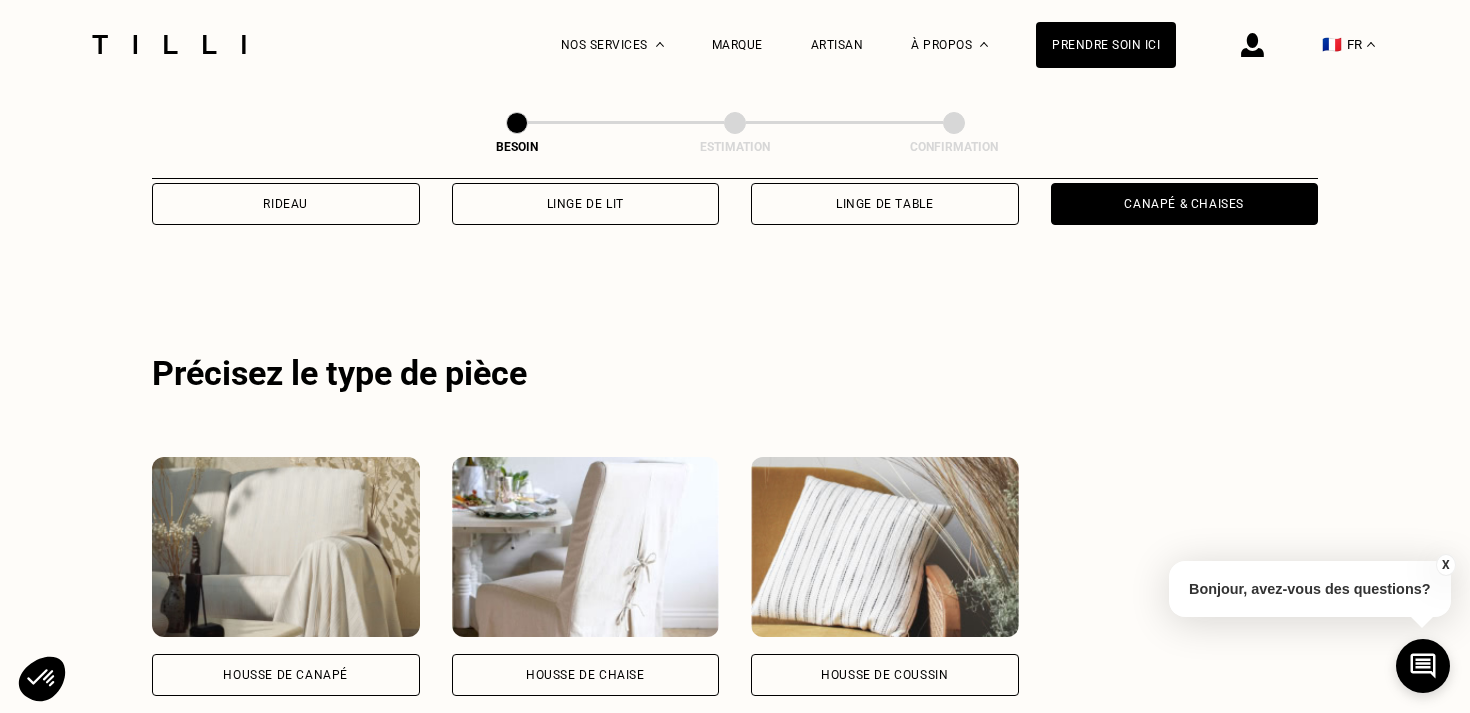 scroll, scrollTop: 1194, scrollLeft: 0, axis: vertical 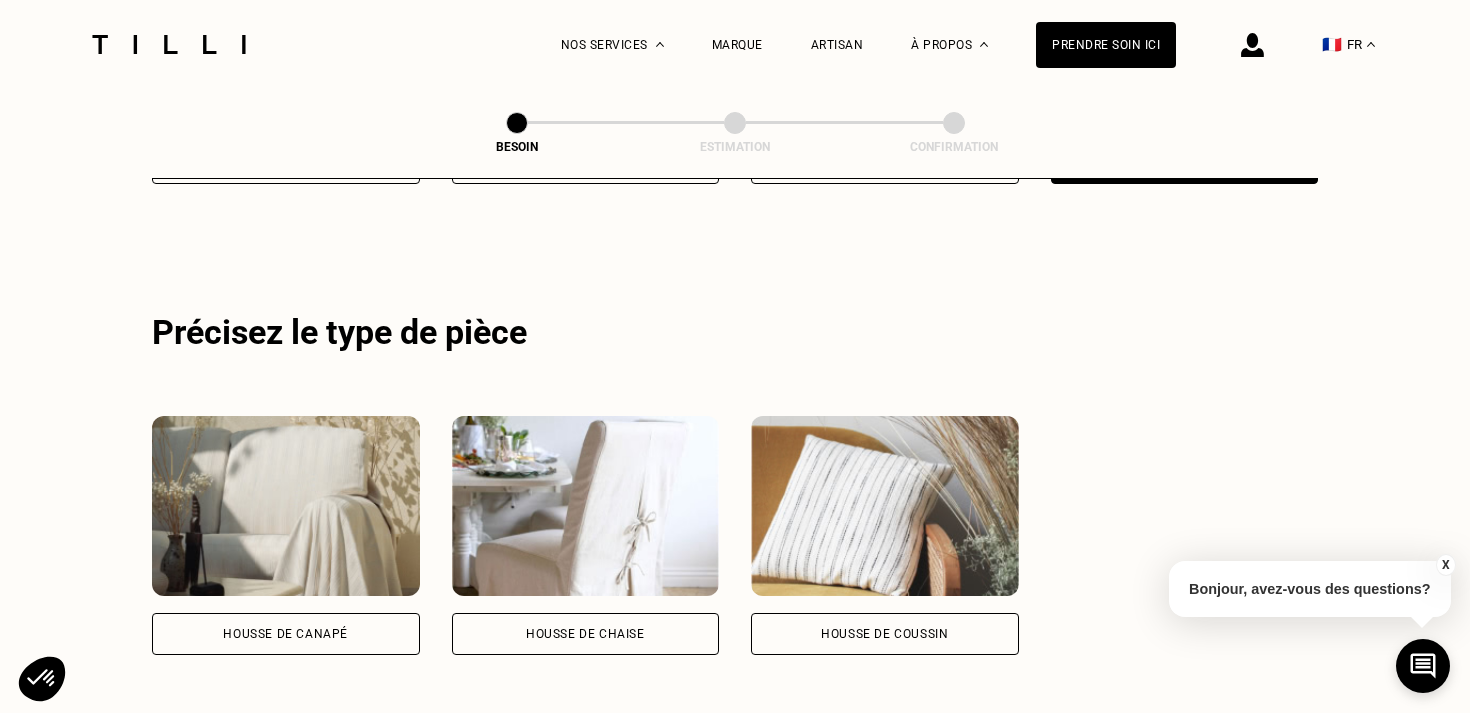click on "Housse de canapé" at bounding box center [285, 634] 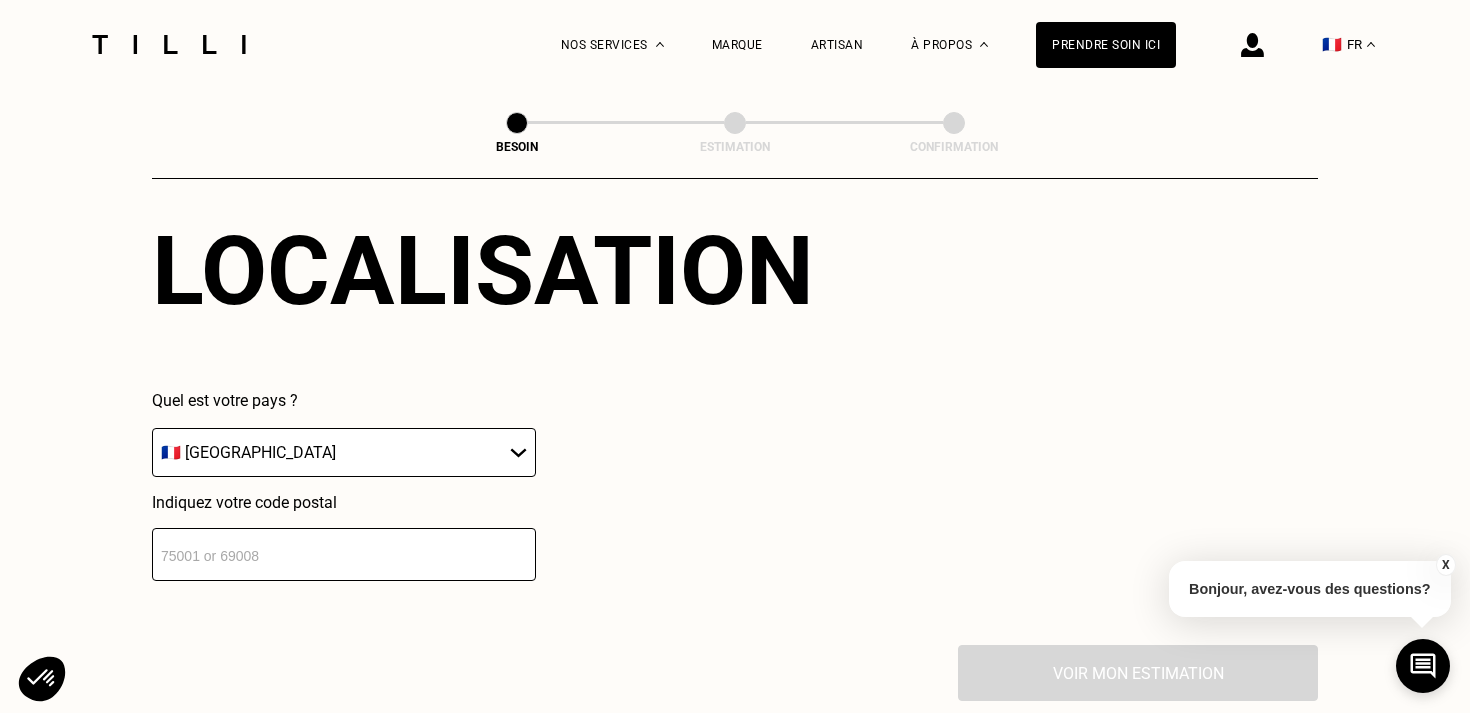 scroll, scrollTop: 1791, scrollLeft: 0, axis: vertical 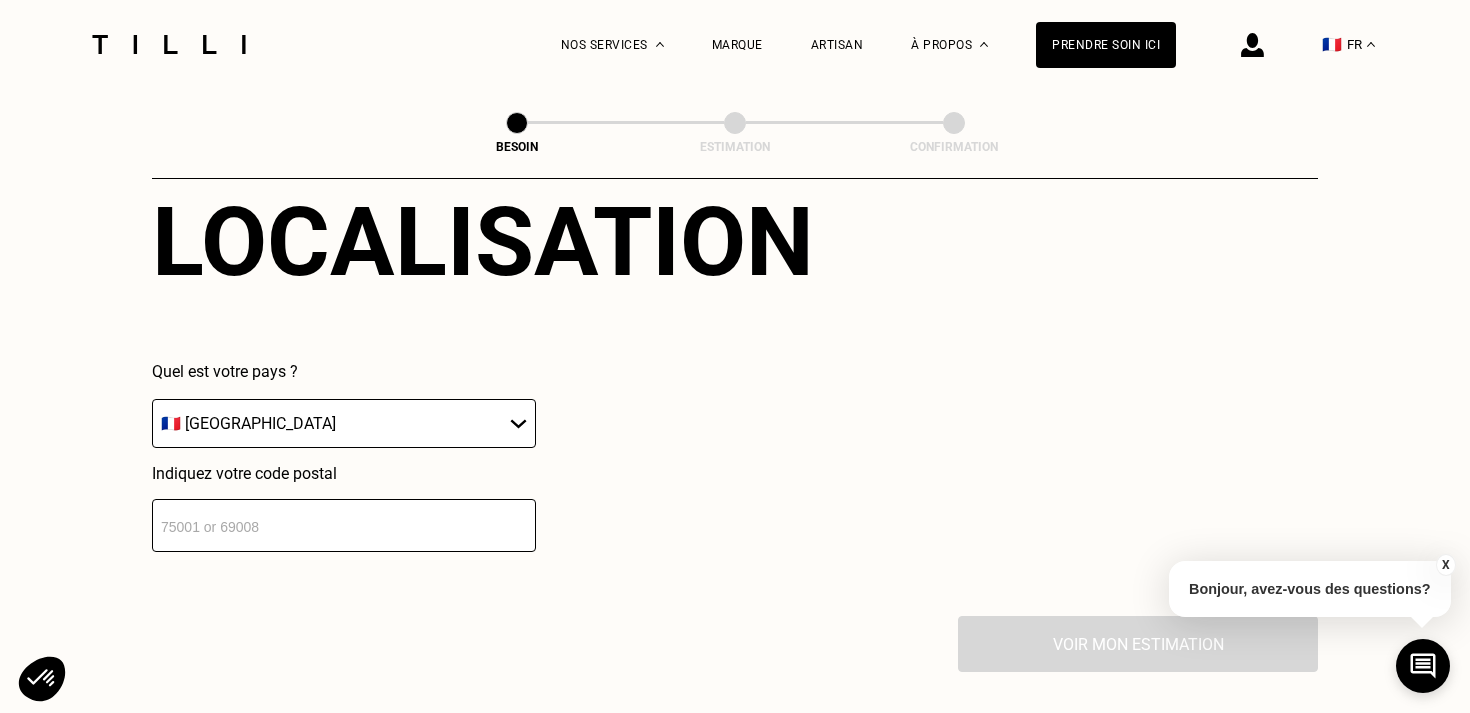 click at bounding box center (344, 525) 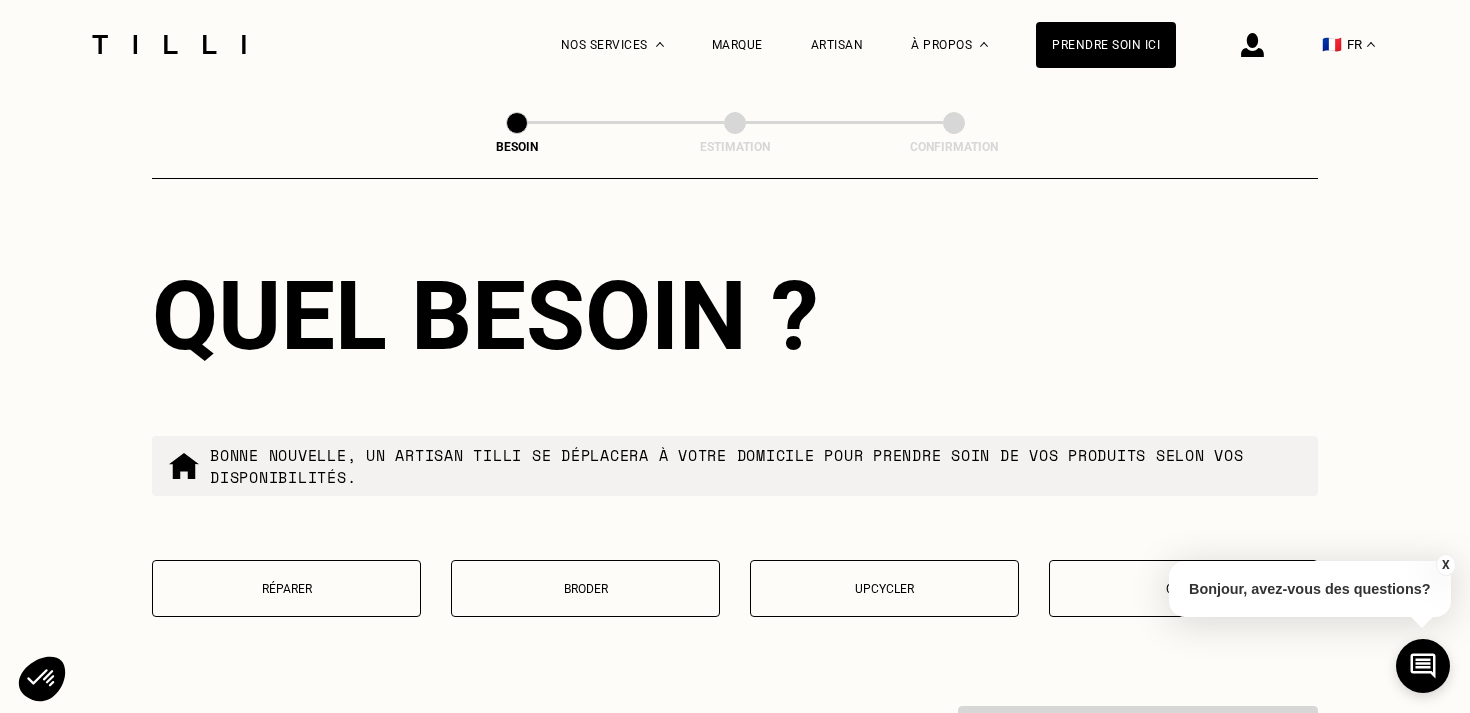 scroll, scrollTop: 2223, scrollLeft: 0, axis: vertical 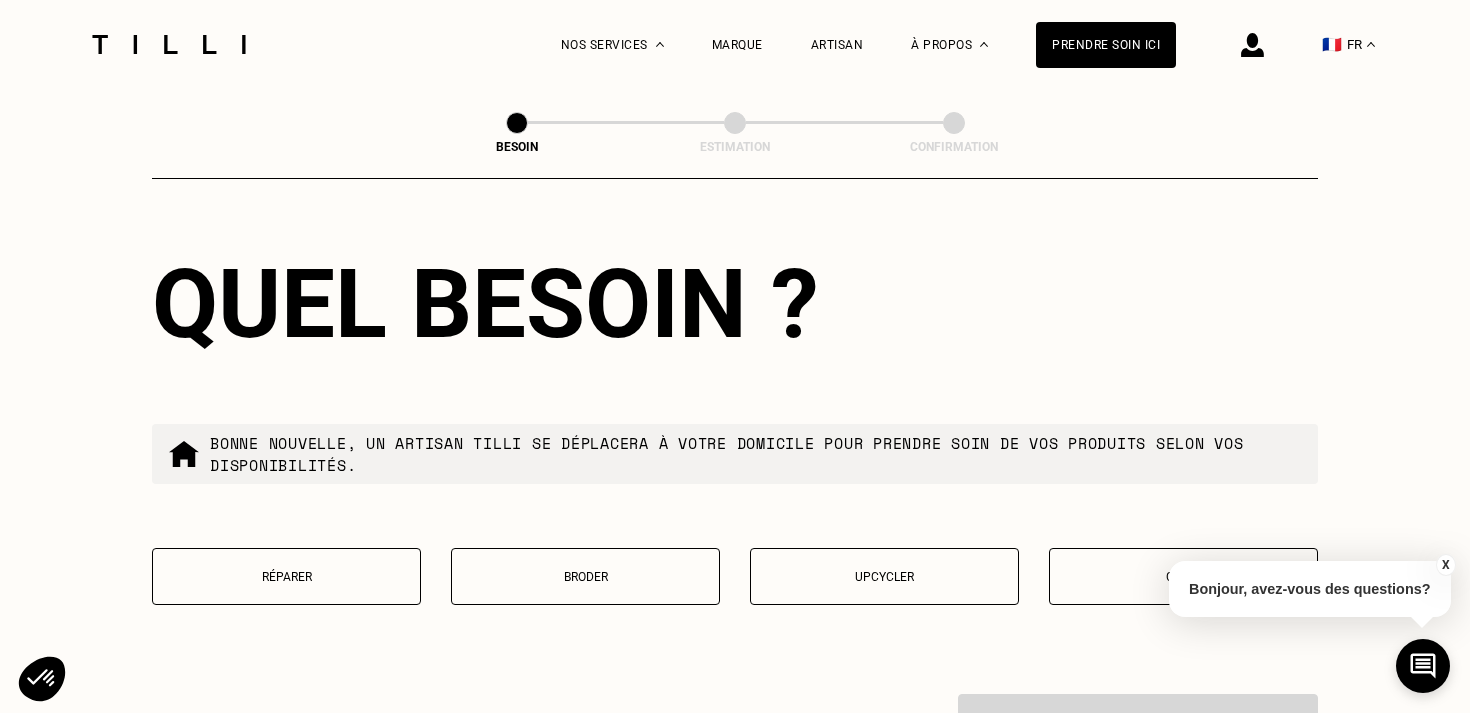 type on "75009" 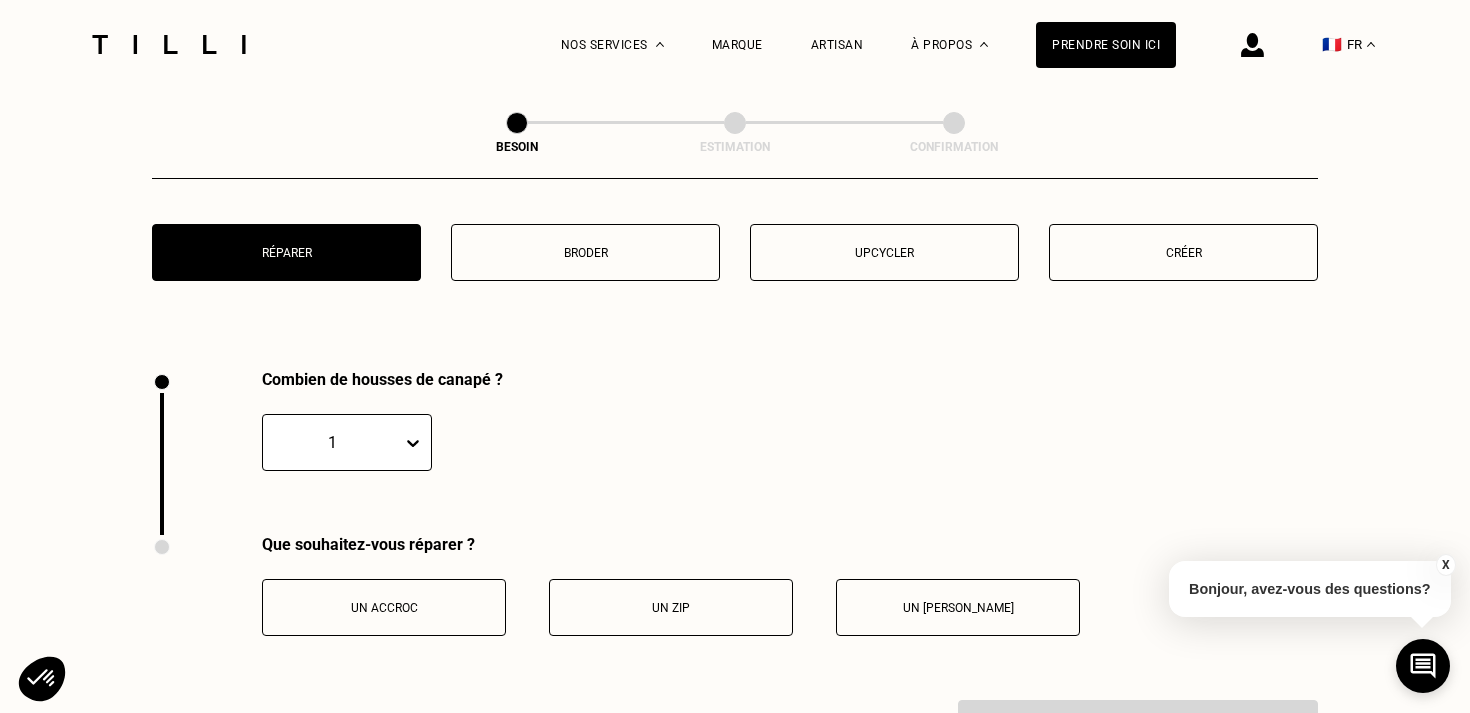 scroll, scrollTop: 2671, scrollLeft: 0, axis: vertical 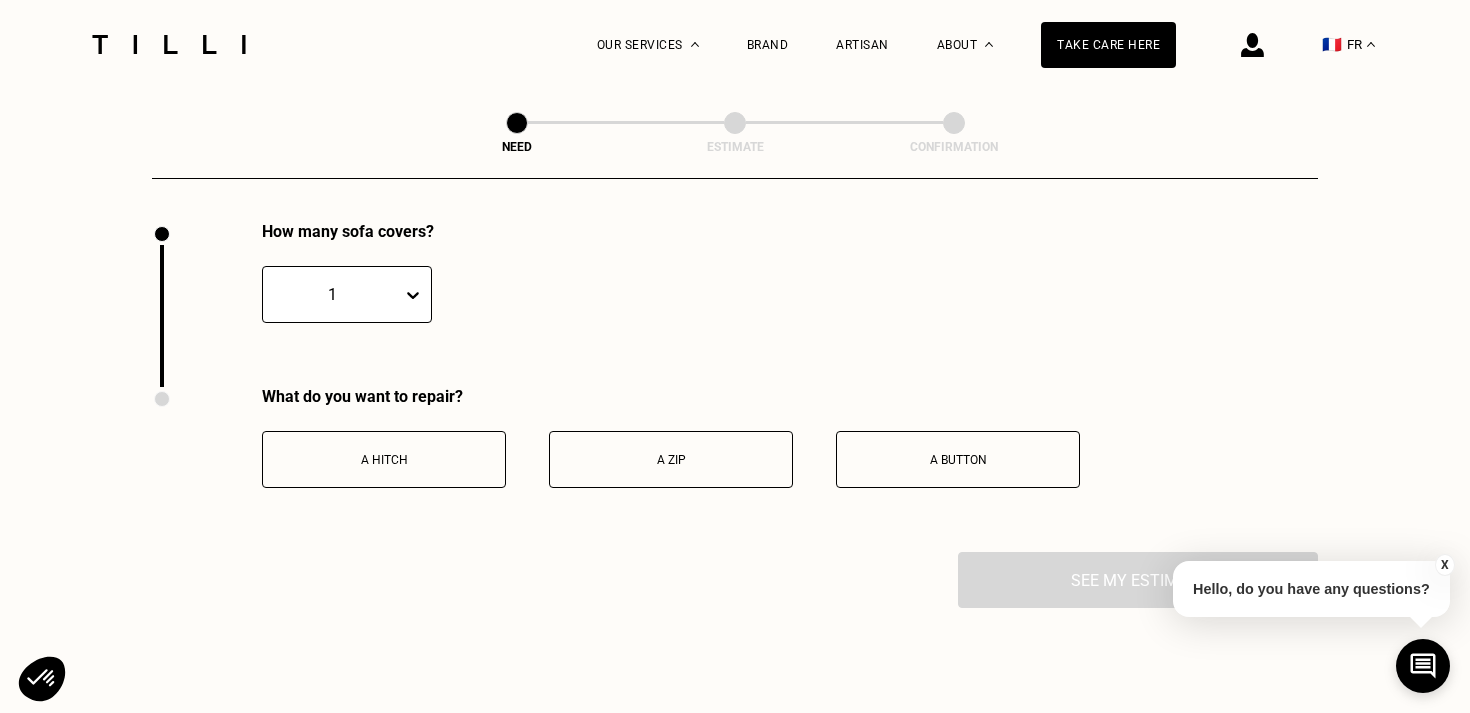 click on "A hitch" at bounding box center [384, 460] 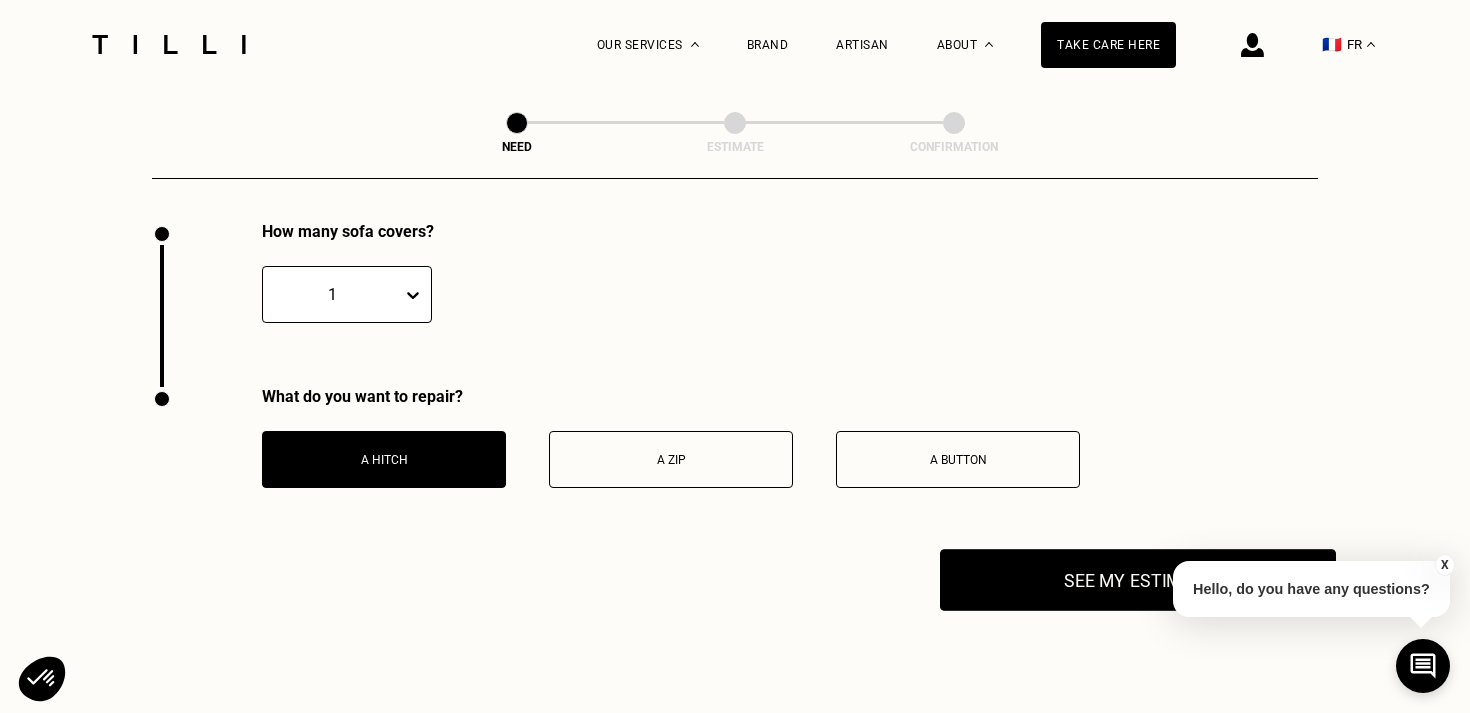 click on "See my estimate" at bounding box center (1138, 580) 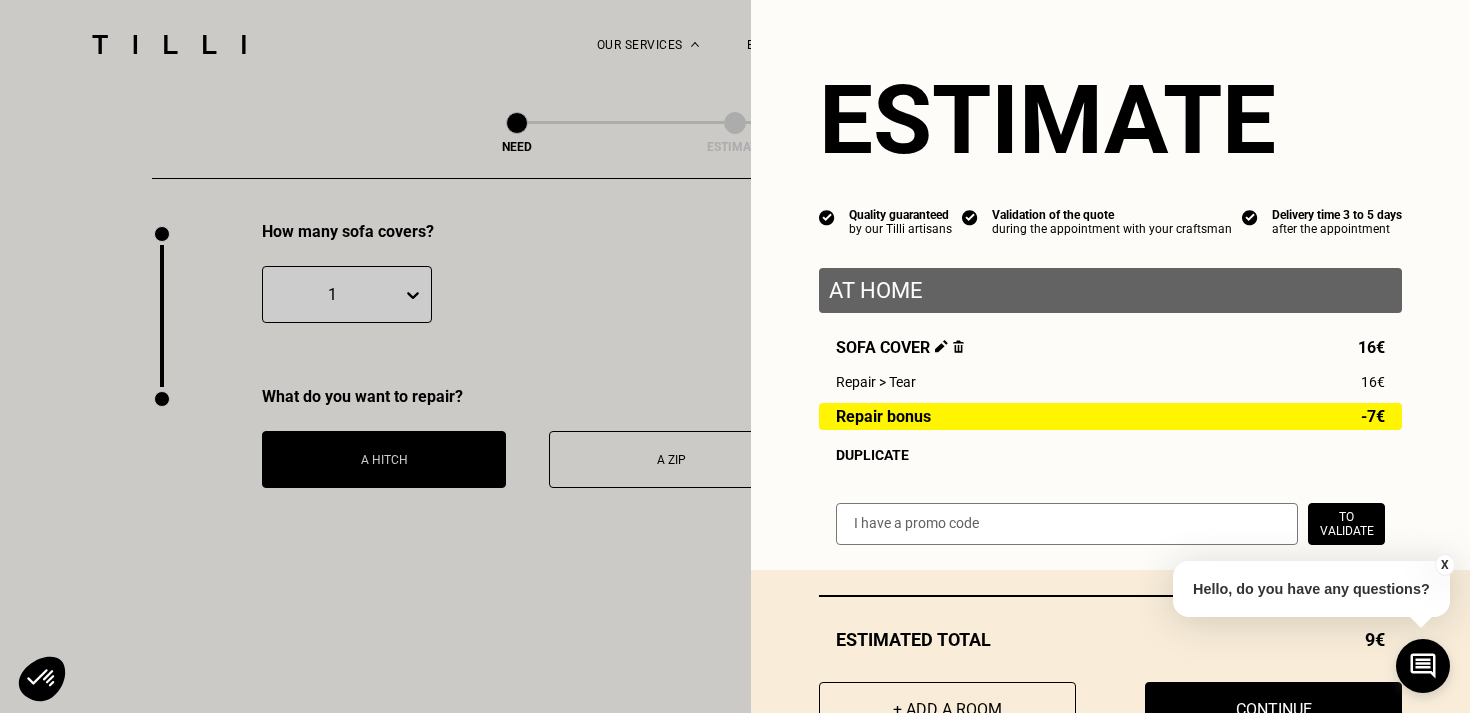 scroll, scrollTop: 76, scrollLeft: 0, axis: vertical 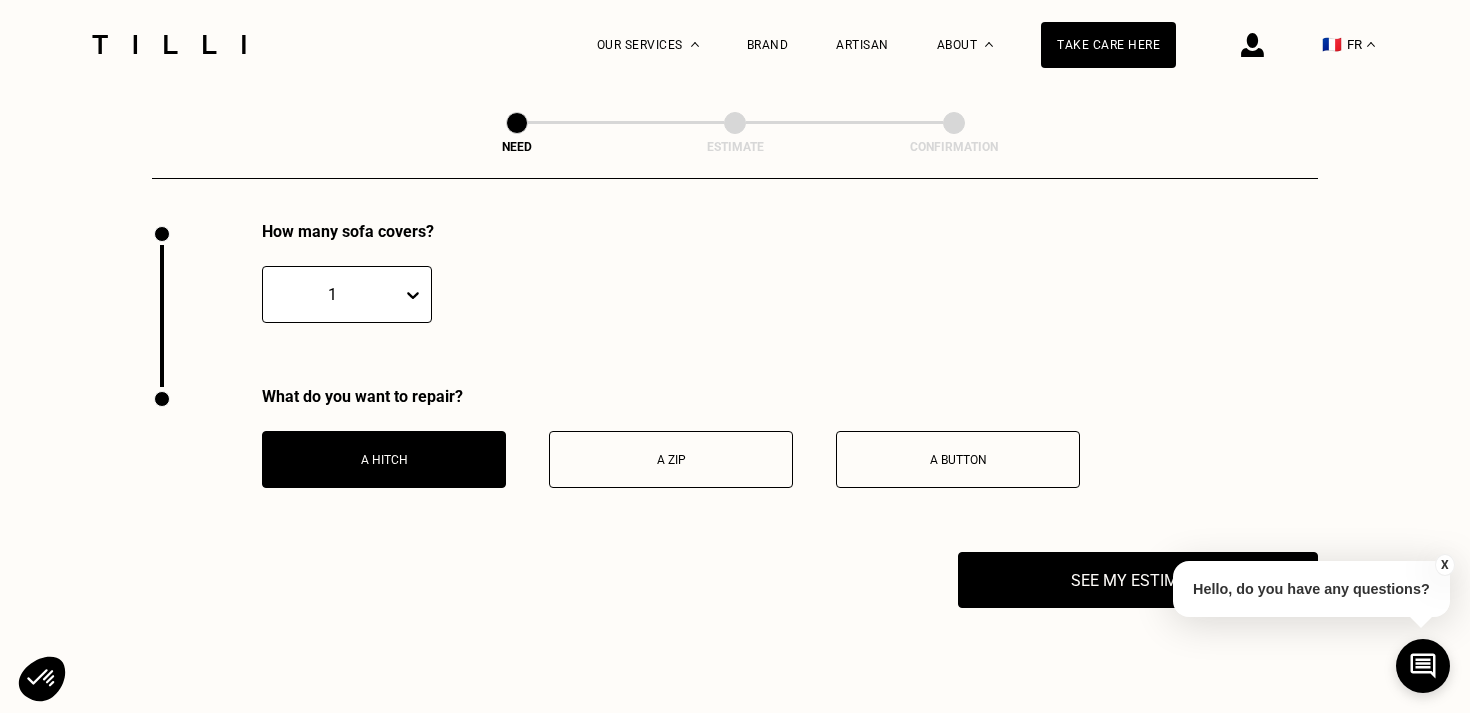 click on "X" at bounding box center (1445, 565) 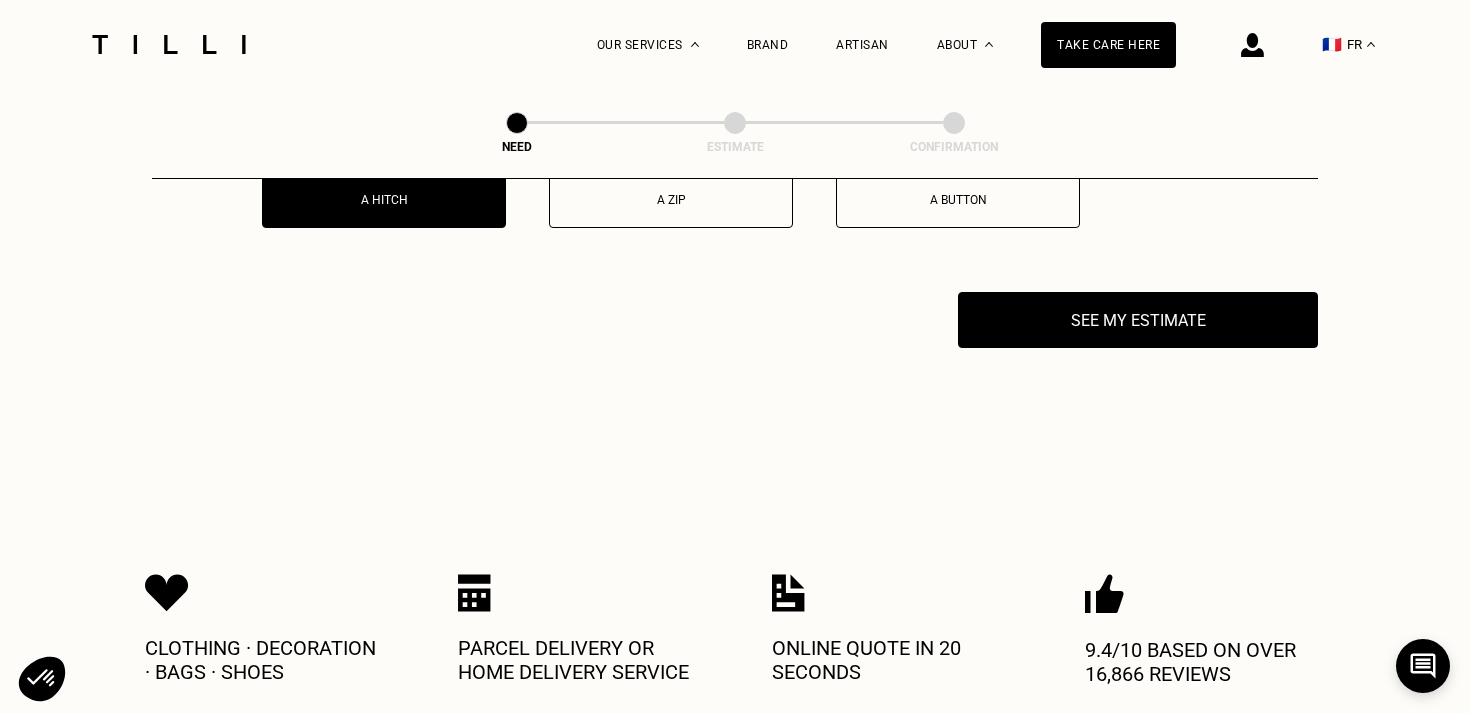 scroll, scrollTop: 2930, scrollLeft: 0, axis: vertical 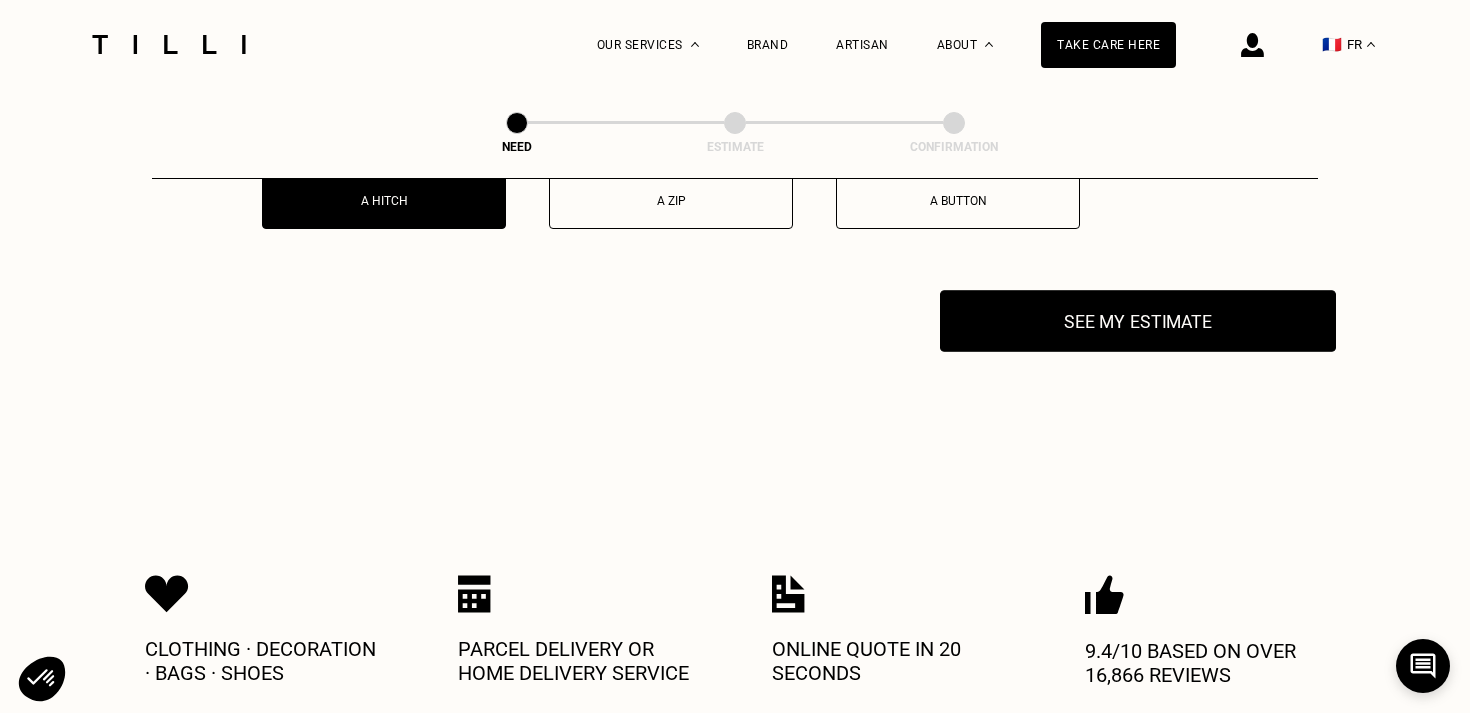 click on "See my estimate" at bounding box center (1138, 321) 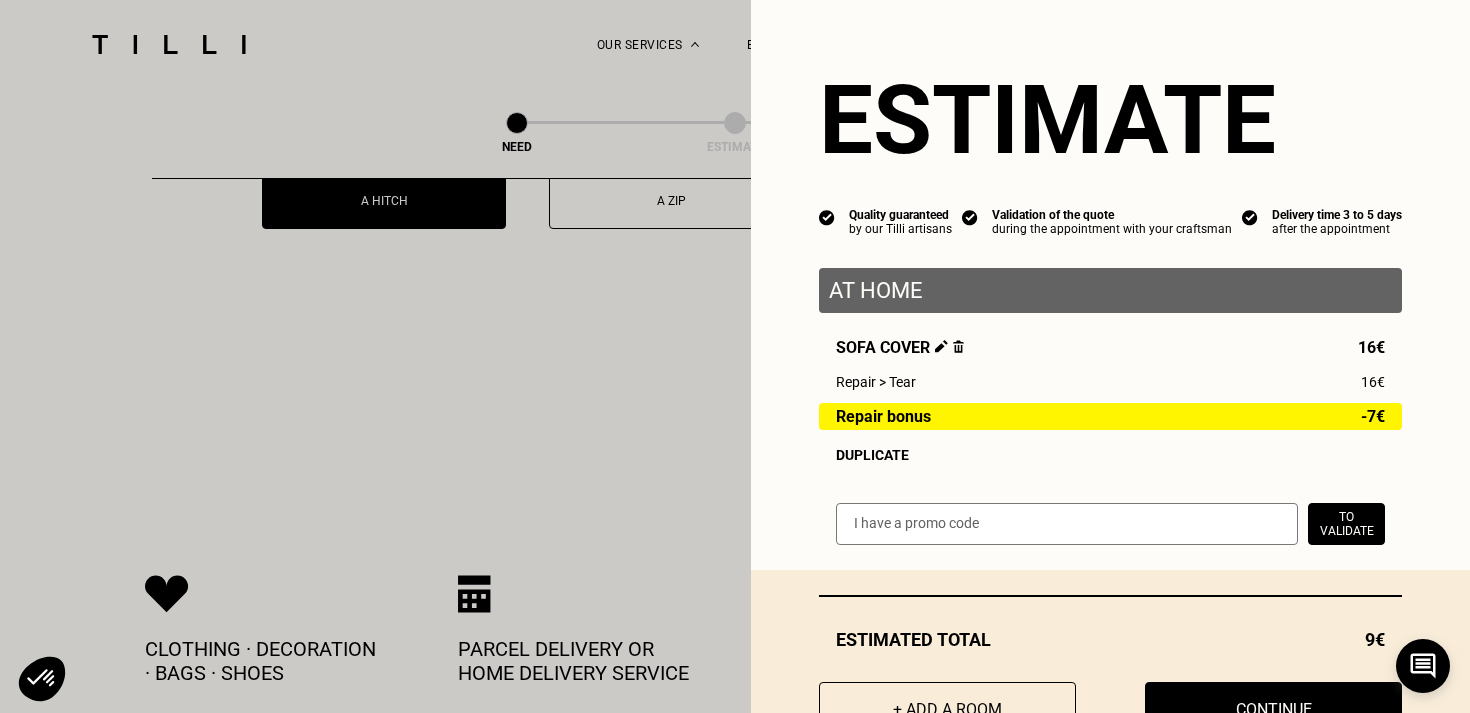 scroll, scrollTop: 76, scrollLeft: 0, axis: vertical 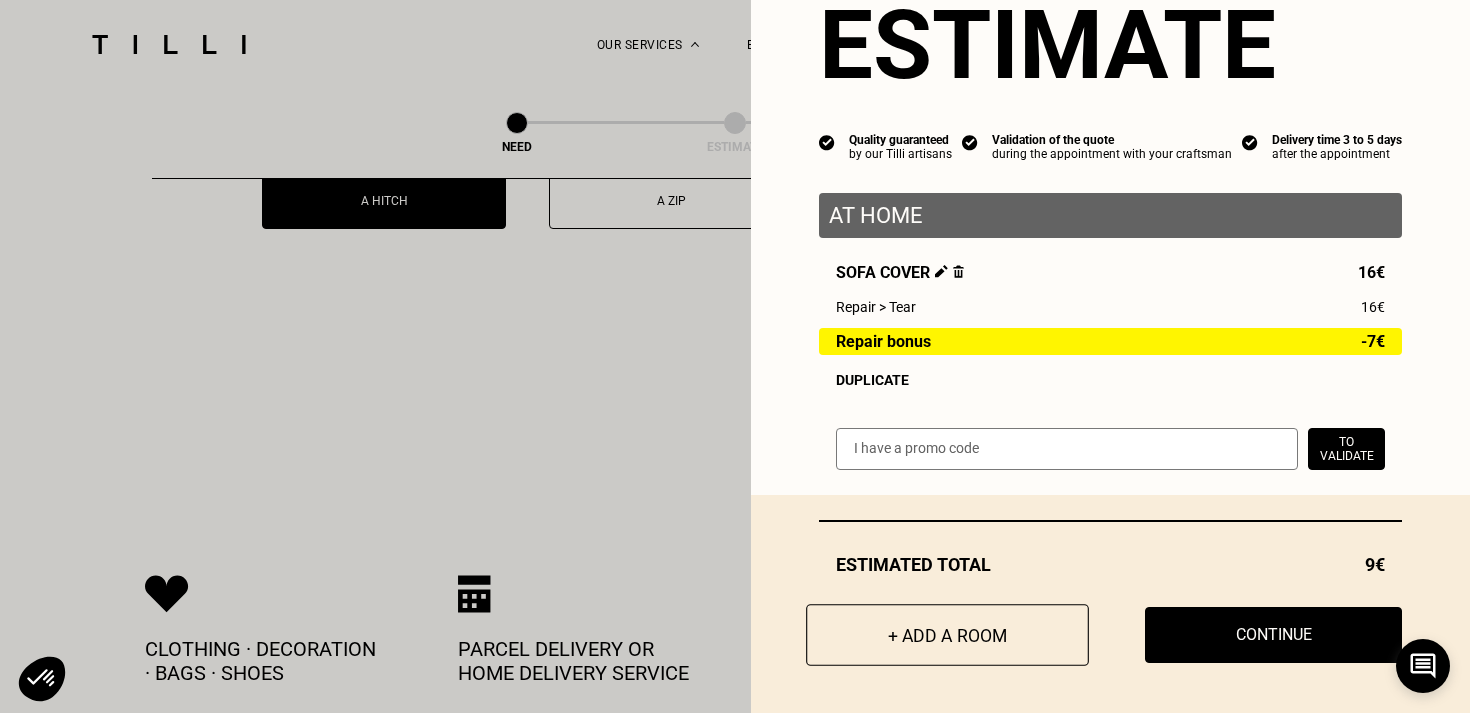 click on "+ Add a room" at bounding box center [948, 634] 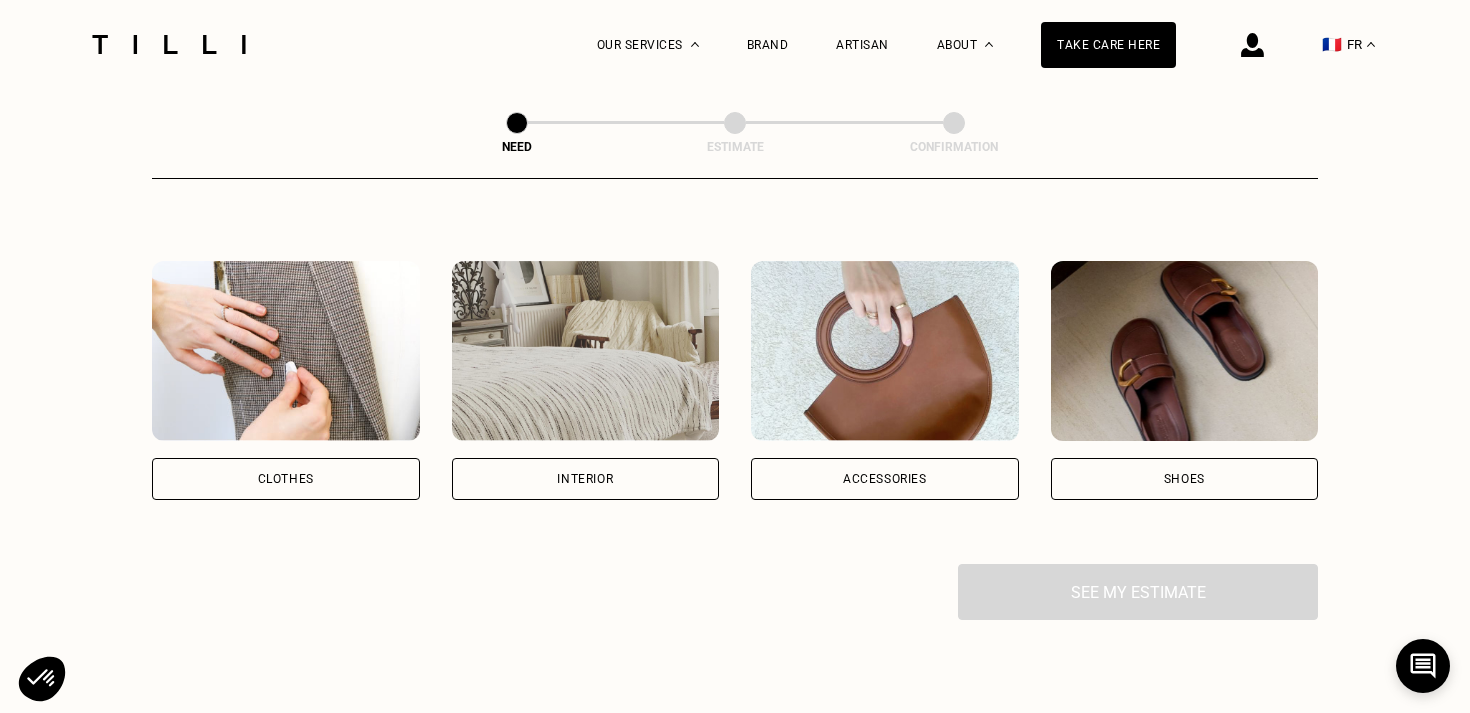 scroll, scrollTop: 356, scrollLeft: 0, axis: vertical 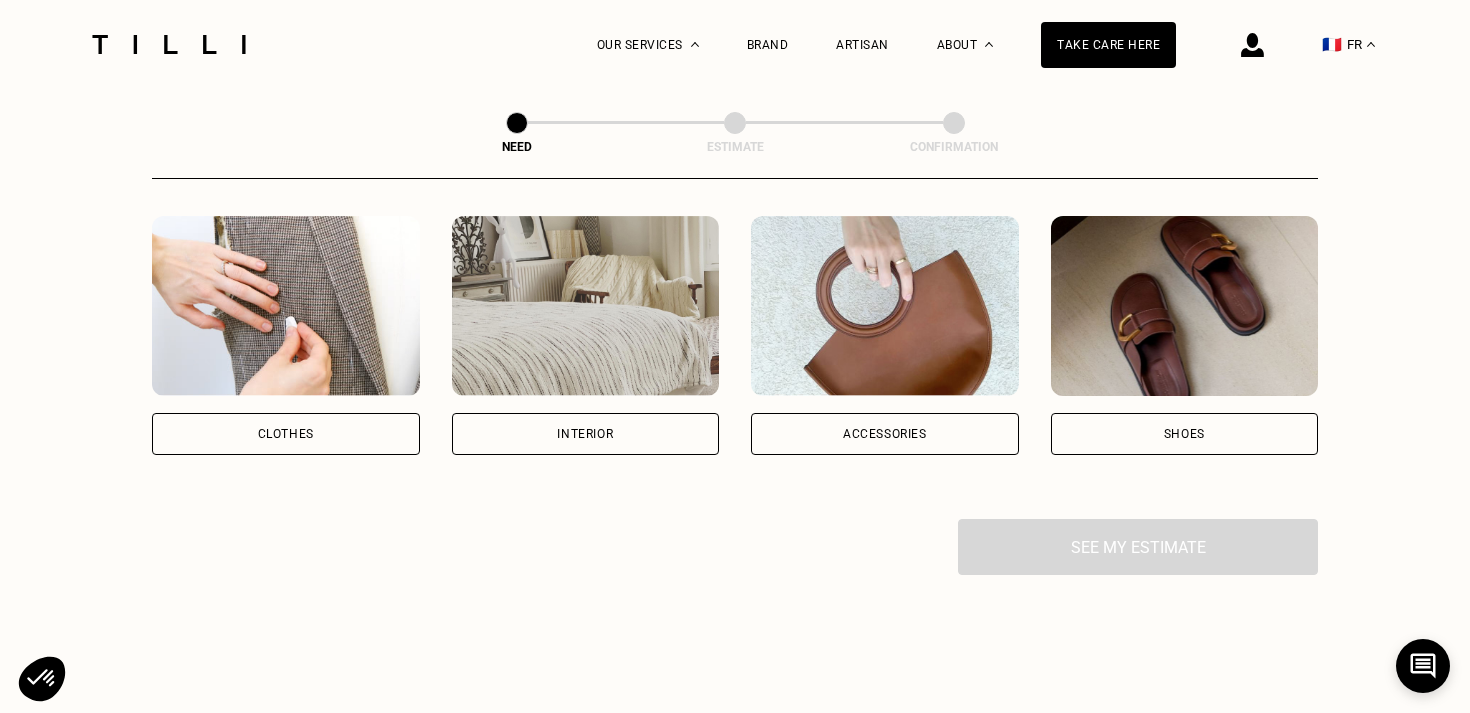click on "Shoes" at bounding box center [1185, 335] 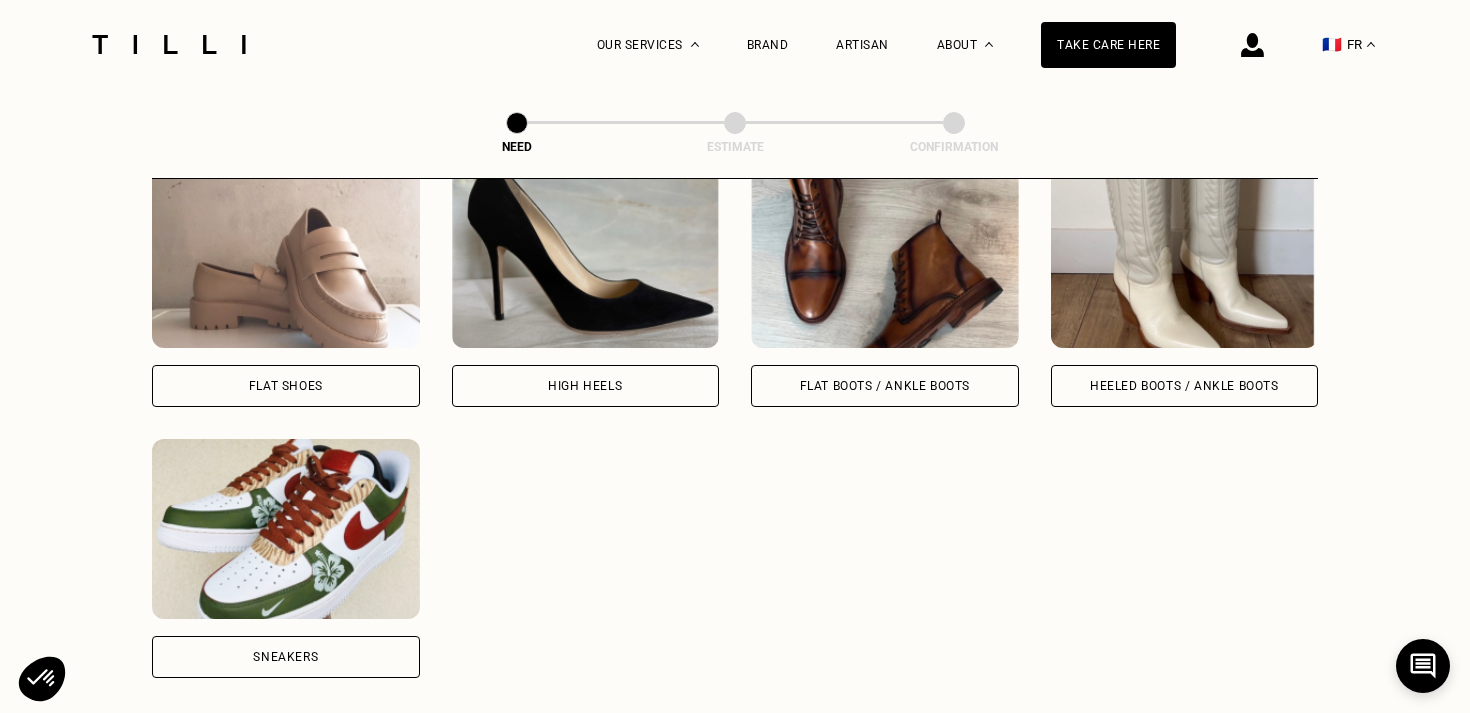 scroll, scrollTop: 965, scrollLeft: 0, axis: vertical 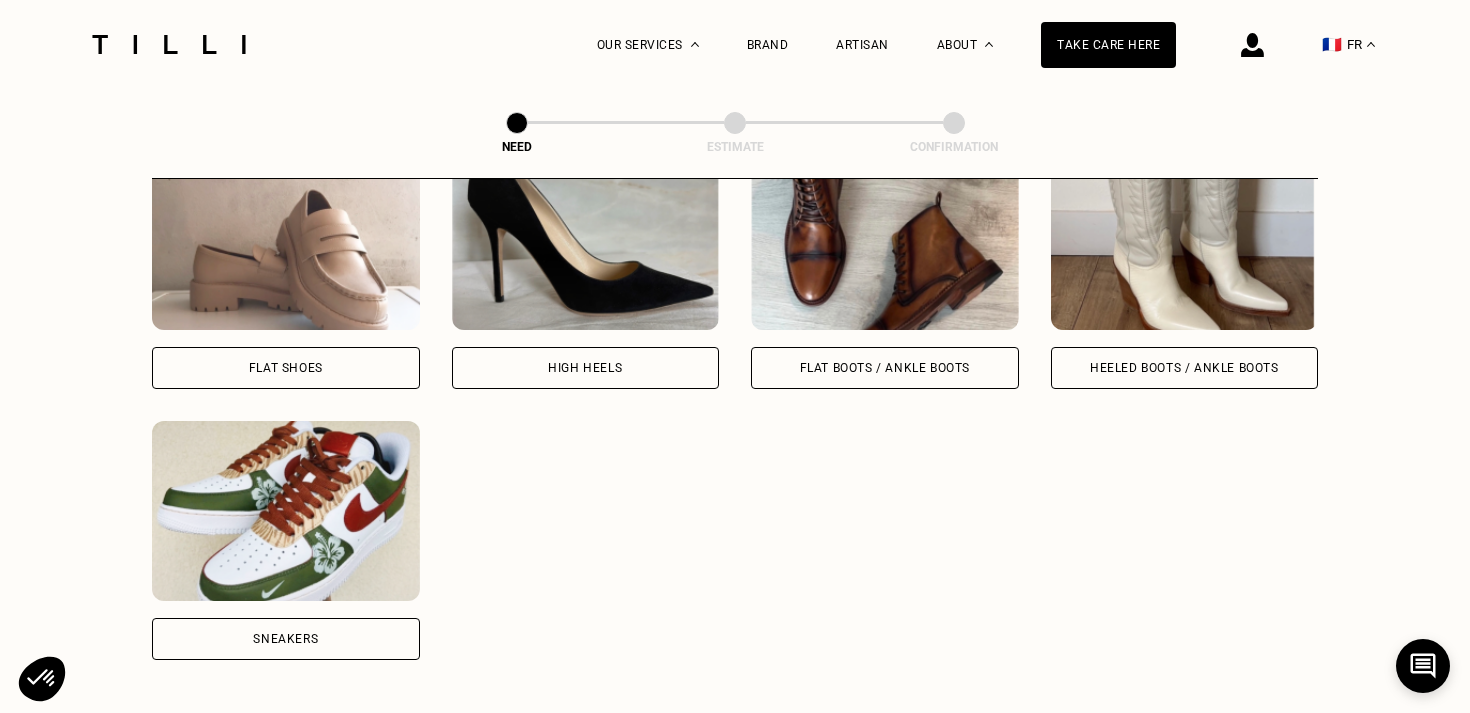click on "Heeled Boots / Ankle Boots" at bounding box center [1185, 368] 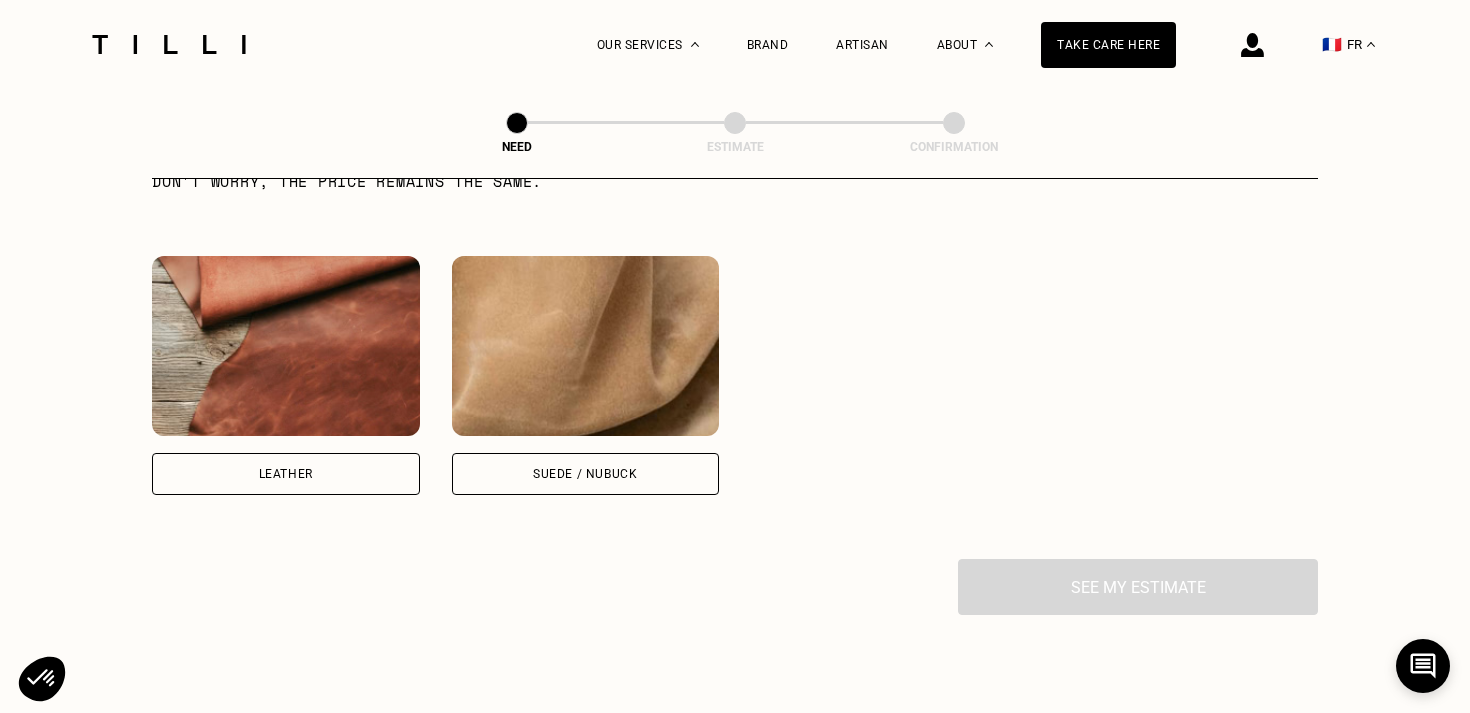 scroll, scrollTop: 1816, scrollLeft: 0, axis: vertical 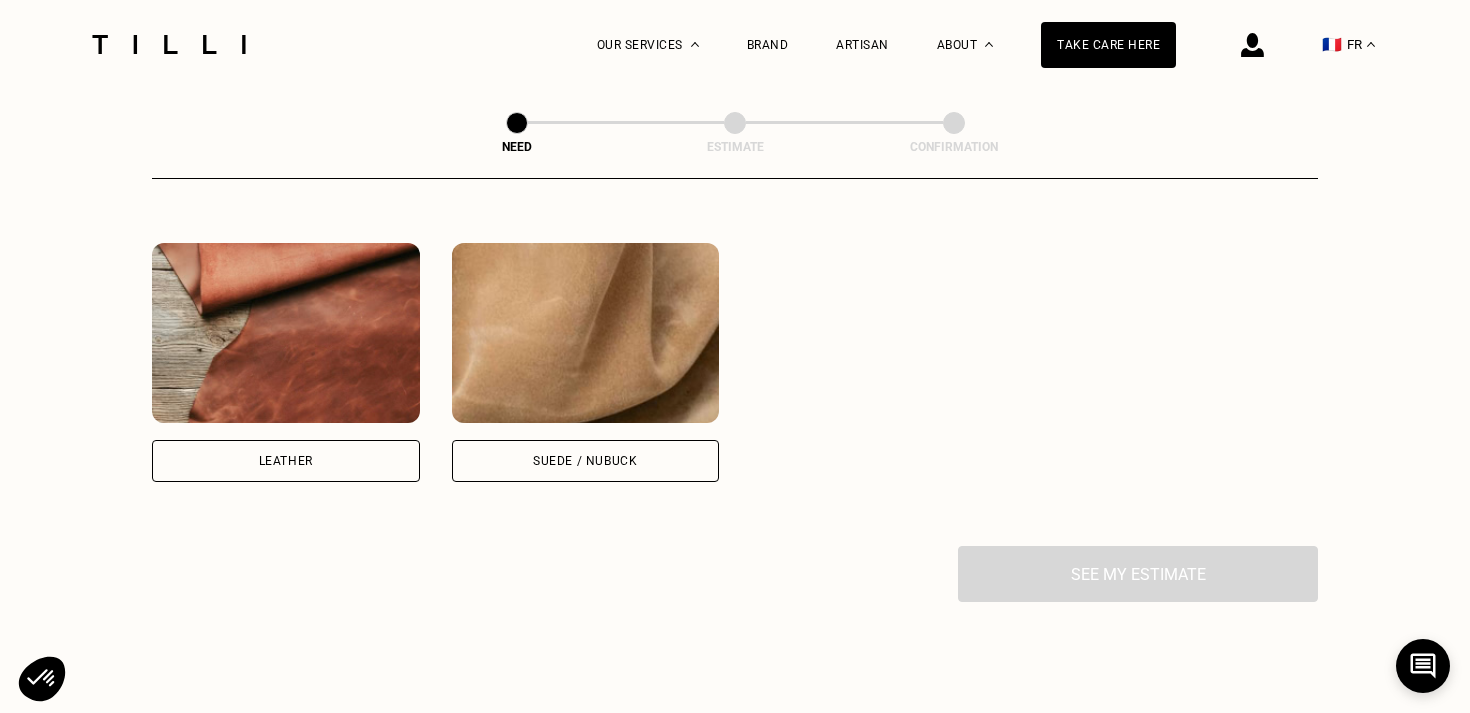click on "Leather" at bounding box center (286, 461) 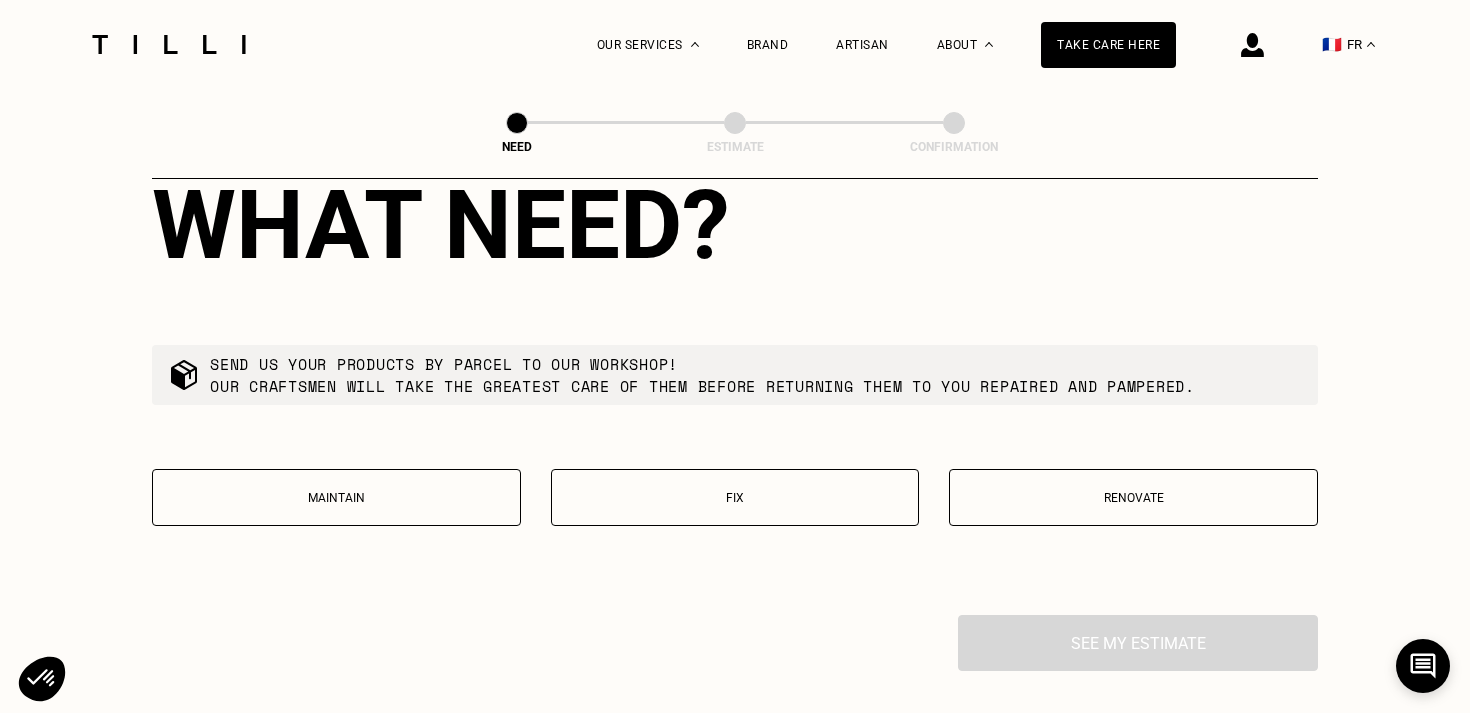scroll, scrollTop: 2269, scrollLeft: 0, axis: vertical 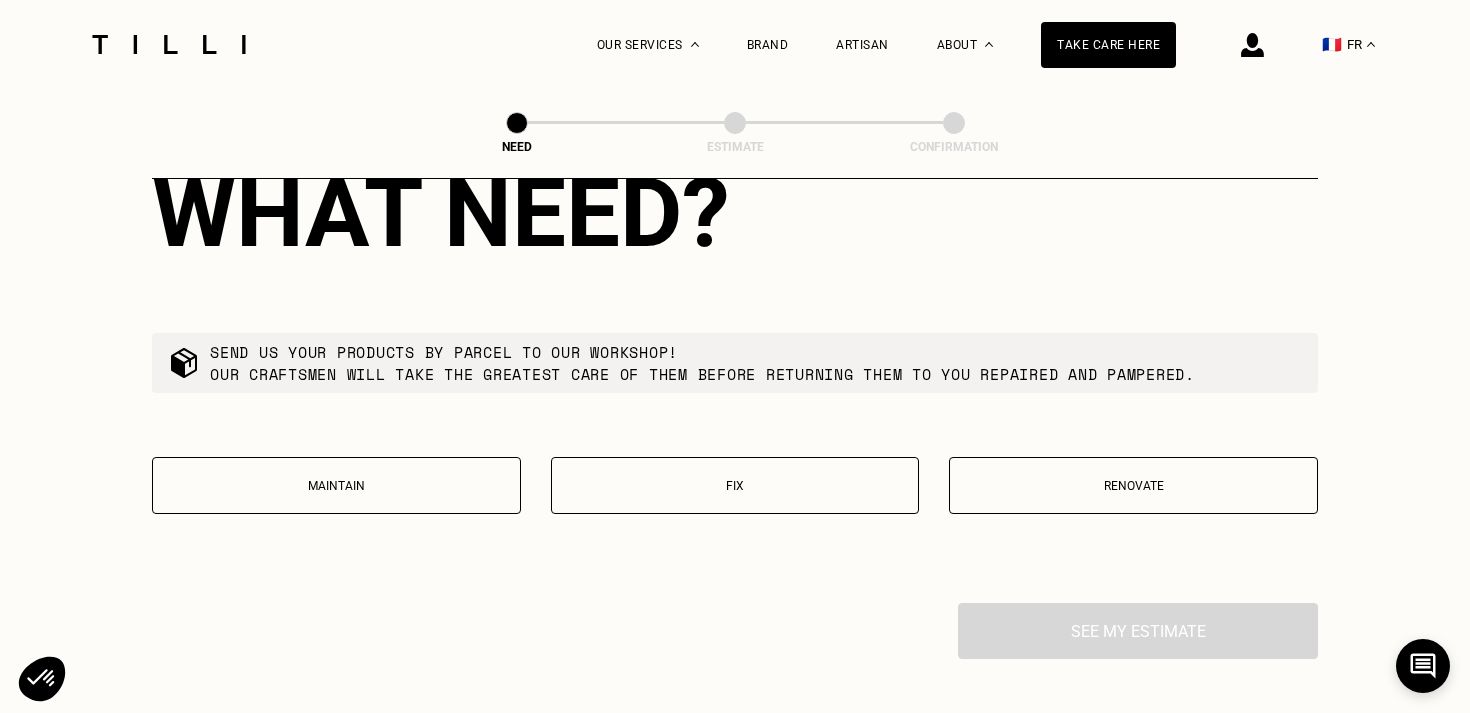 click on "Fix" at bounding box center (735, 486) 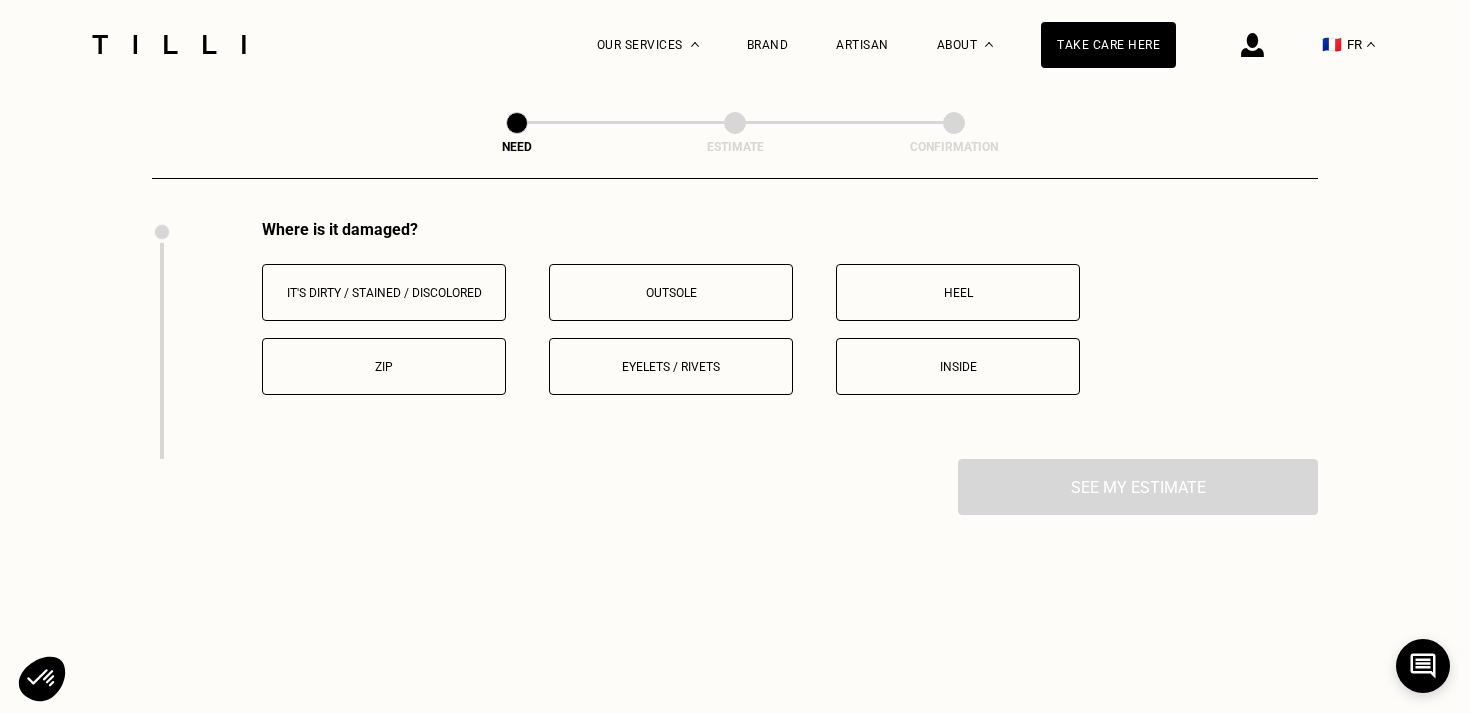 scroll, scrollTop: 2654, scrollLeft: 0, axis: vertical 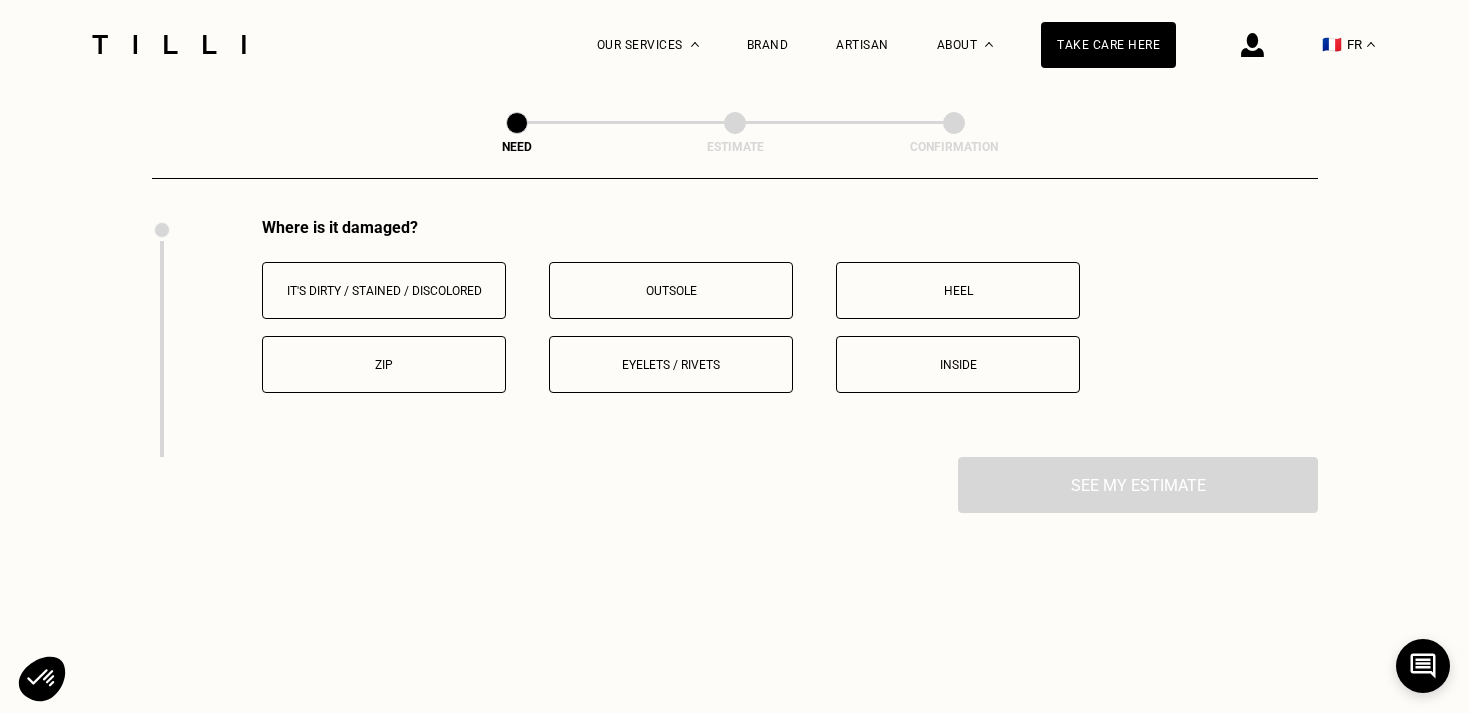 click on "Heel" at bounding box center [958, 291] 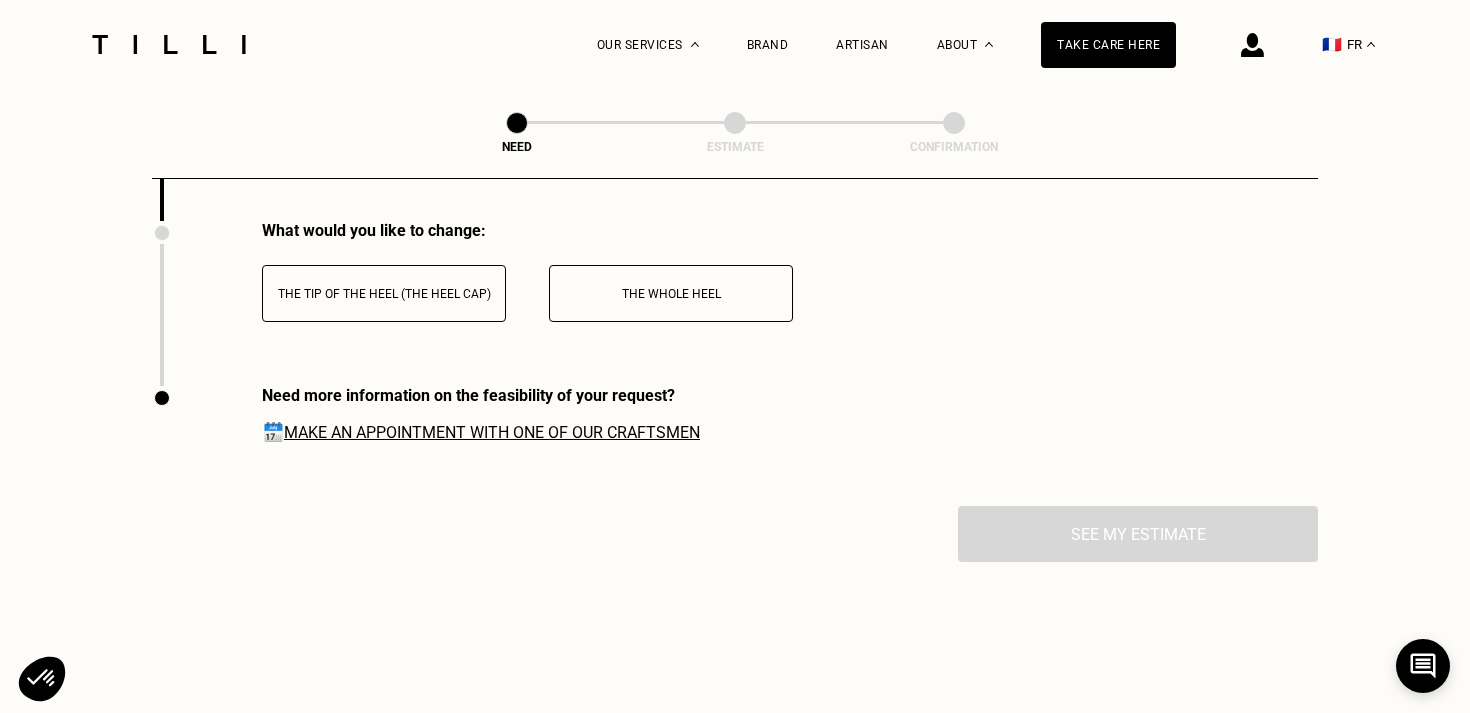 scroll, scrollTop: 2891, scrollLeft: 0, axis: vertical 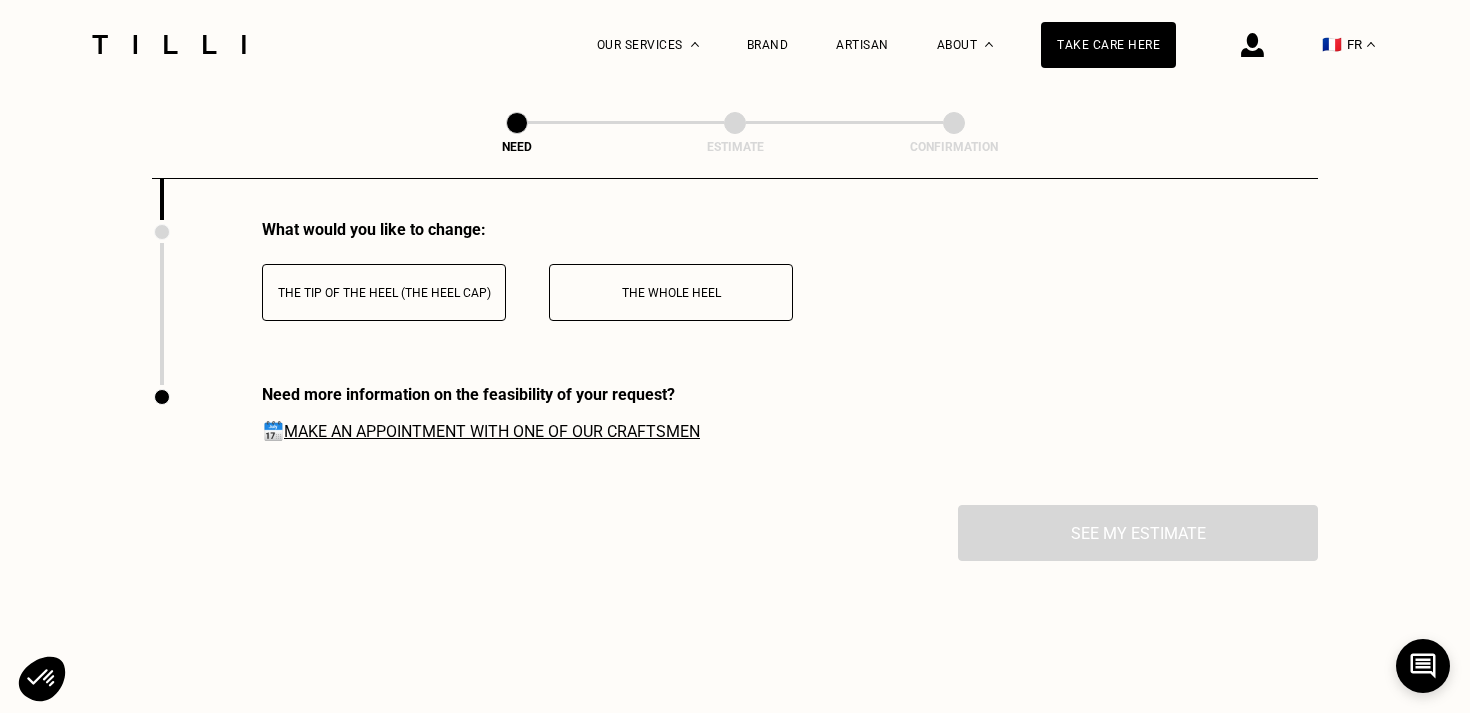 click on "The whole heel" at bounding box center [671, 292] 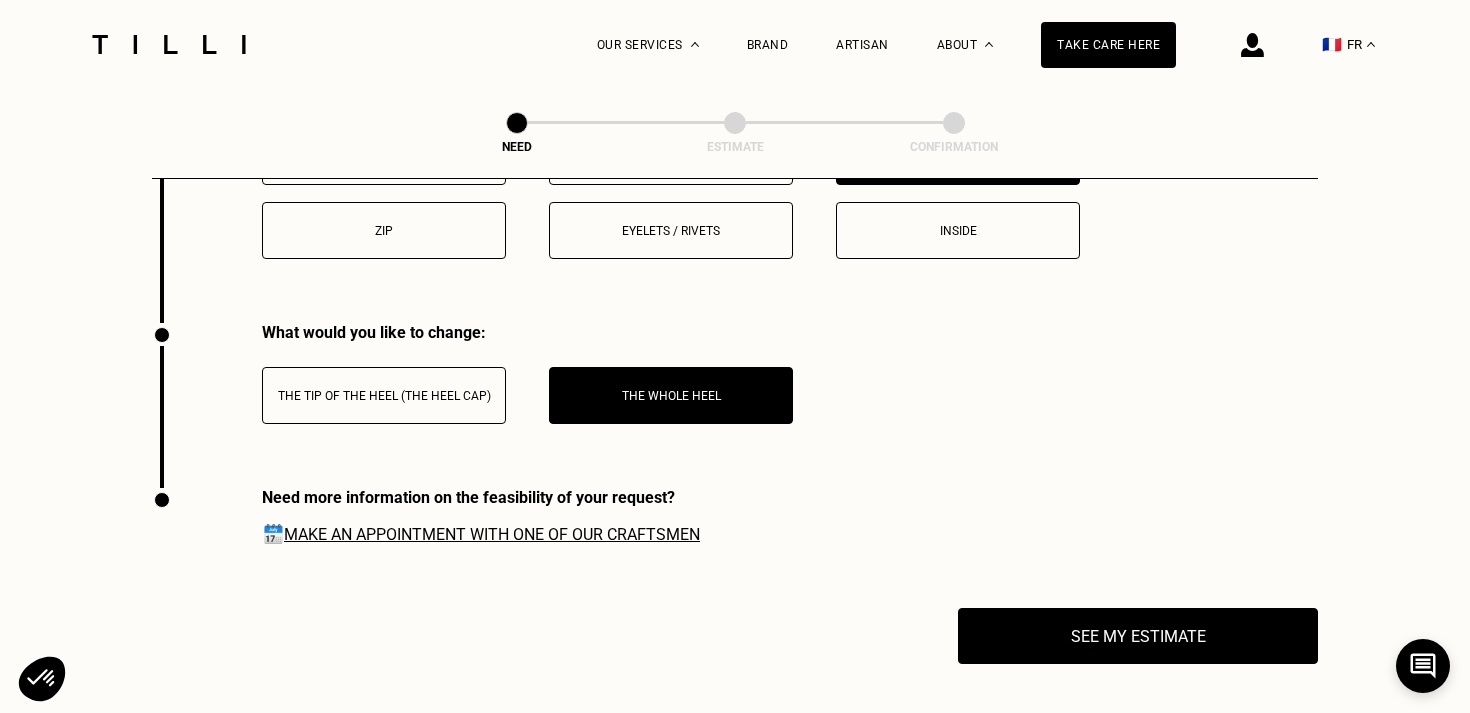 scroll, scrollTop: 2812, scrollLeft: 0, axis: vertical 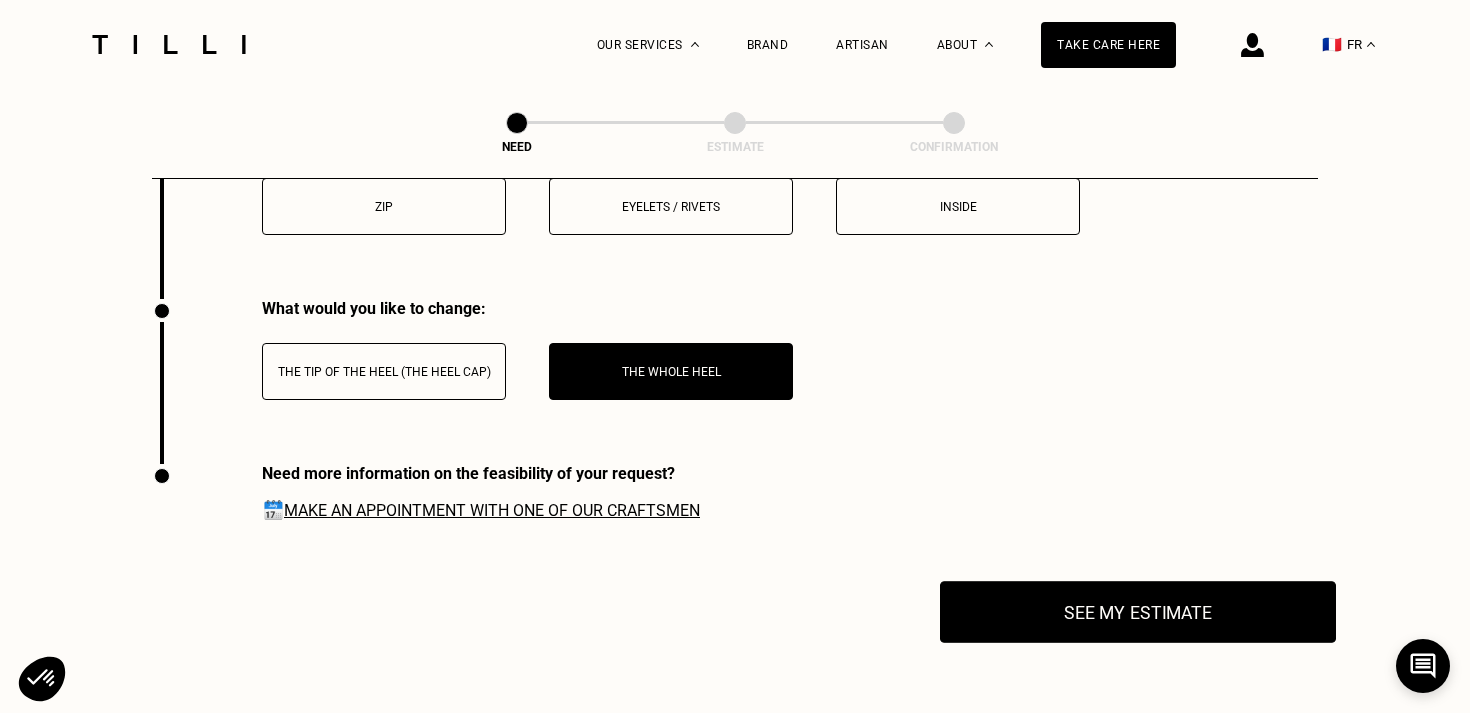 click on "See my estimate" at bounding box center [1138, 612] 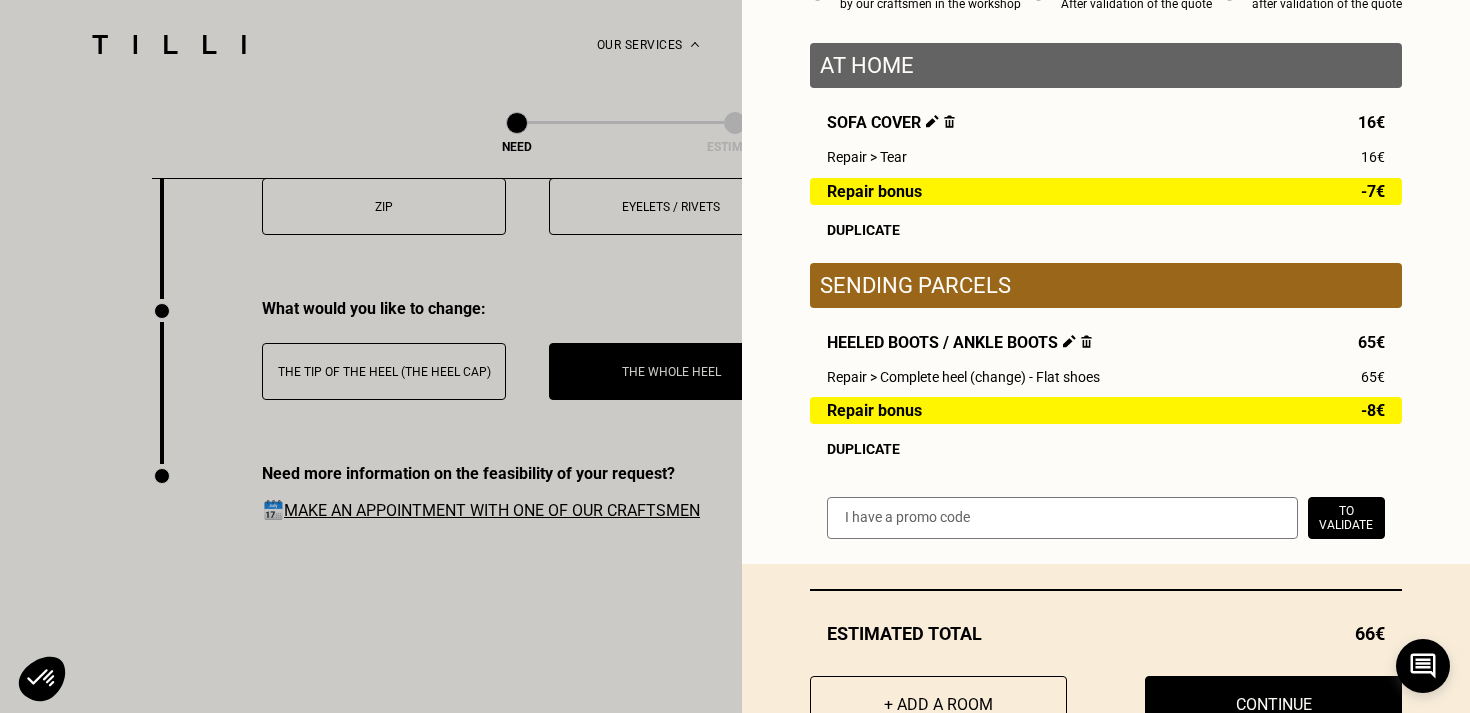 scroll, scrollTop: 251, scrollLeft: 0, axis: vertical 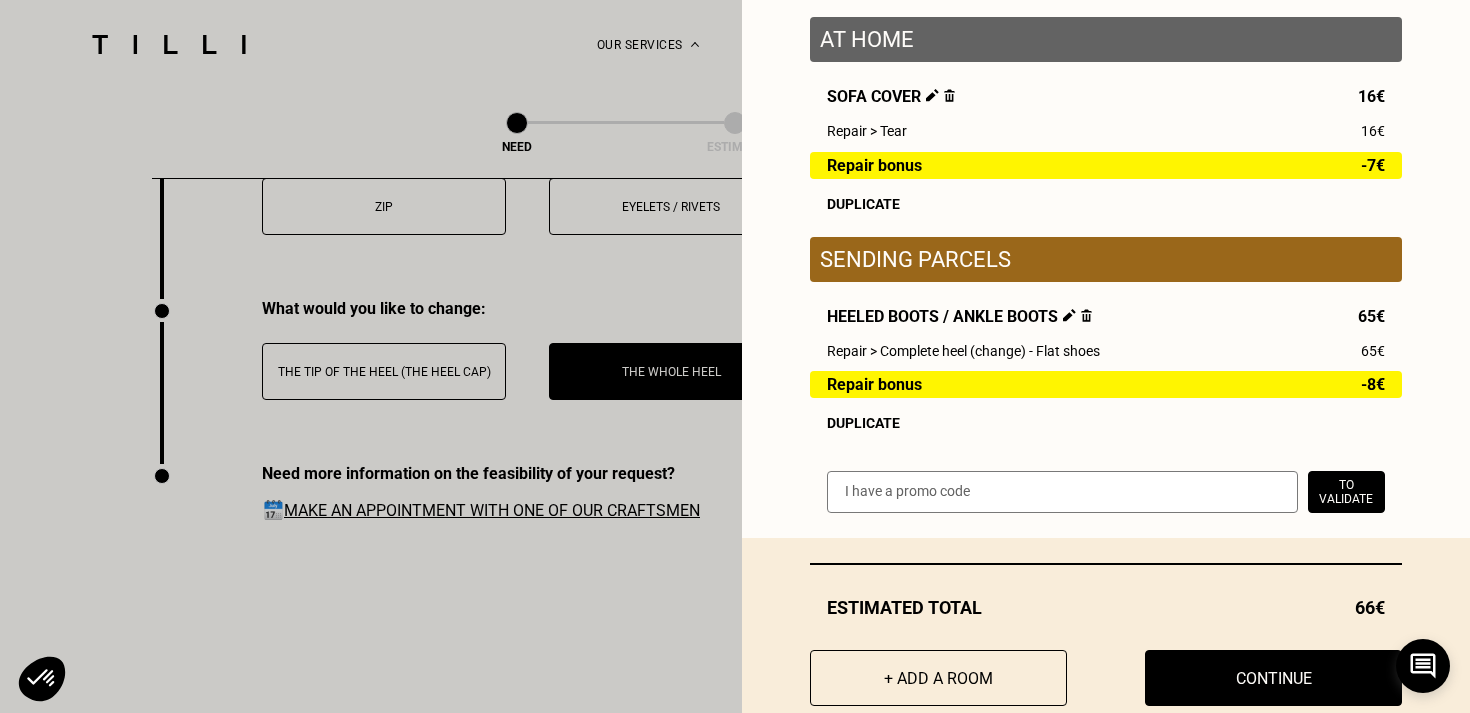 click at bounding box center (1086, 315) 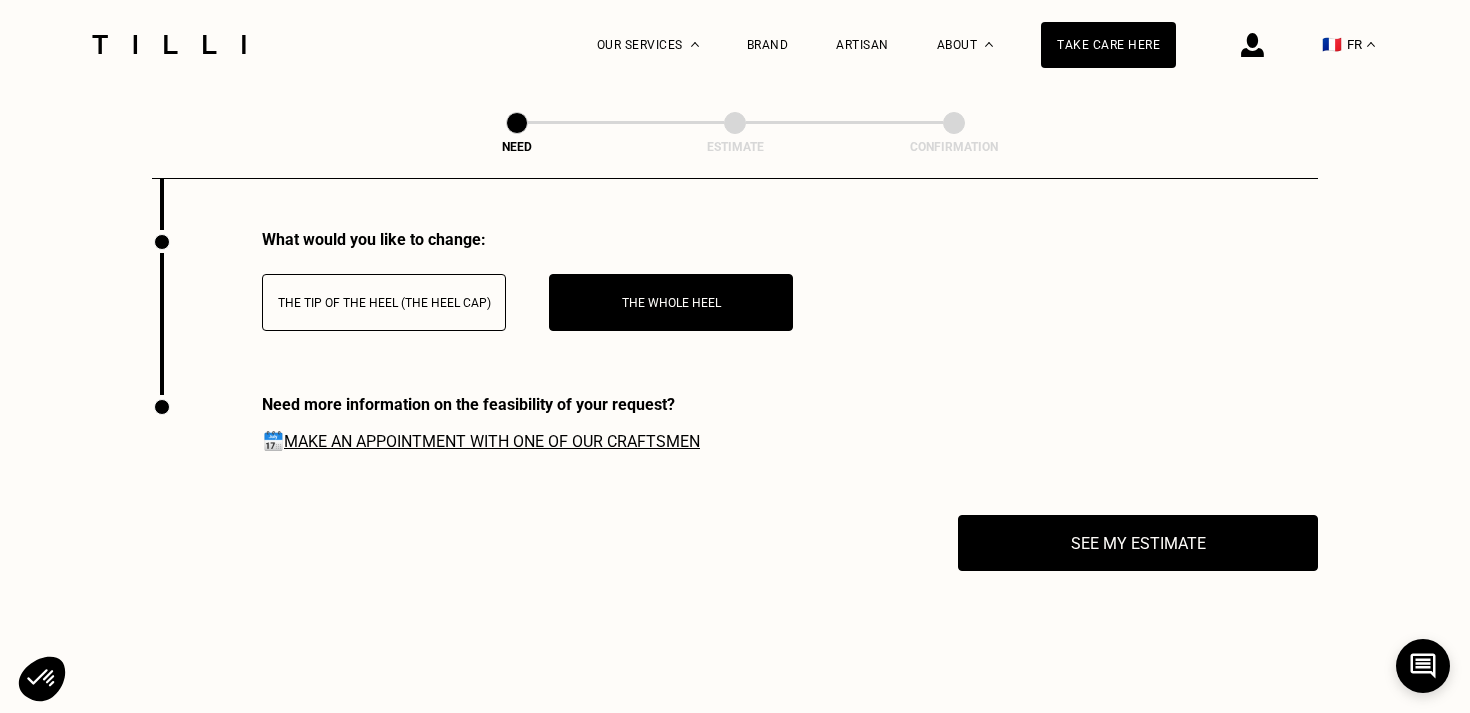 scroll, scrollTop: 2818, scrollLeft: 0, axis: vertical 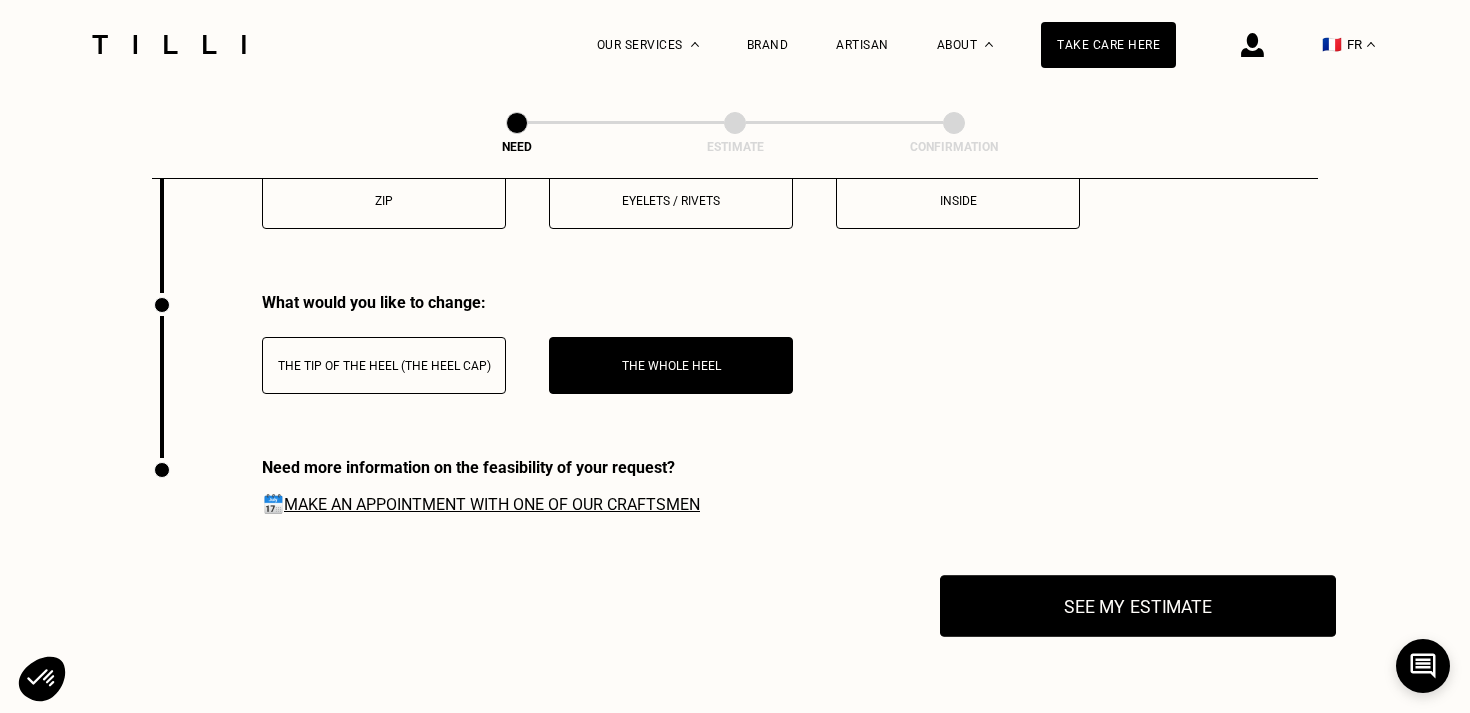 click on "See my estimate" at bounding box center (1138, 606) 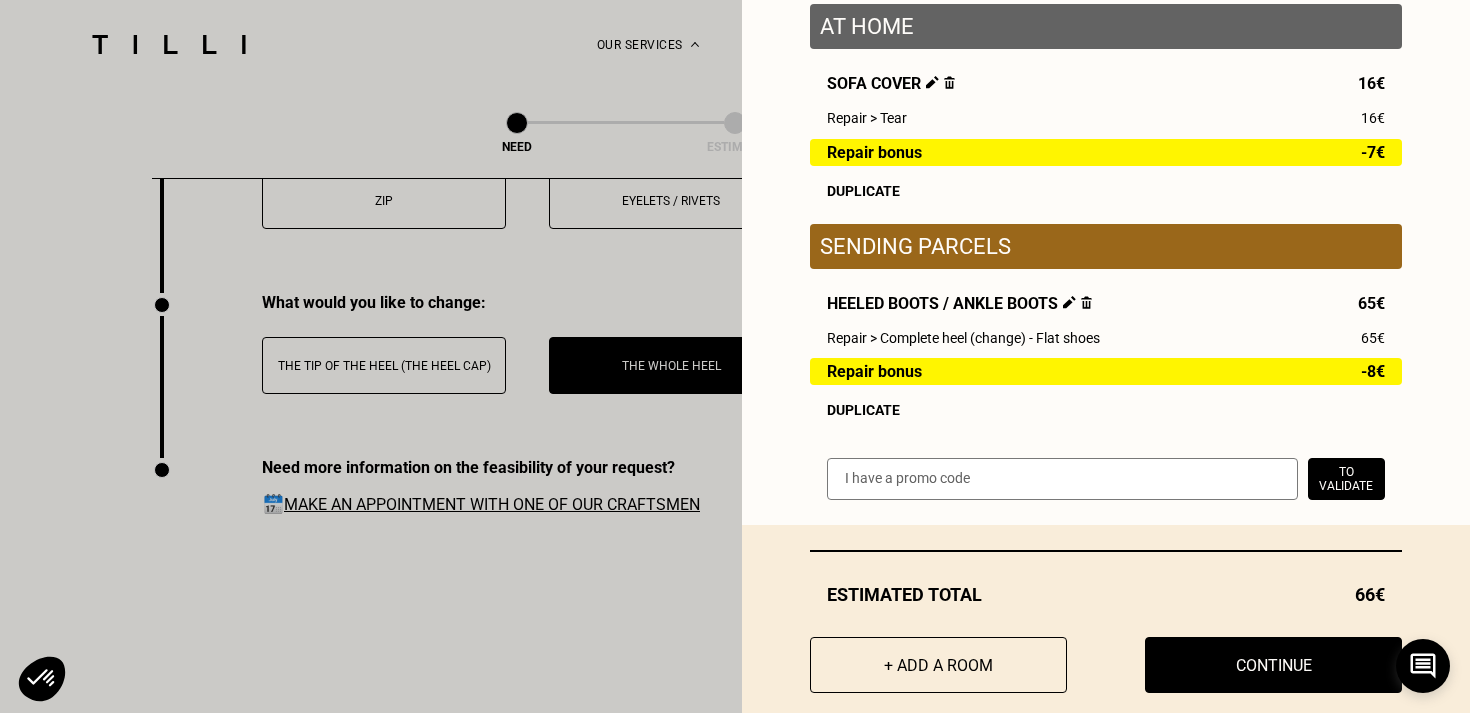 scroll, scrollTop: 297, scrollLeft: 0, axis: vertical 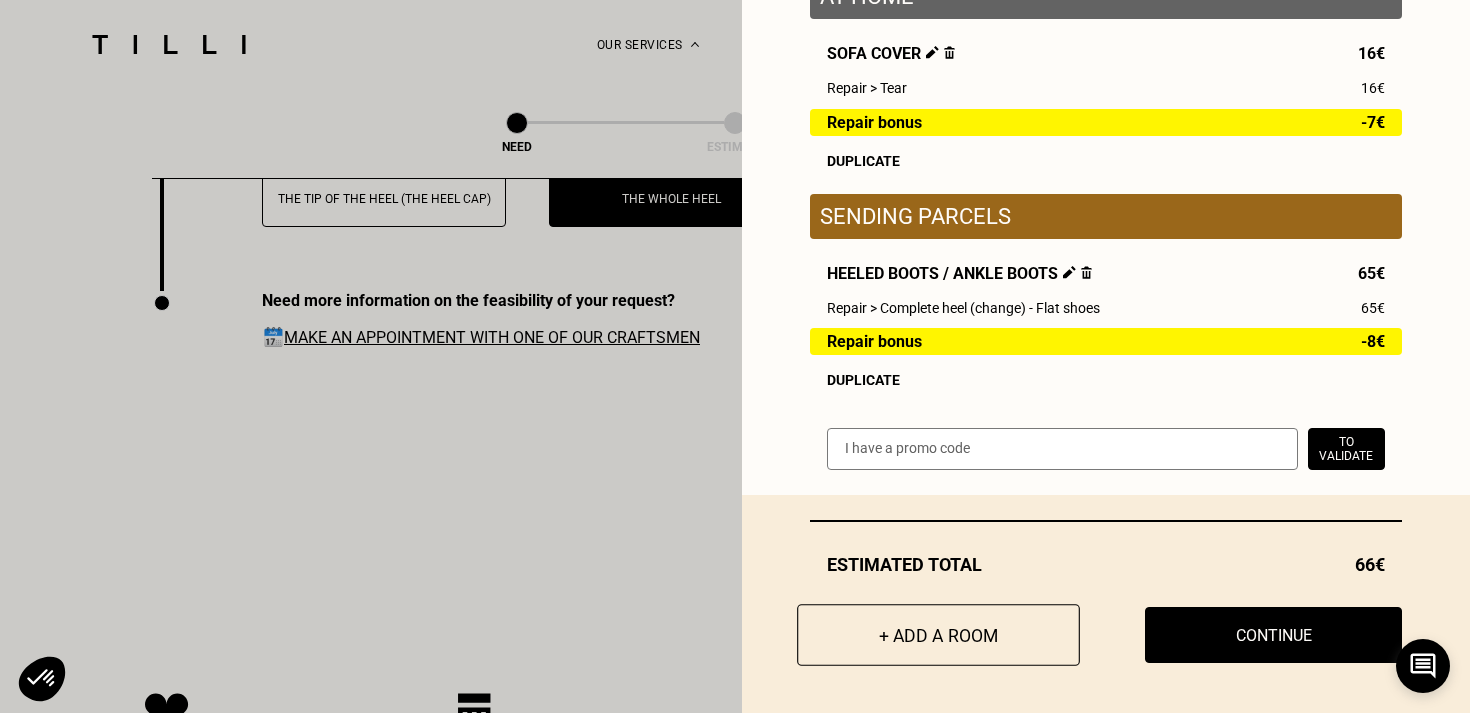 click on "+ Add a room" at bounding box center [939, 635] 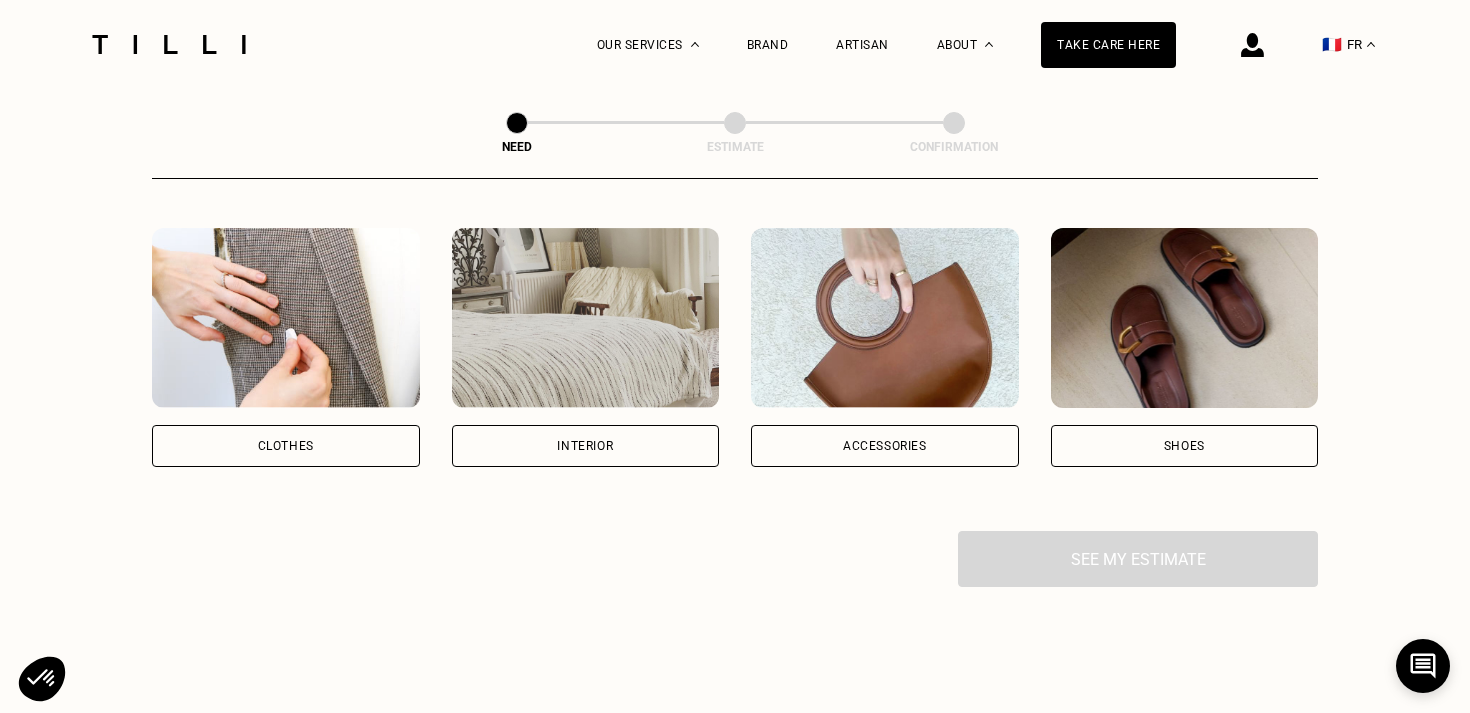 click on "Shoes" at bounding box center [1185, 446] 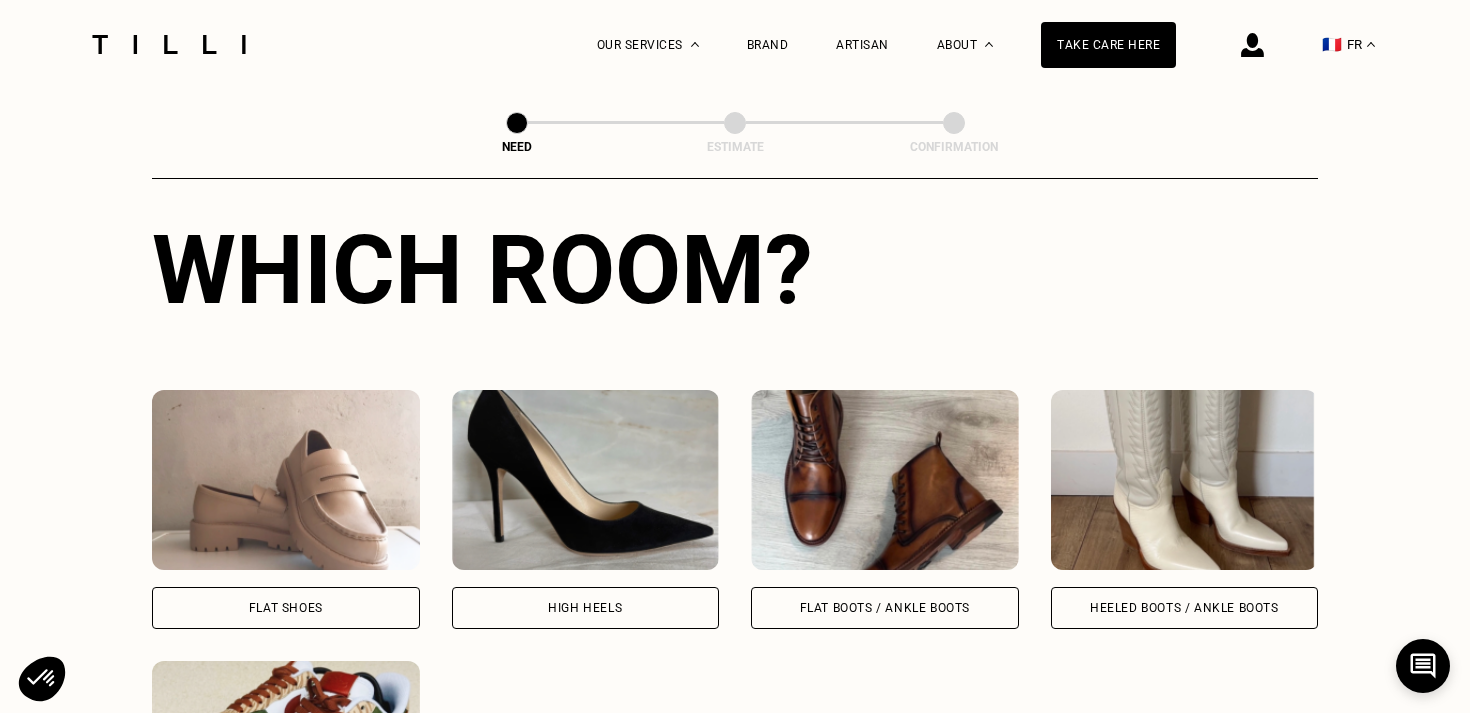 scroll, scrollTop: 884, scrollLeft: 0, axis: vertical 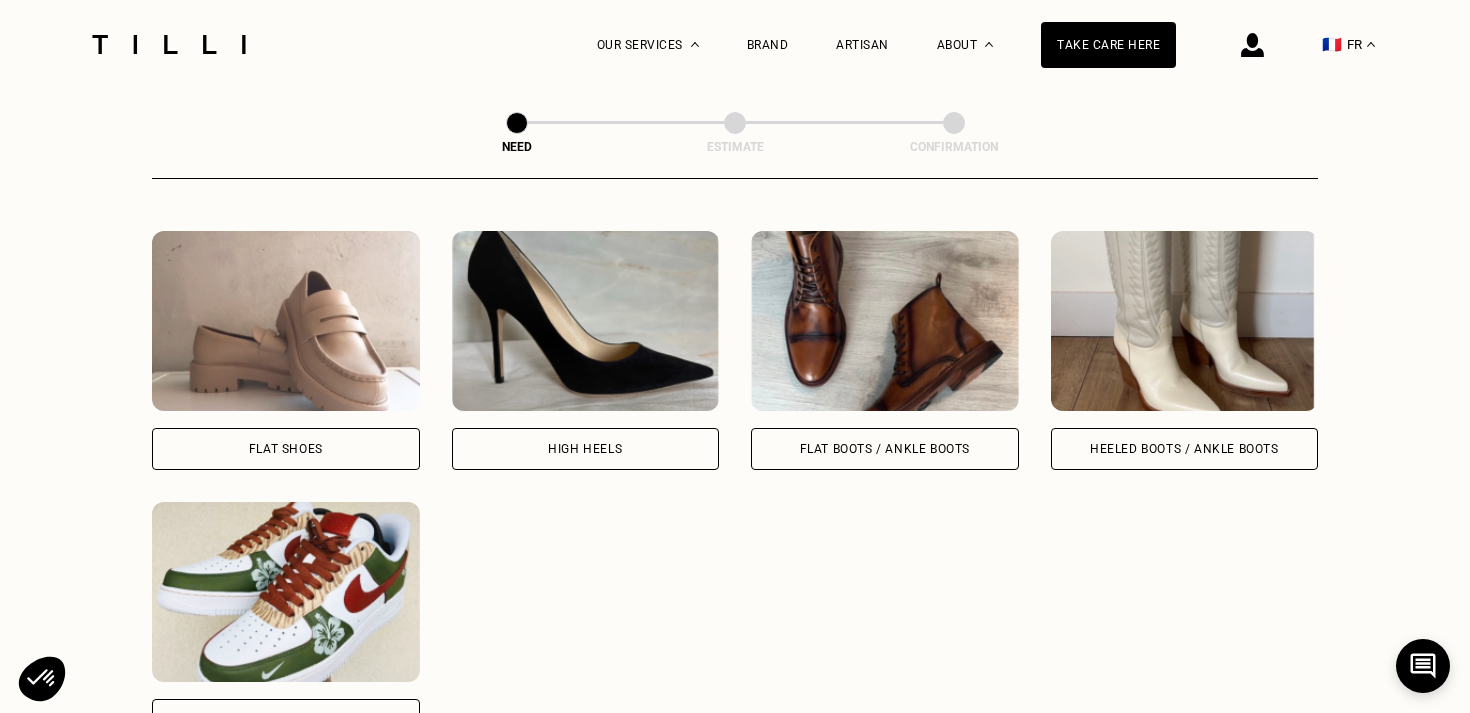 click at bounding box center [1185, 321] 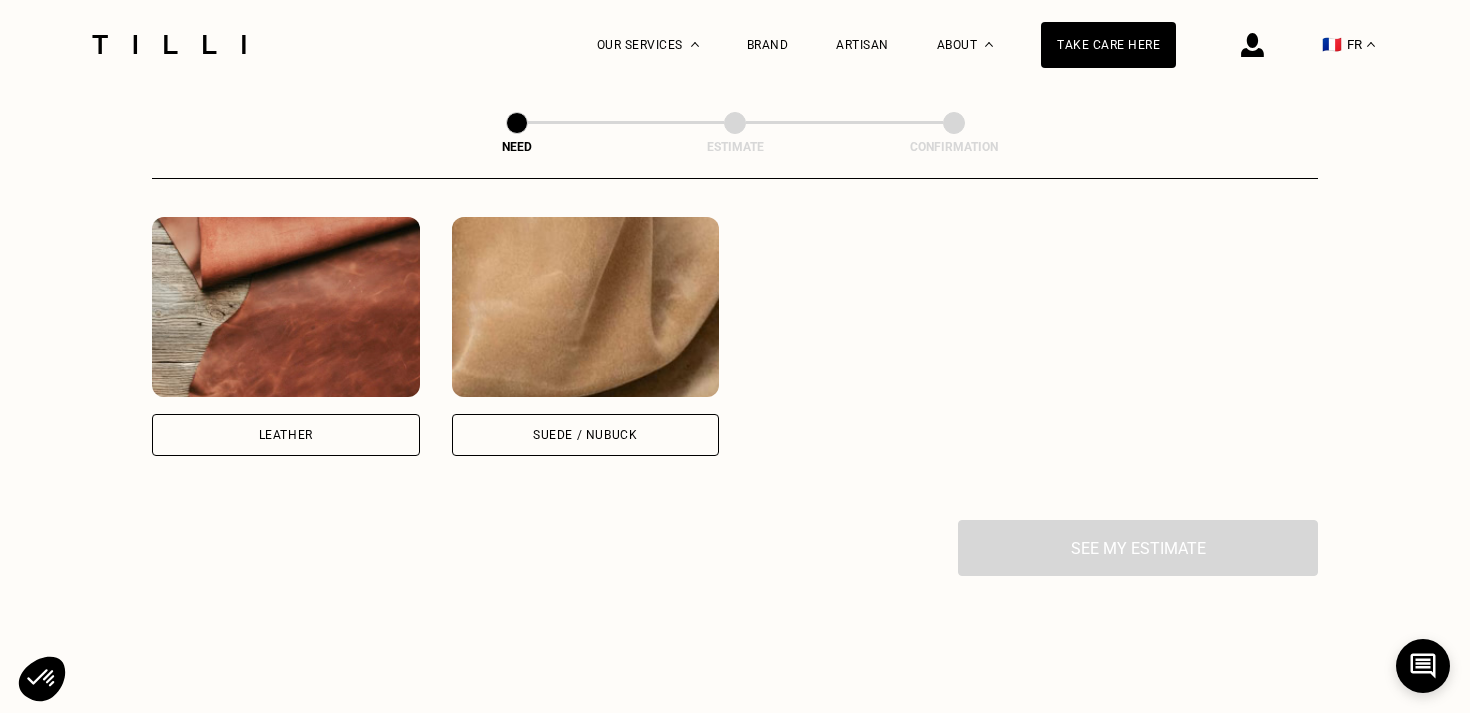 scroll, scrollTop: 1849, scrollLeft: 0, axis: vertical 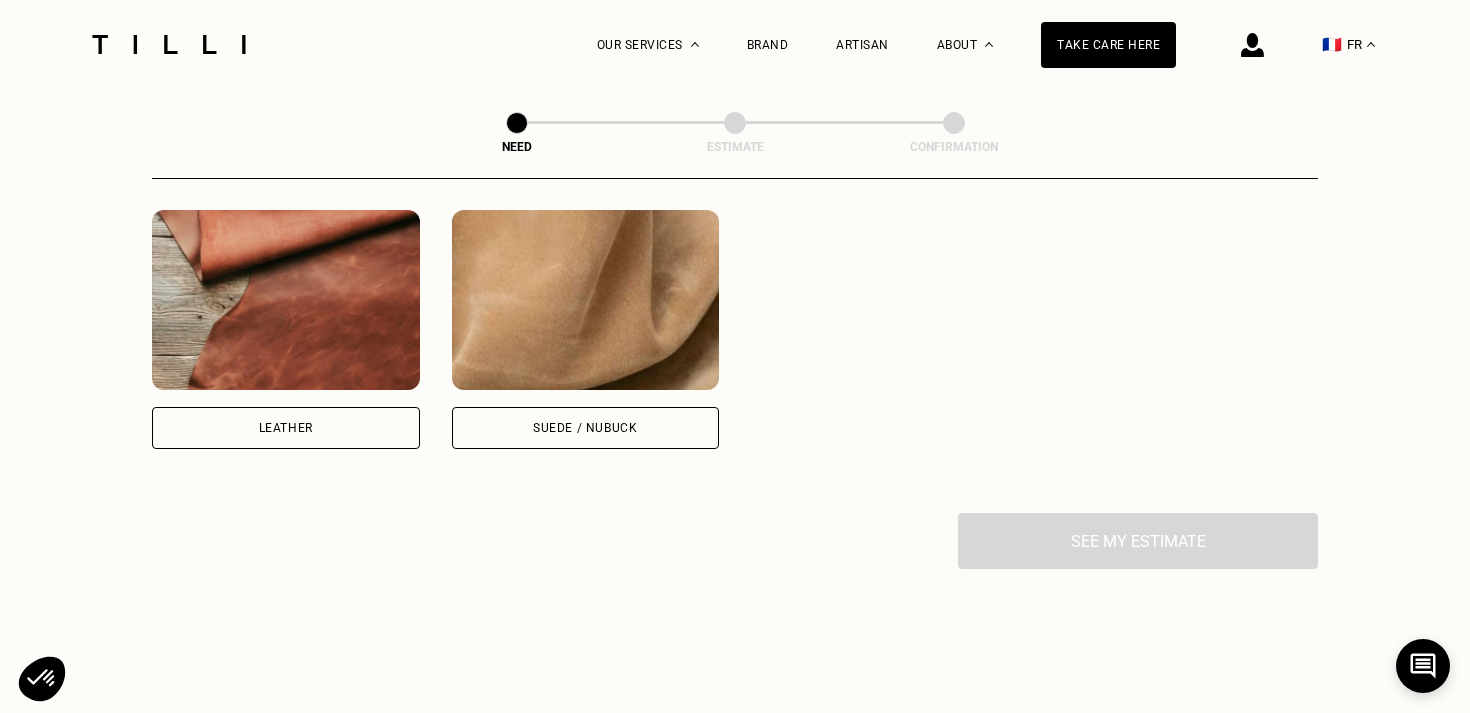 click at bounding box center [586, 300] 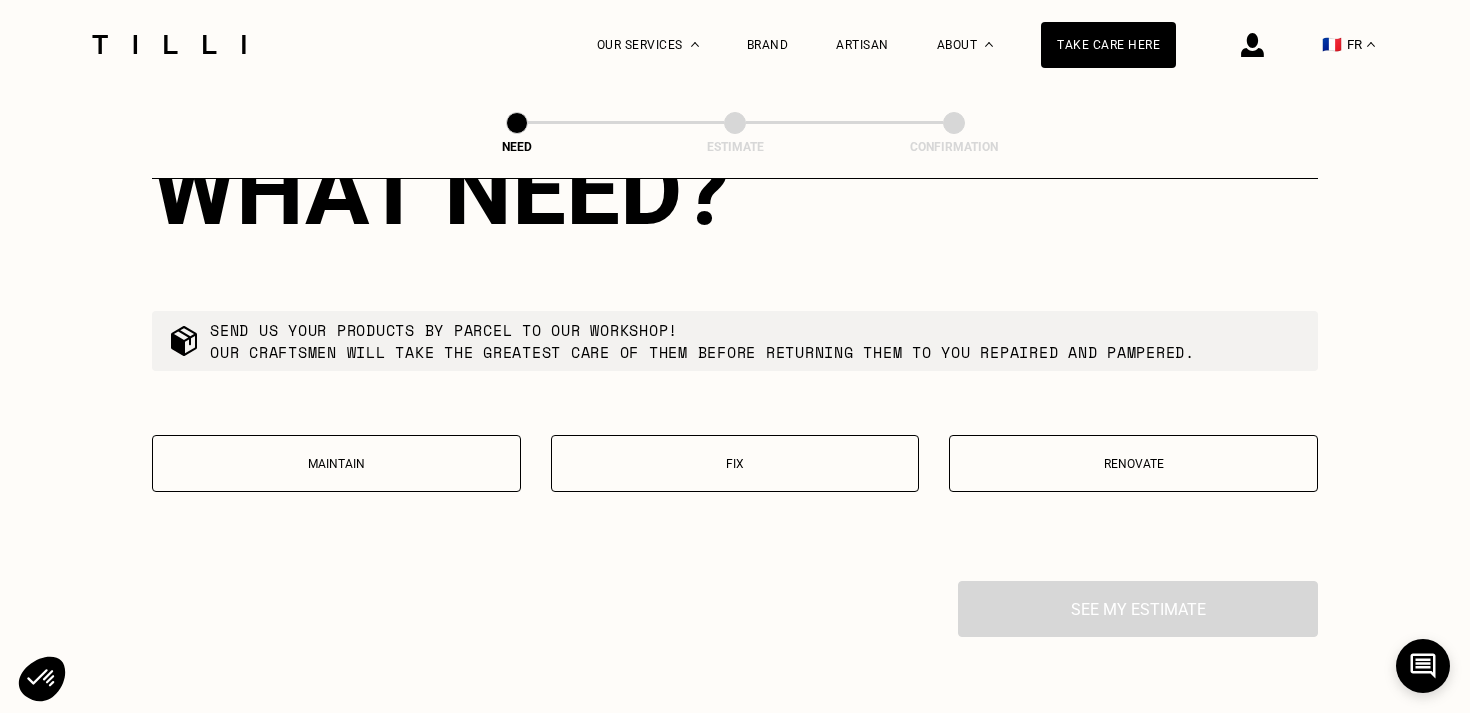 scroll, scrollTop: 2292, scrollLeft: 0, axis: vertical 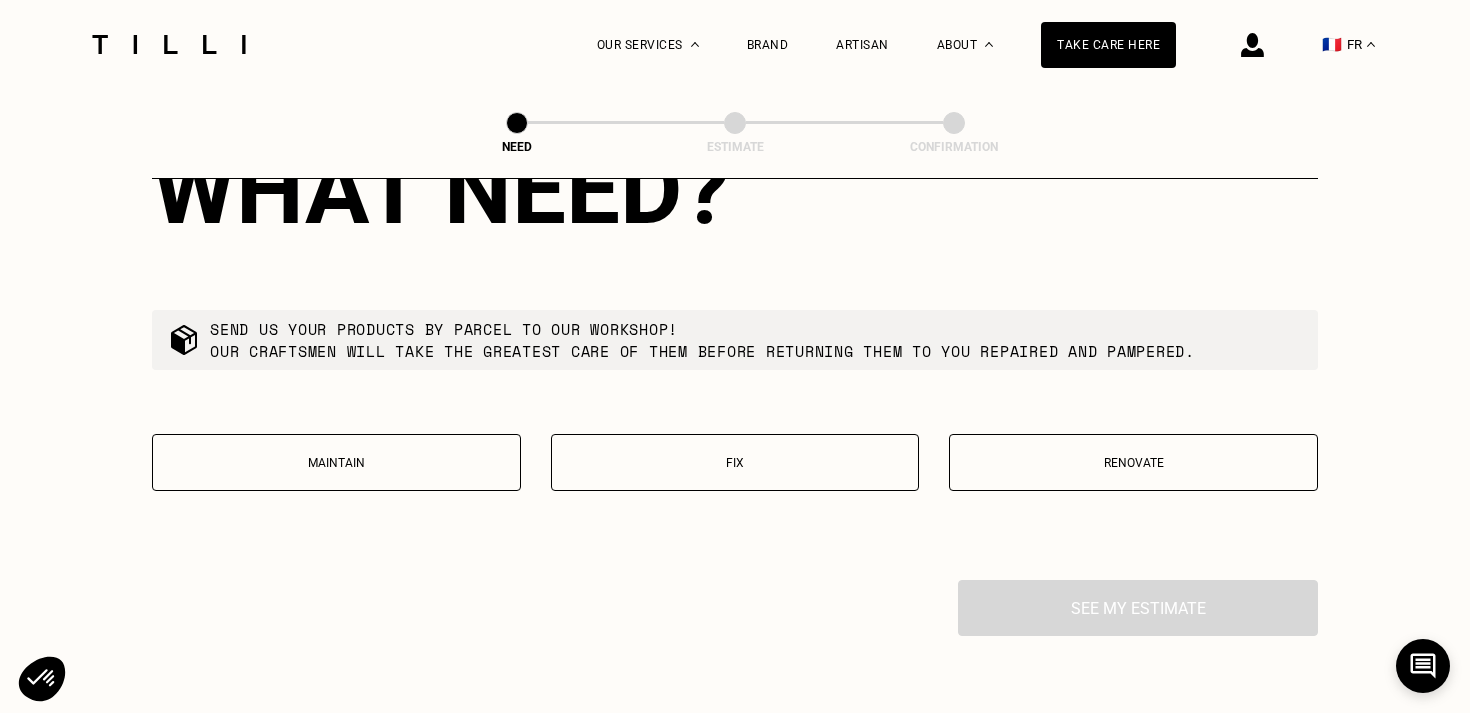 click on "Fix" at bounding box center (735, 462) 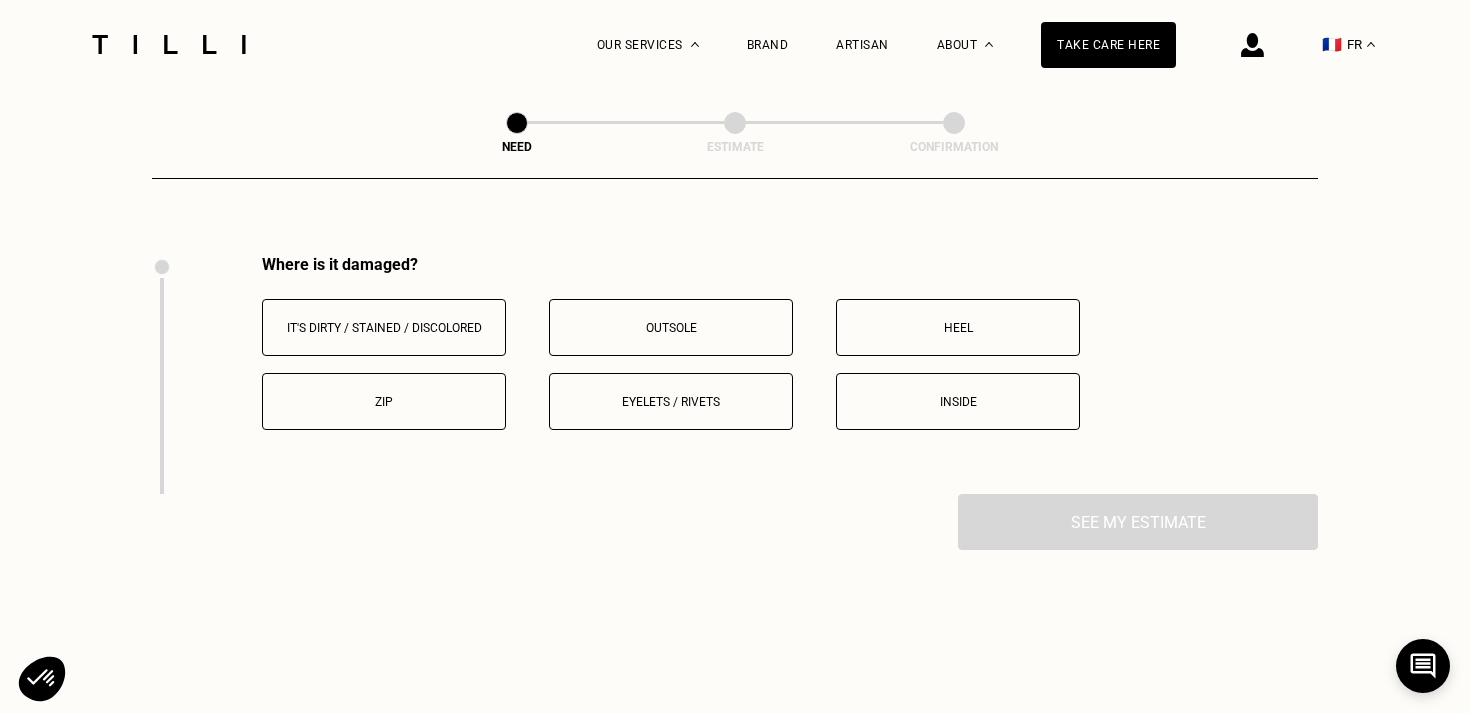 scroll, scrollTop: 2652, scrollLeft: 0, axis: vertical 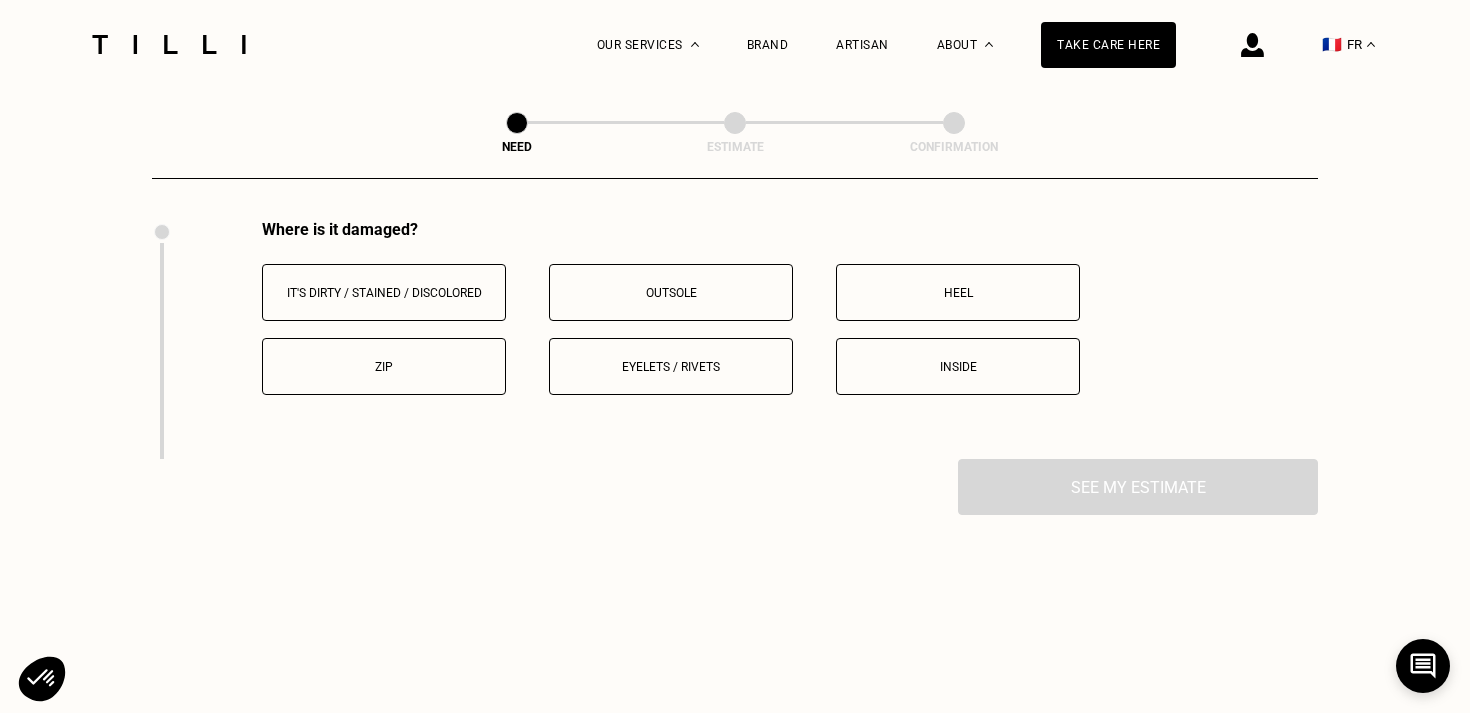 click on "Heel" at bounding box center [958, 292] 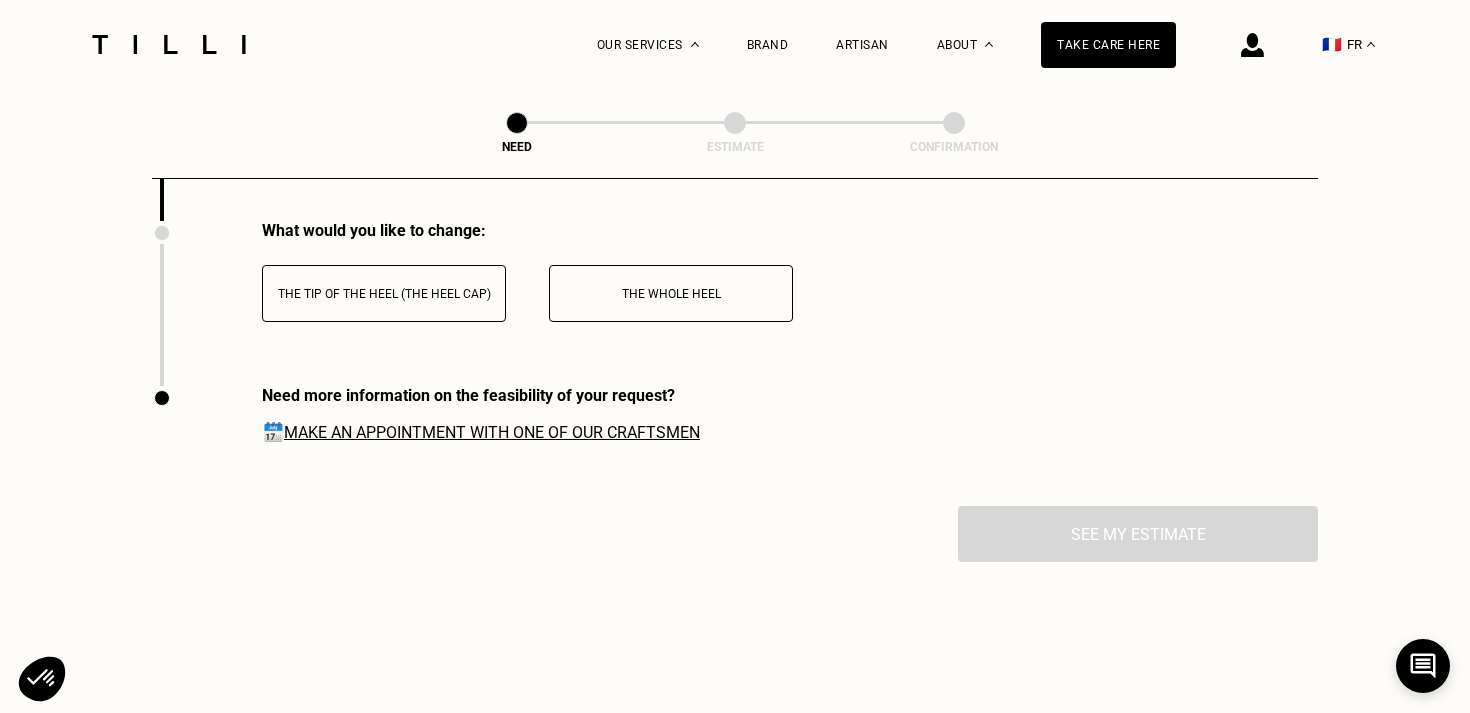 scroll, scrollTop: 2891, scrollLeft: 0, axis: vertical 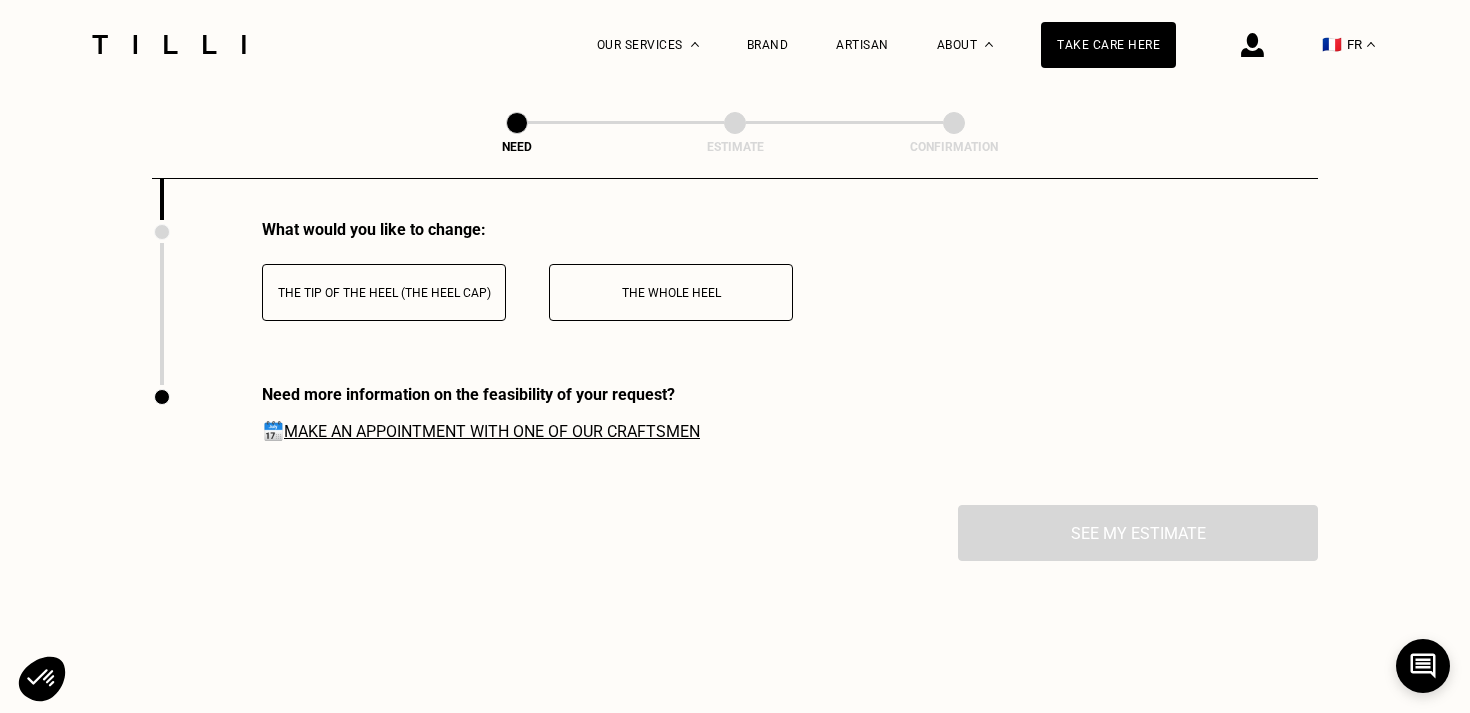 click on "The tip of the heel (the heel cap)" at bounding box center (384, 292) 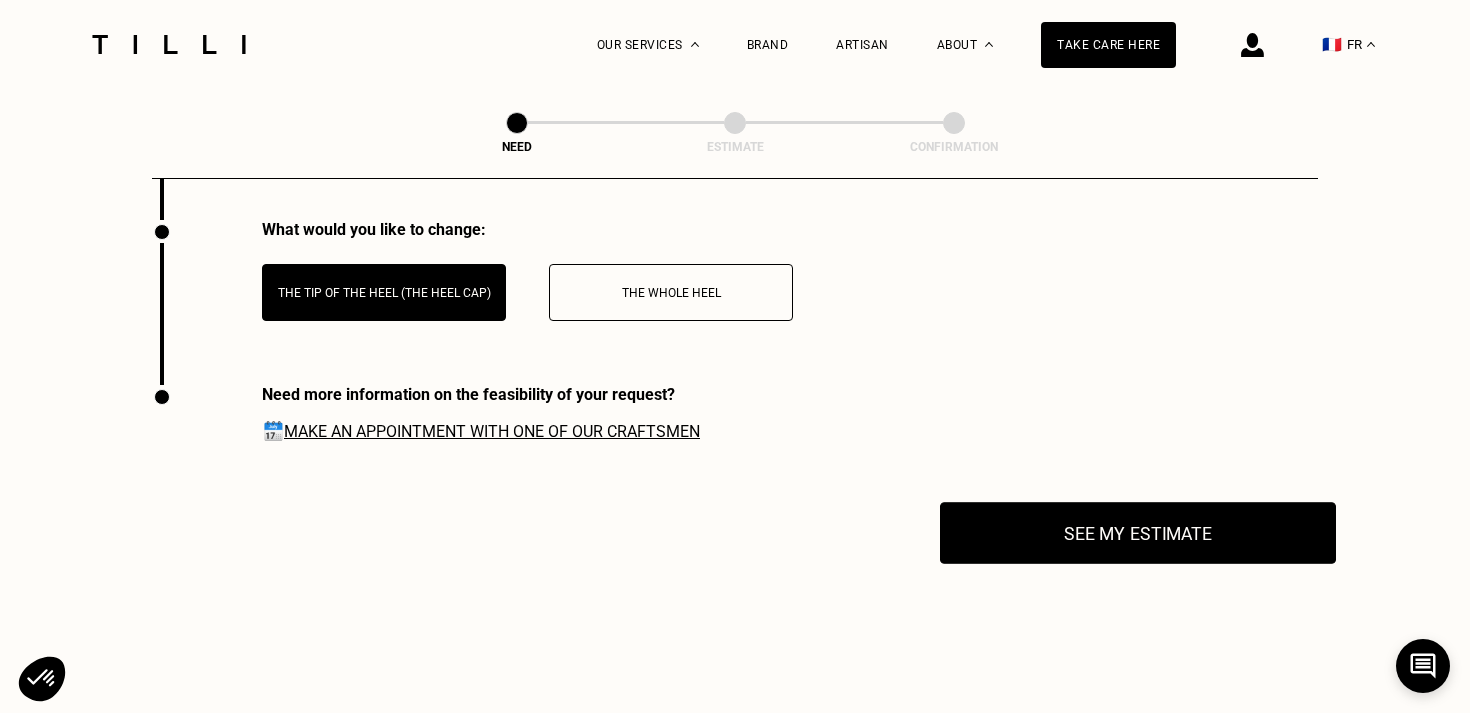 click on "See my estimate" at bounding box center (1138, 533) 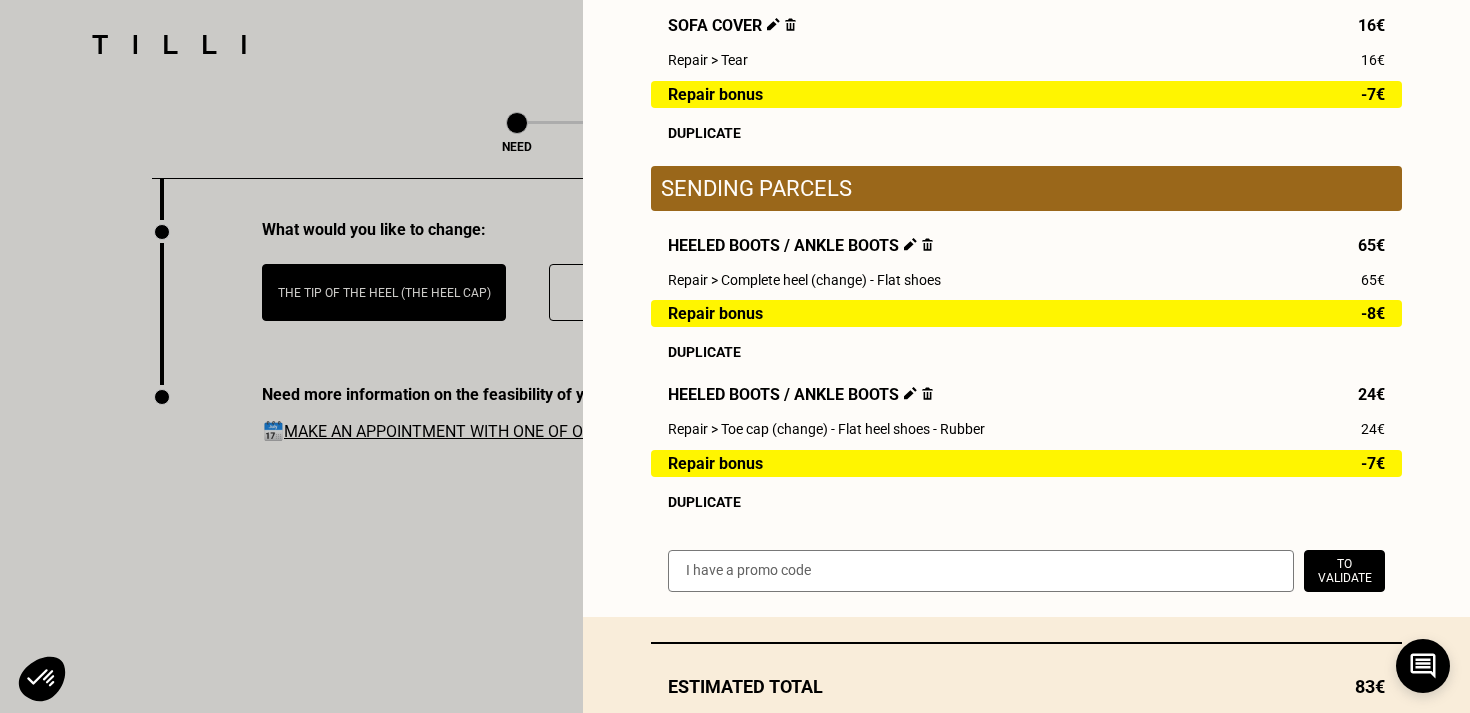 scroll, scrollTop: 448, scrollLeft: 0, axis: vertical 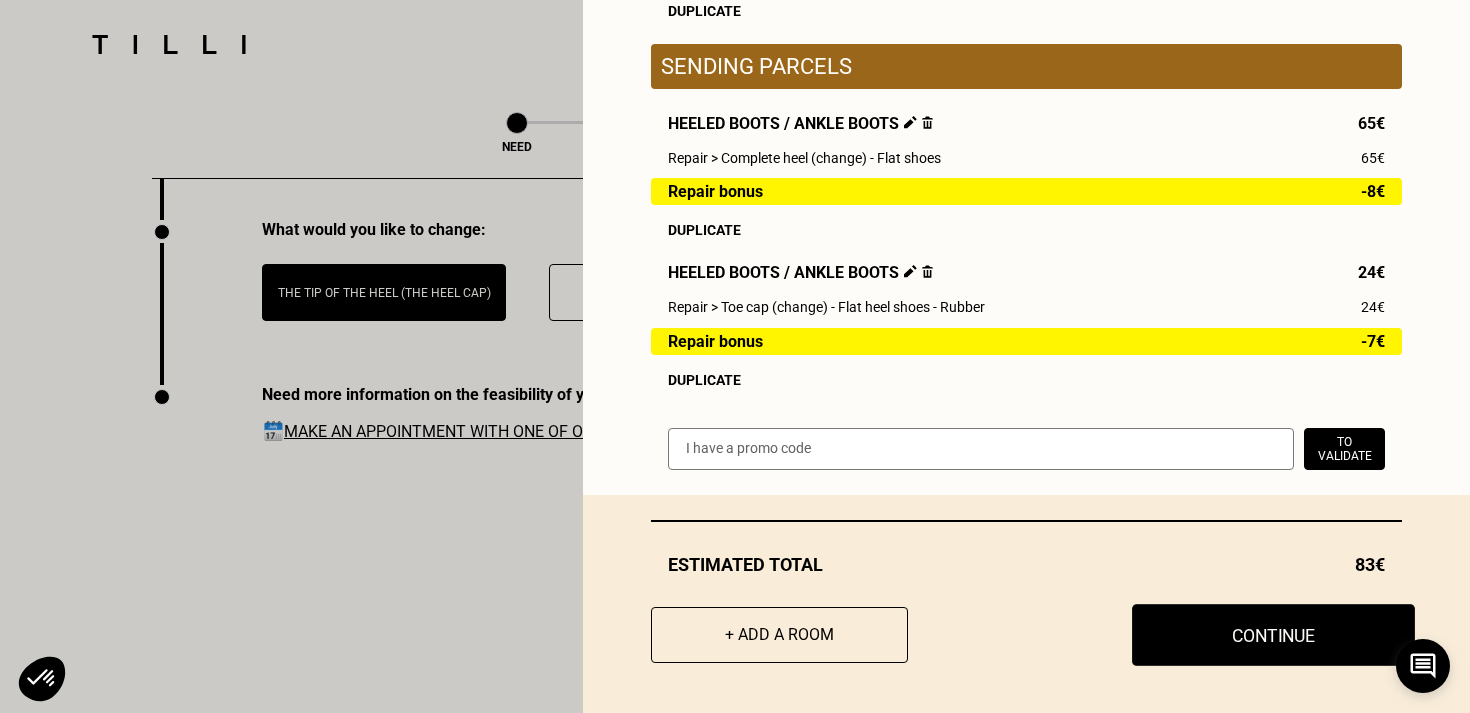 click on "Continue" at bounding box center (1273, 635) 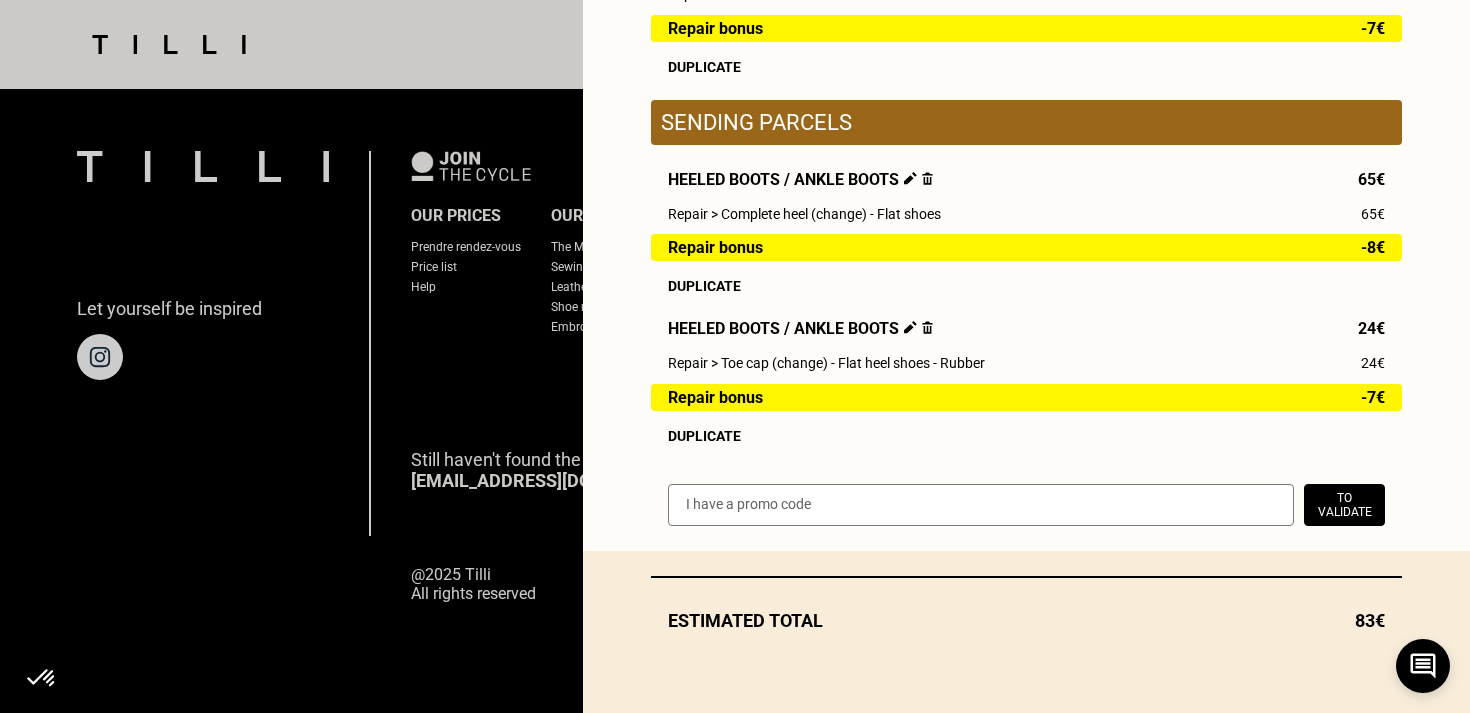 scroll, scrollTop: 1308, scrollLeft: 0, axis: vertical 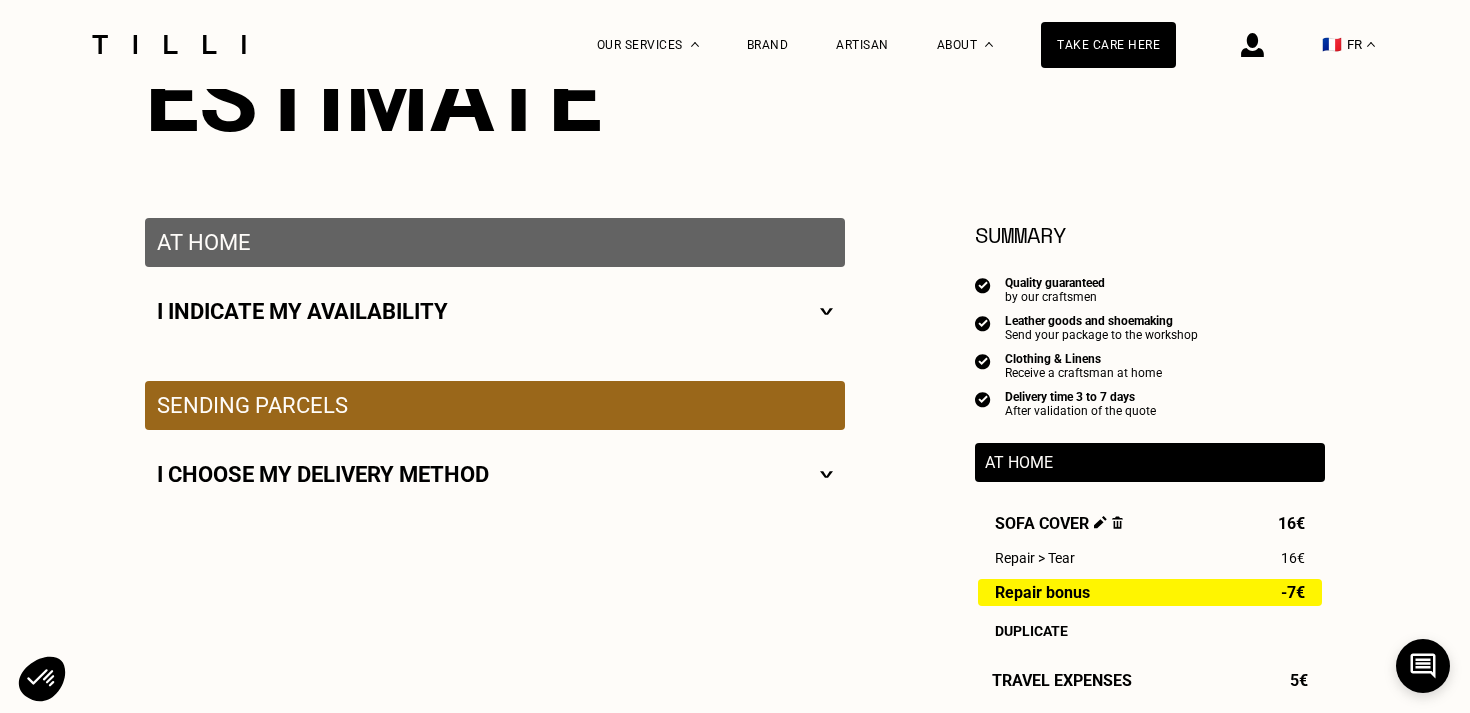 click on "I indicate my availability" at bounding box center (495, 311) 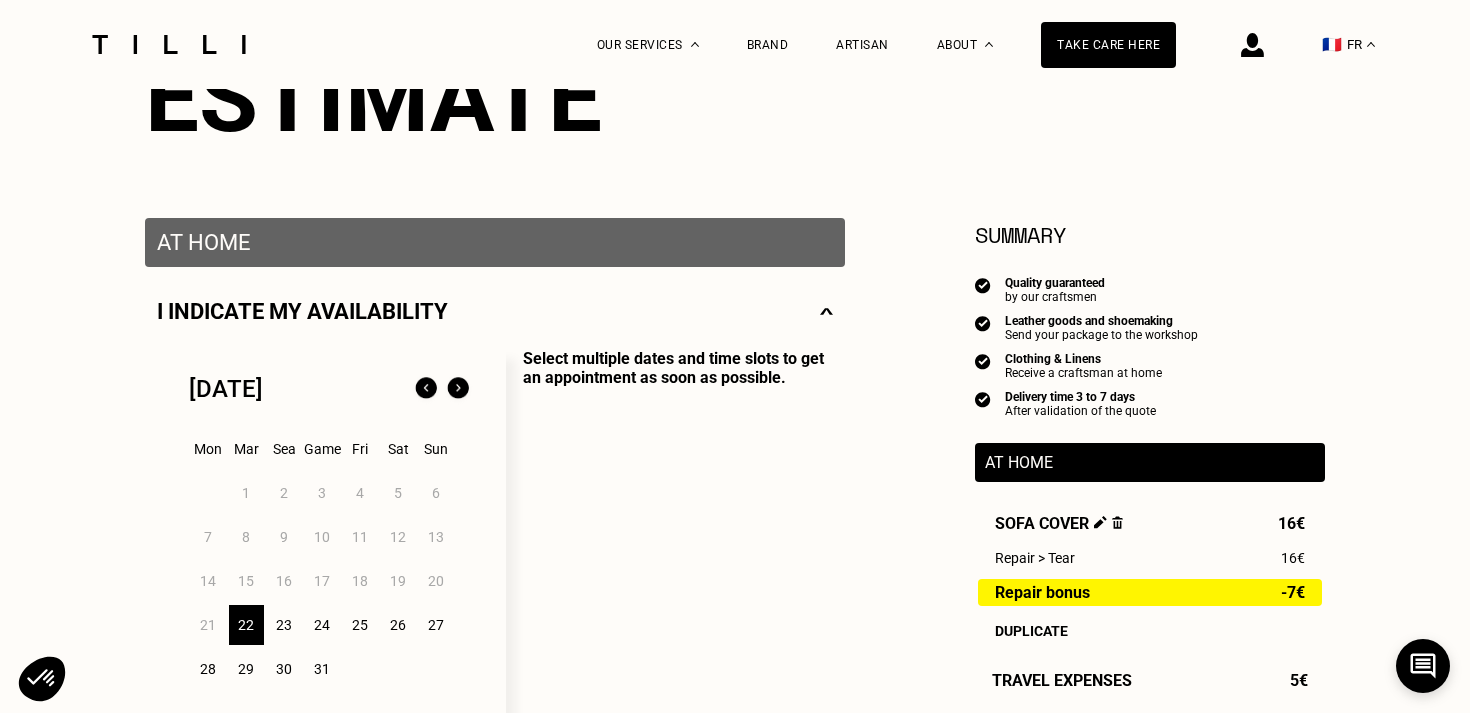 click on "23" at bounding box center (284, 625) 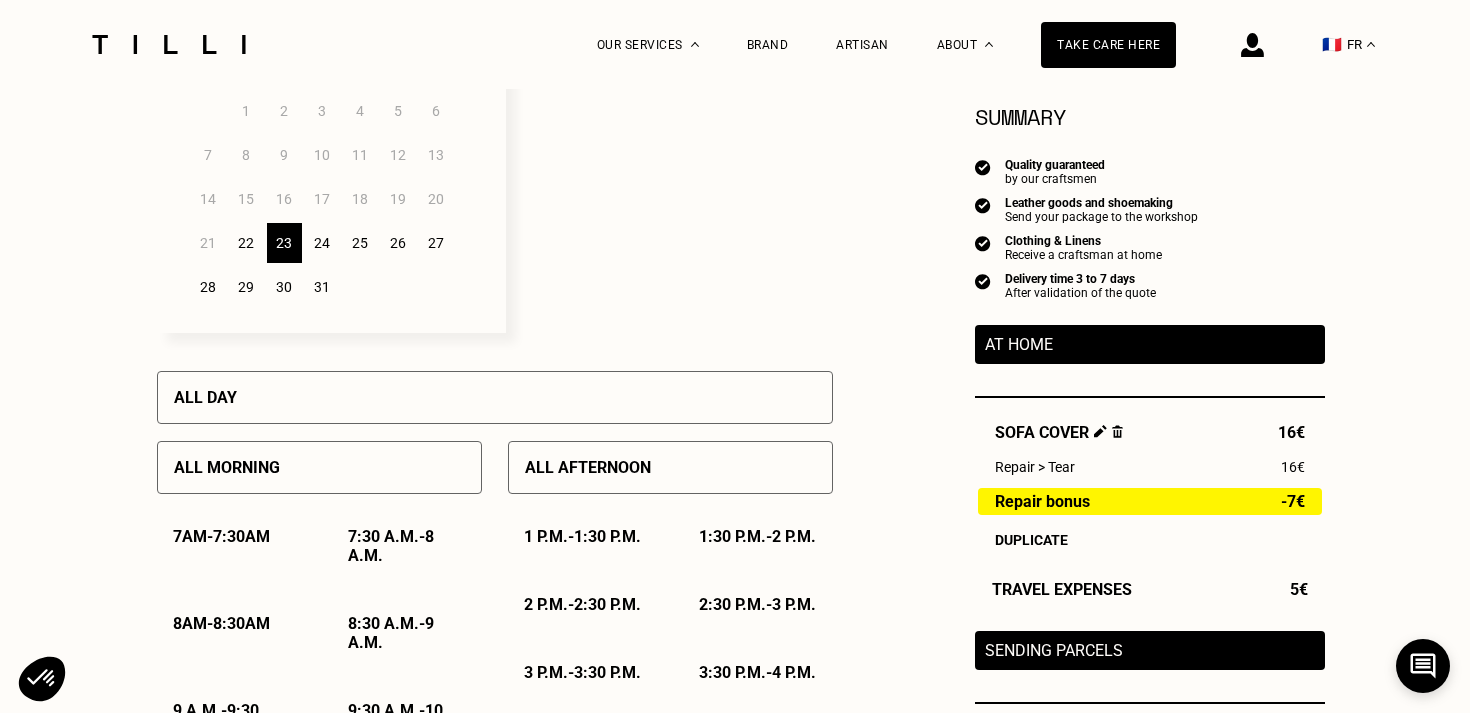 scroll, scrollTop: 723, scrollLeft: 0, axis: vertical 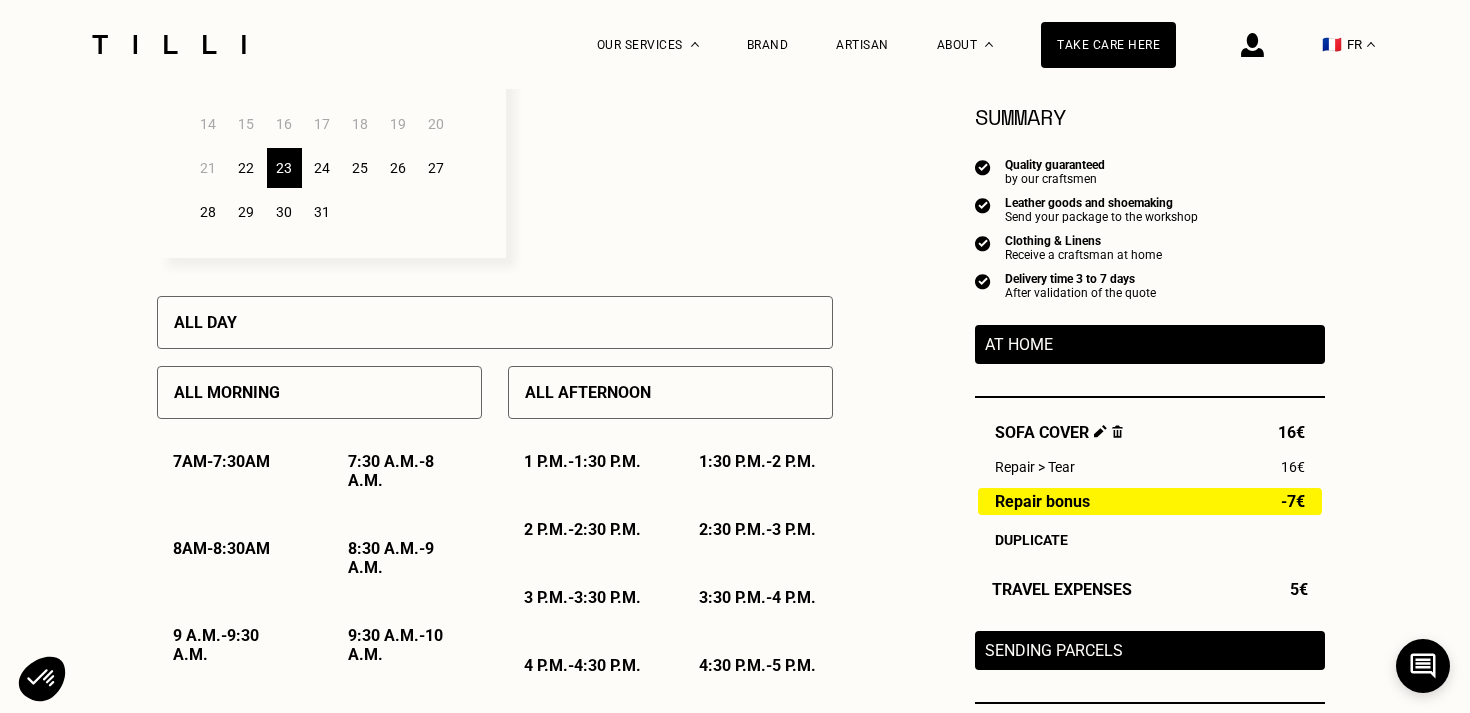 click on "All afternoon" at bounding box center [588, 392] 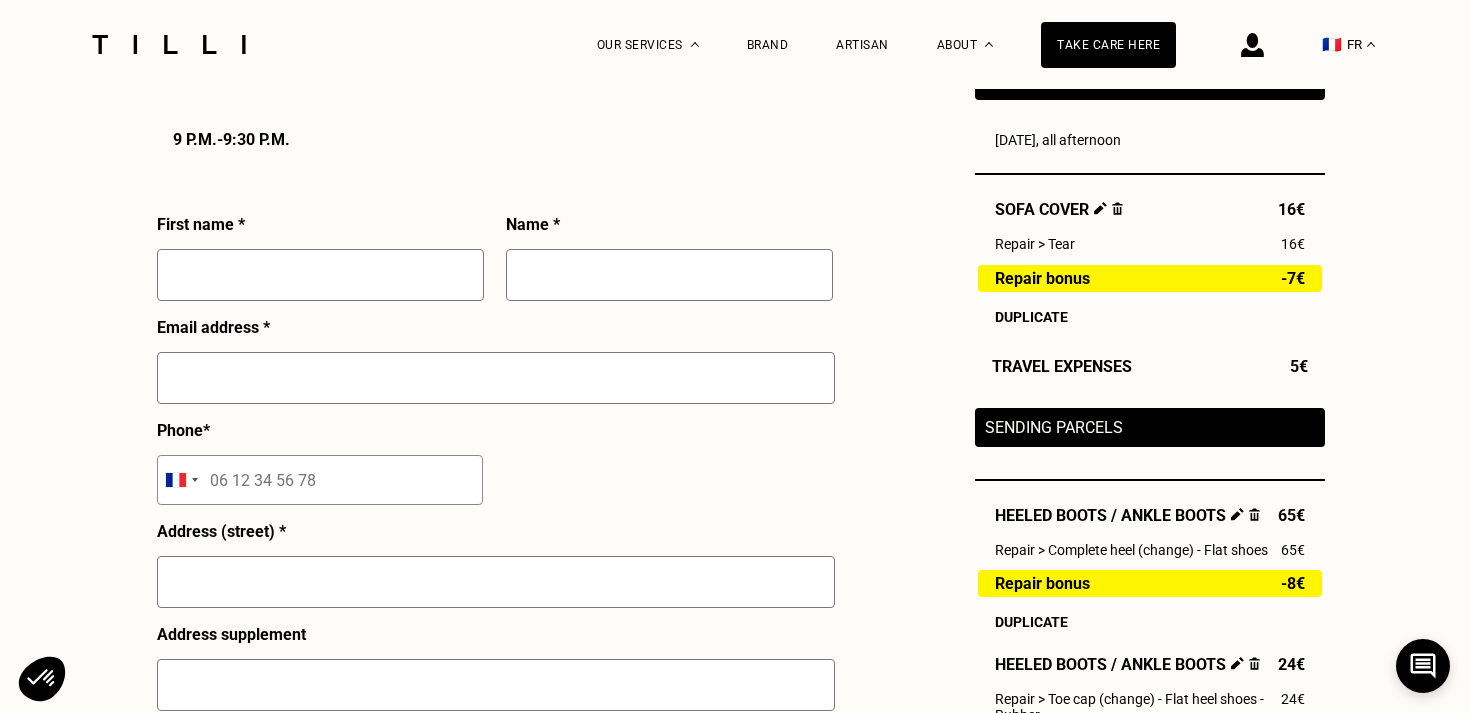 scroll, scrollTop: 1869, scrollLeft: 0, axis: vertical 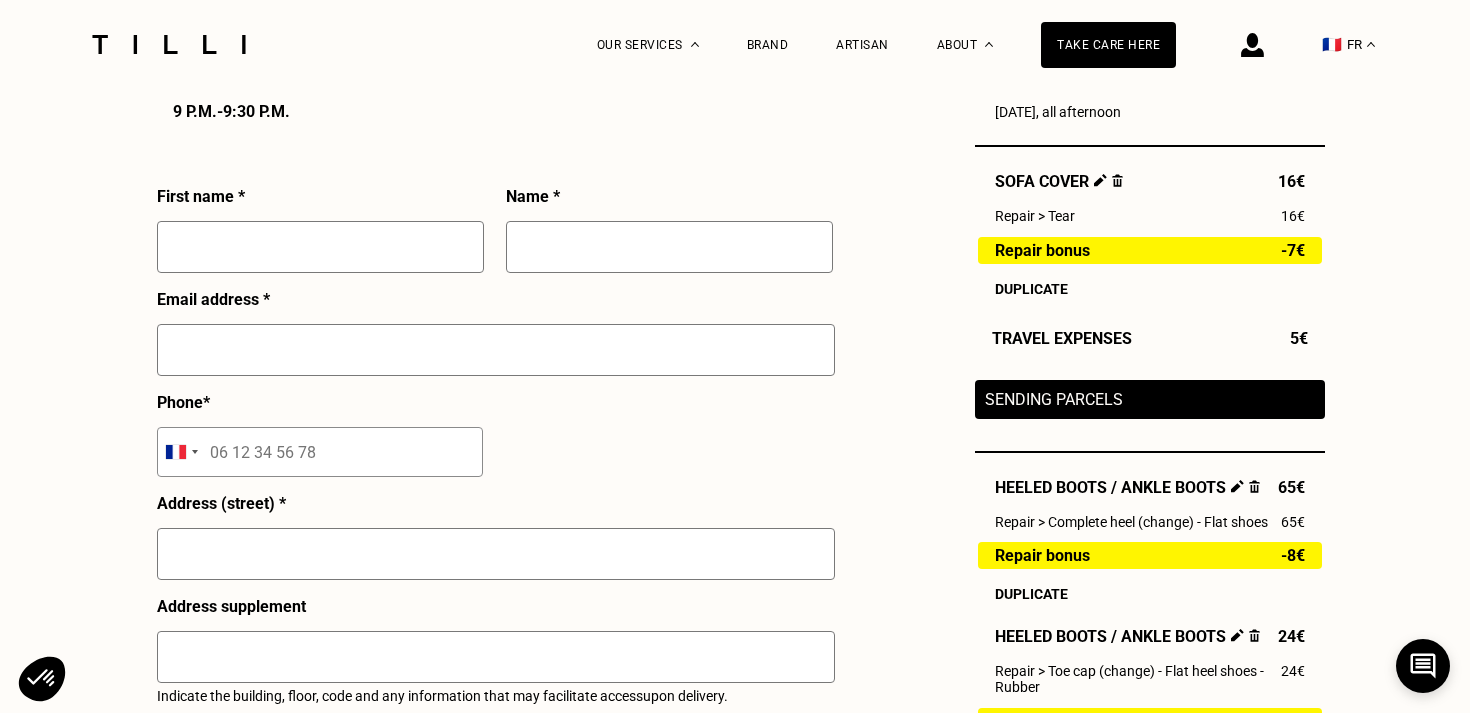 click at bounding box center [320, 247] 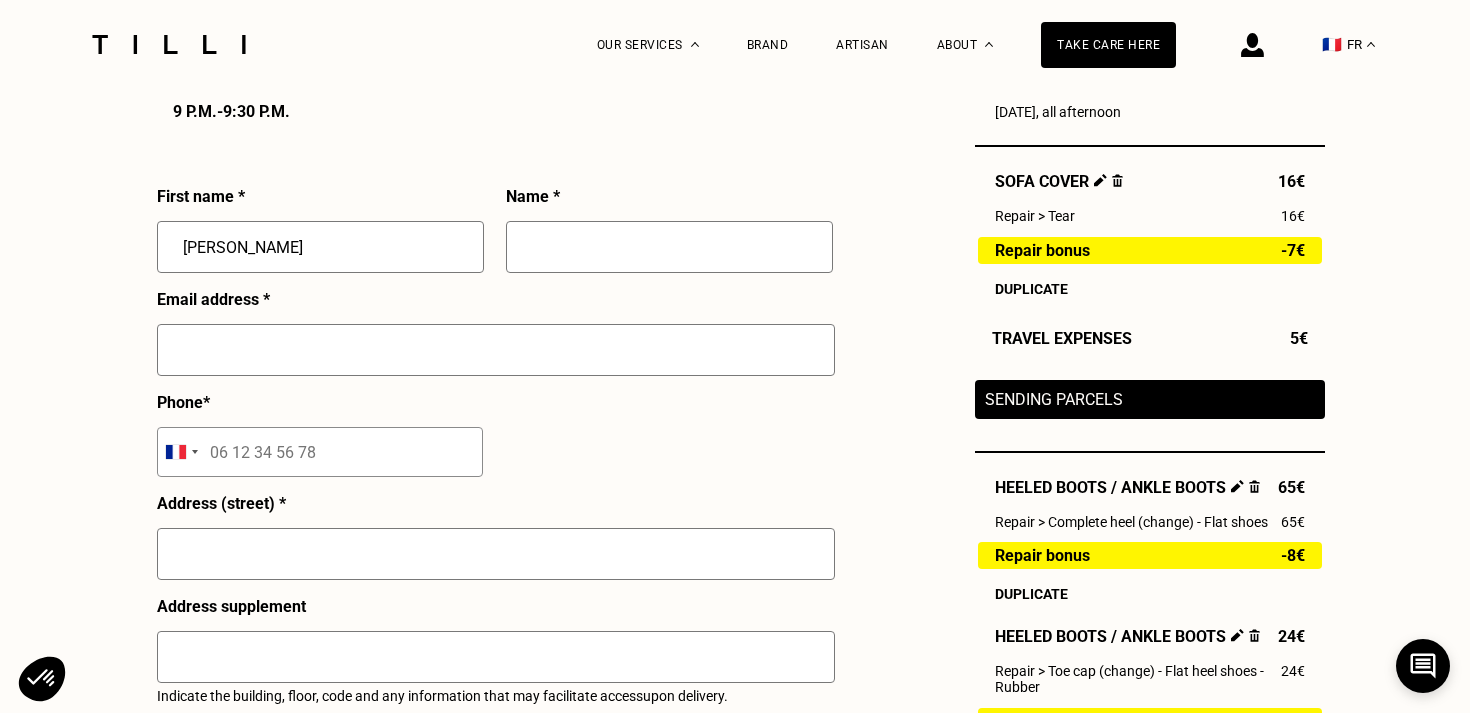type on "[PERSON_NAME]" 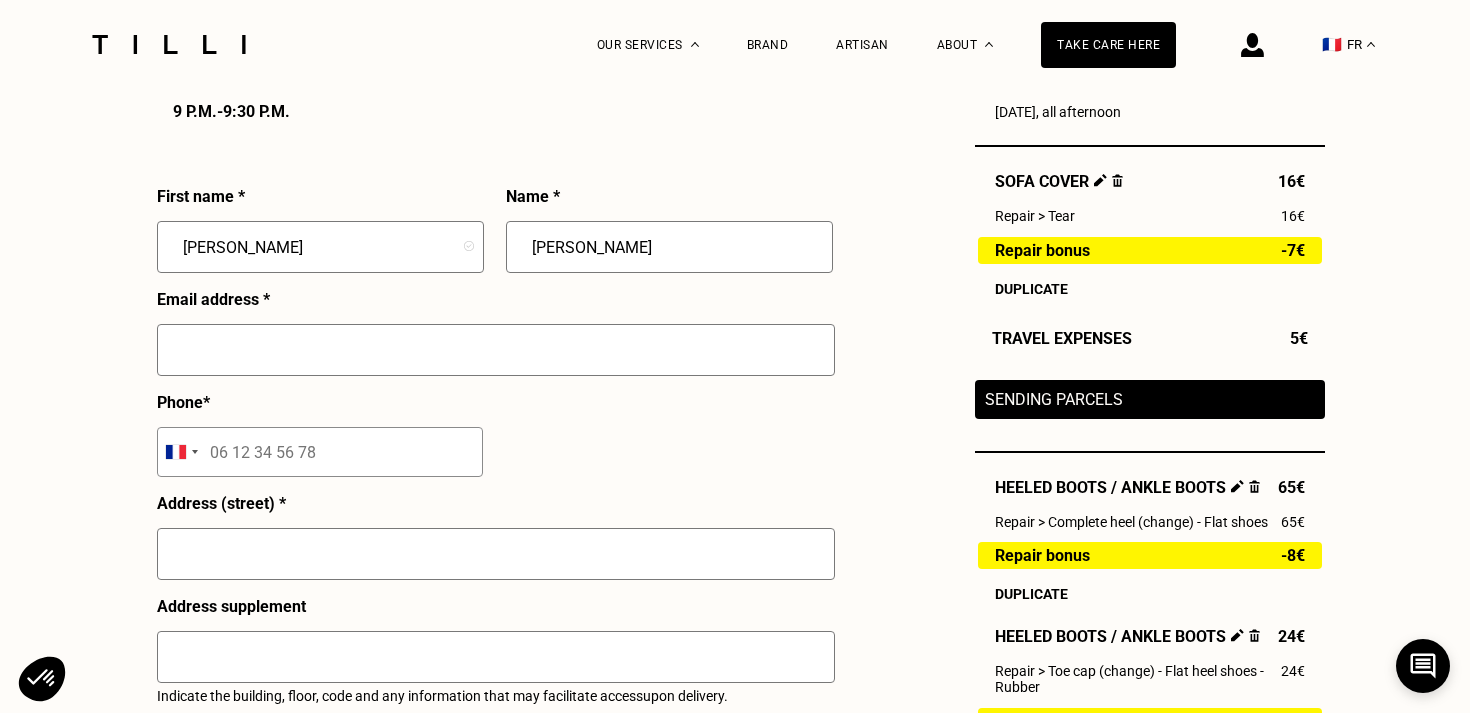 type on "[PERSON_NAME]" 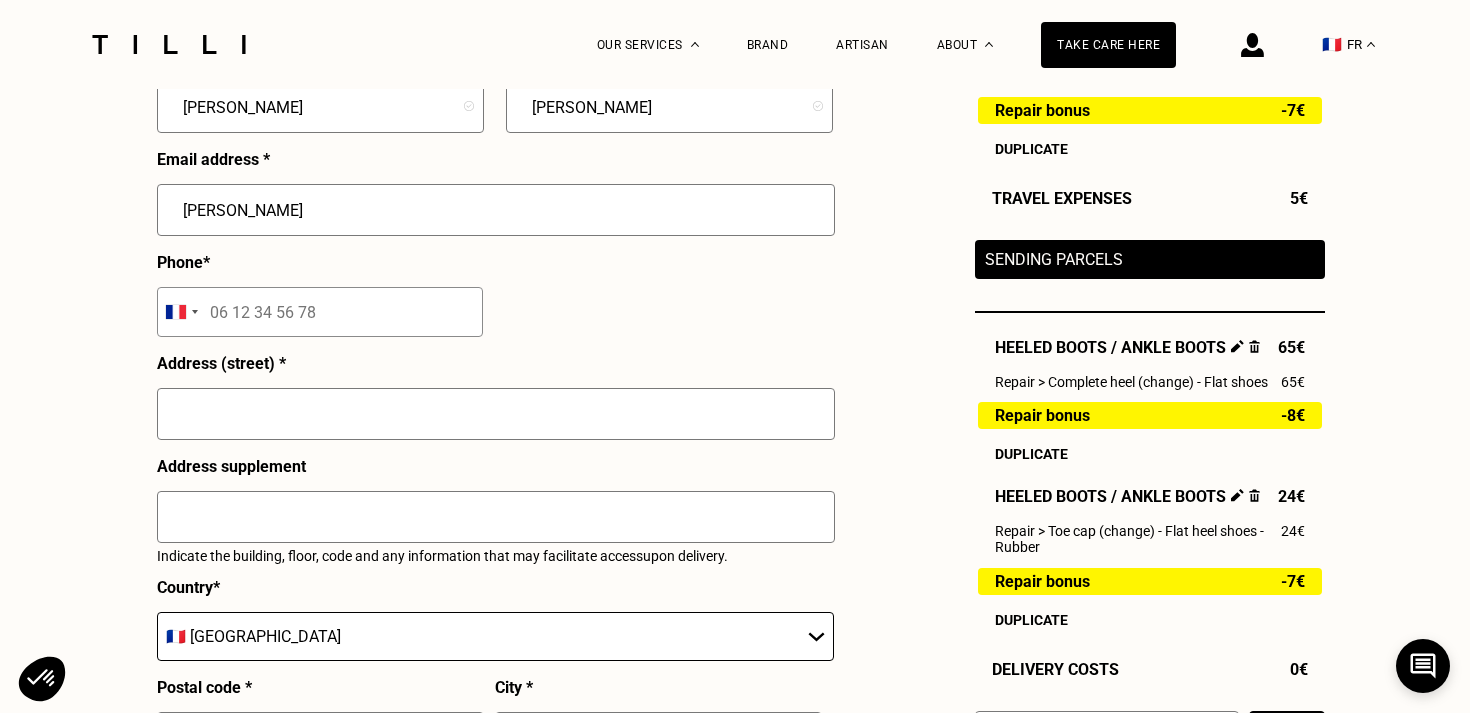 scroll, scrollTop: 2059, scrollLeft: 0, axis: vertical 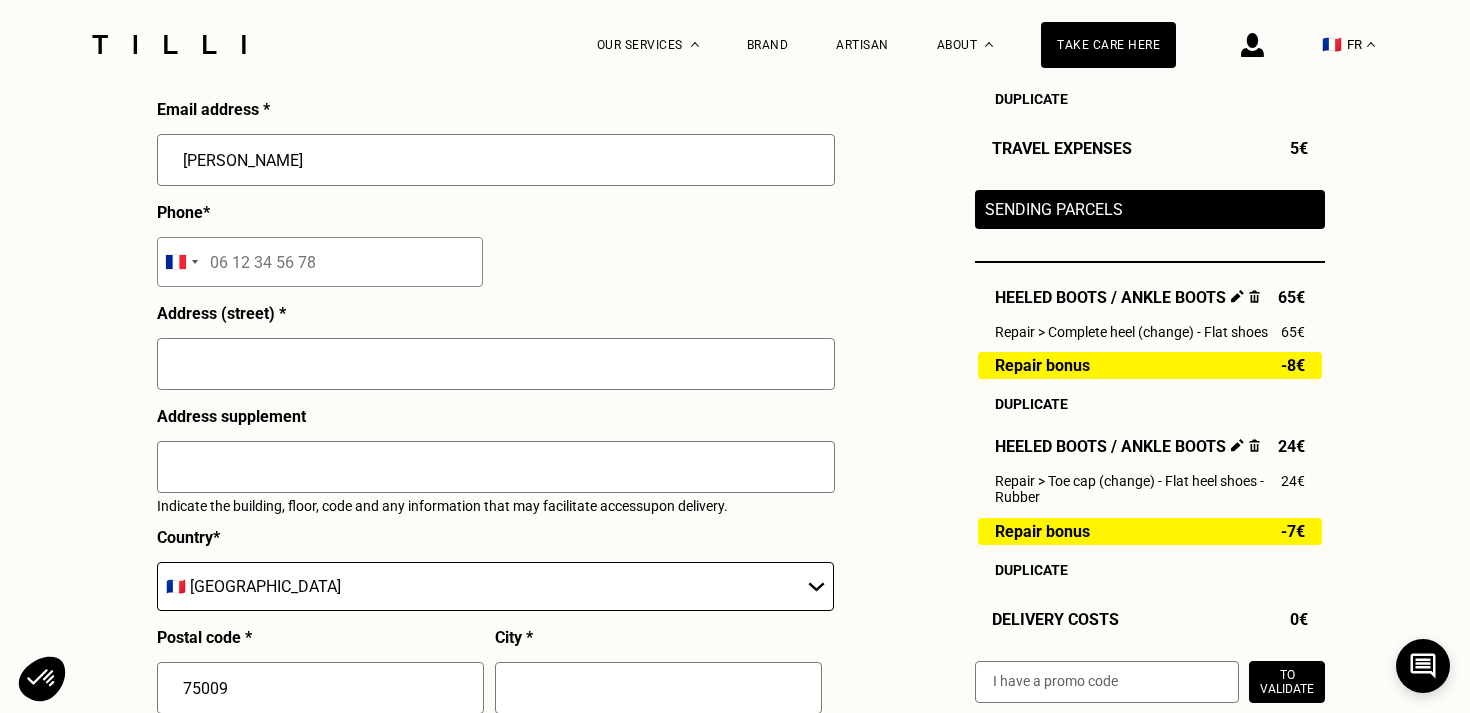 click on "Sending parcels Heeled Boots / Ankle Boots 65€ Repair > Complete heel (change) - Flat shoes 65€ Repair bonus -8€ Duplicate Heeled Boots / Ankle Boots 24€ Repair > Toe cap (change) - Flat heel shoes - Rubber 24€ Repair bonus -7€ Duplicate" at bounding box center [1150, 383] 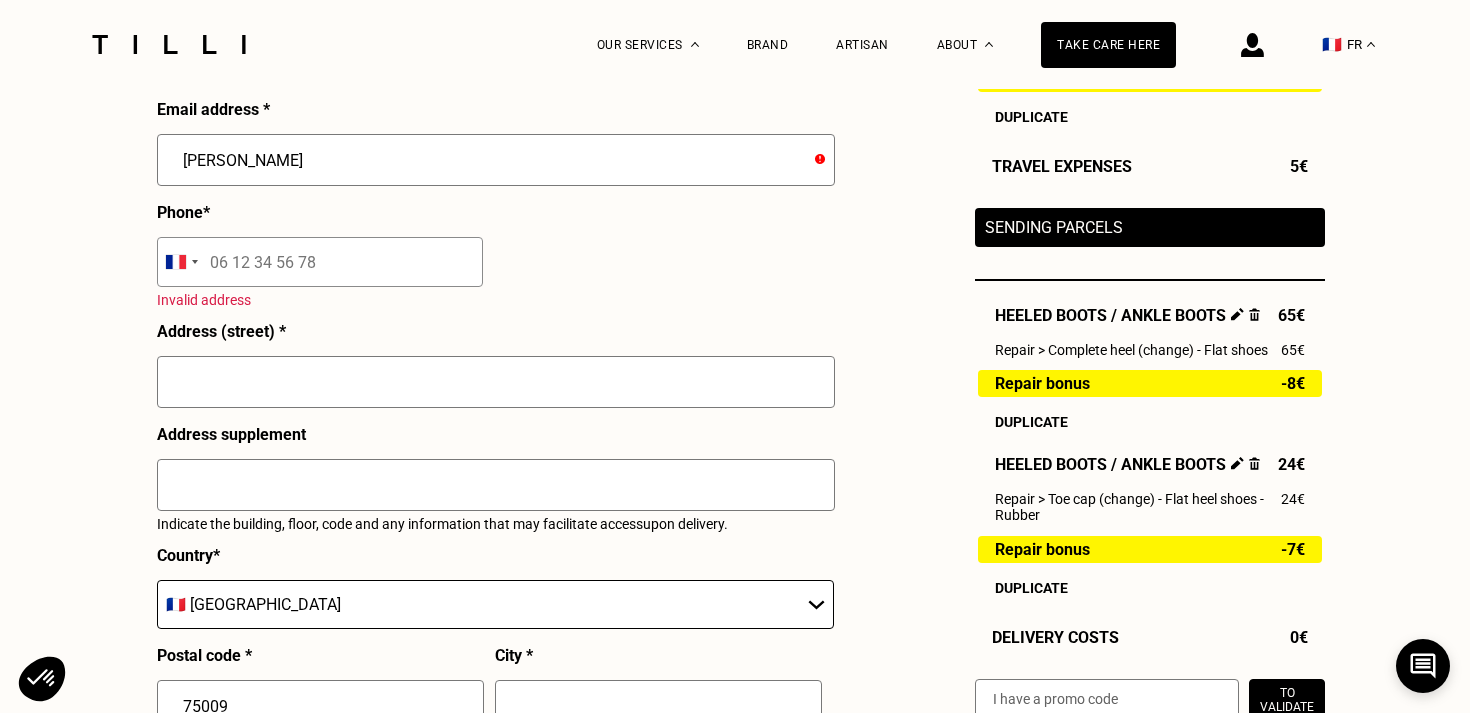 click at bounding box center (1254, 313) 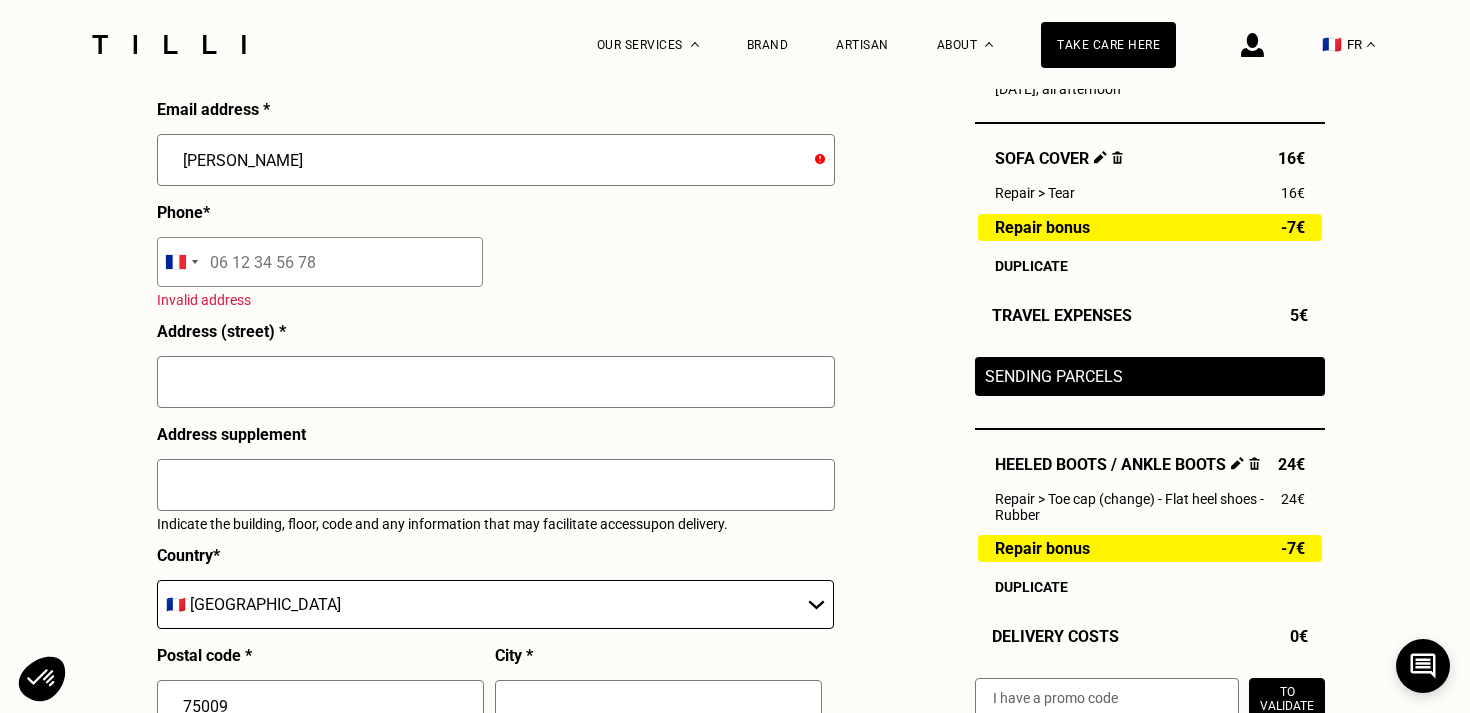 click at bounding box center [1254, 463] 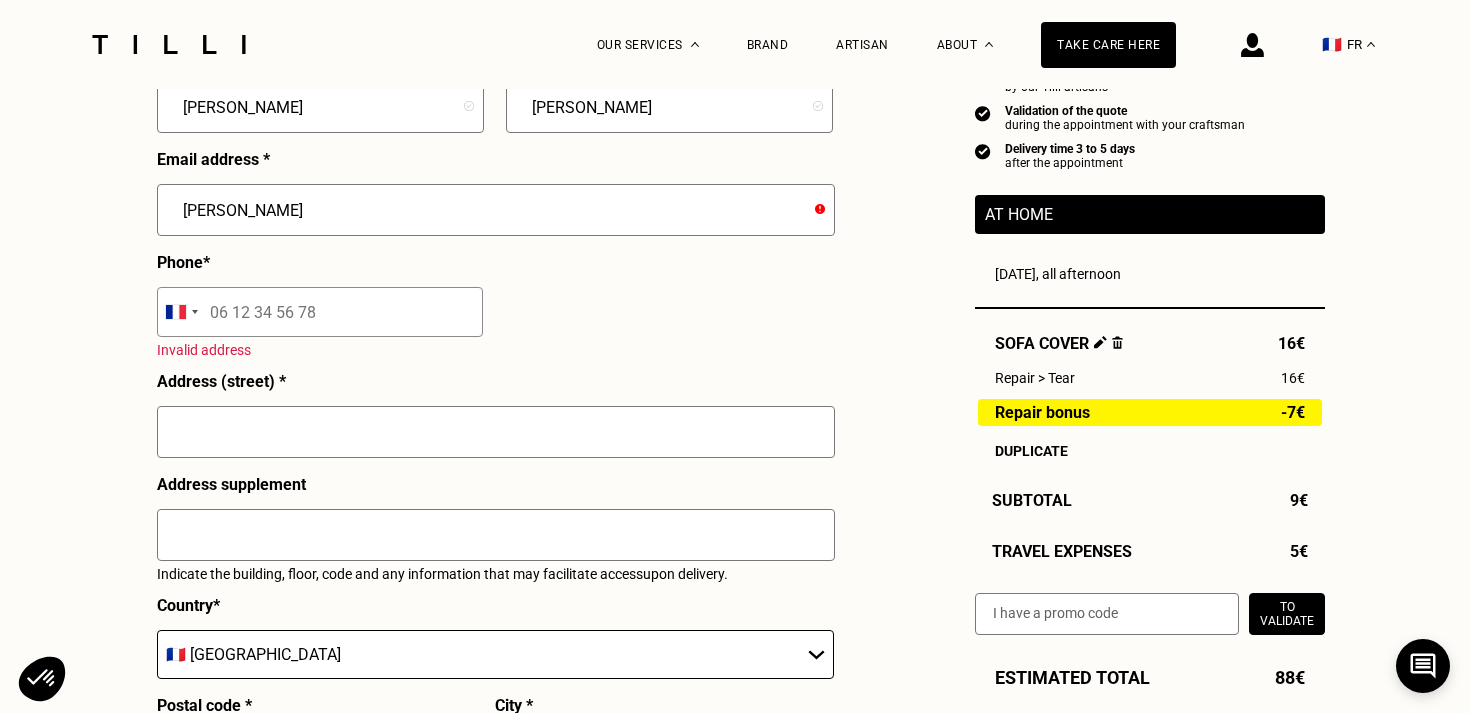 click on "[PERSON_NAME]" at bounding box center [496, 210] 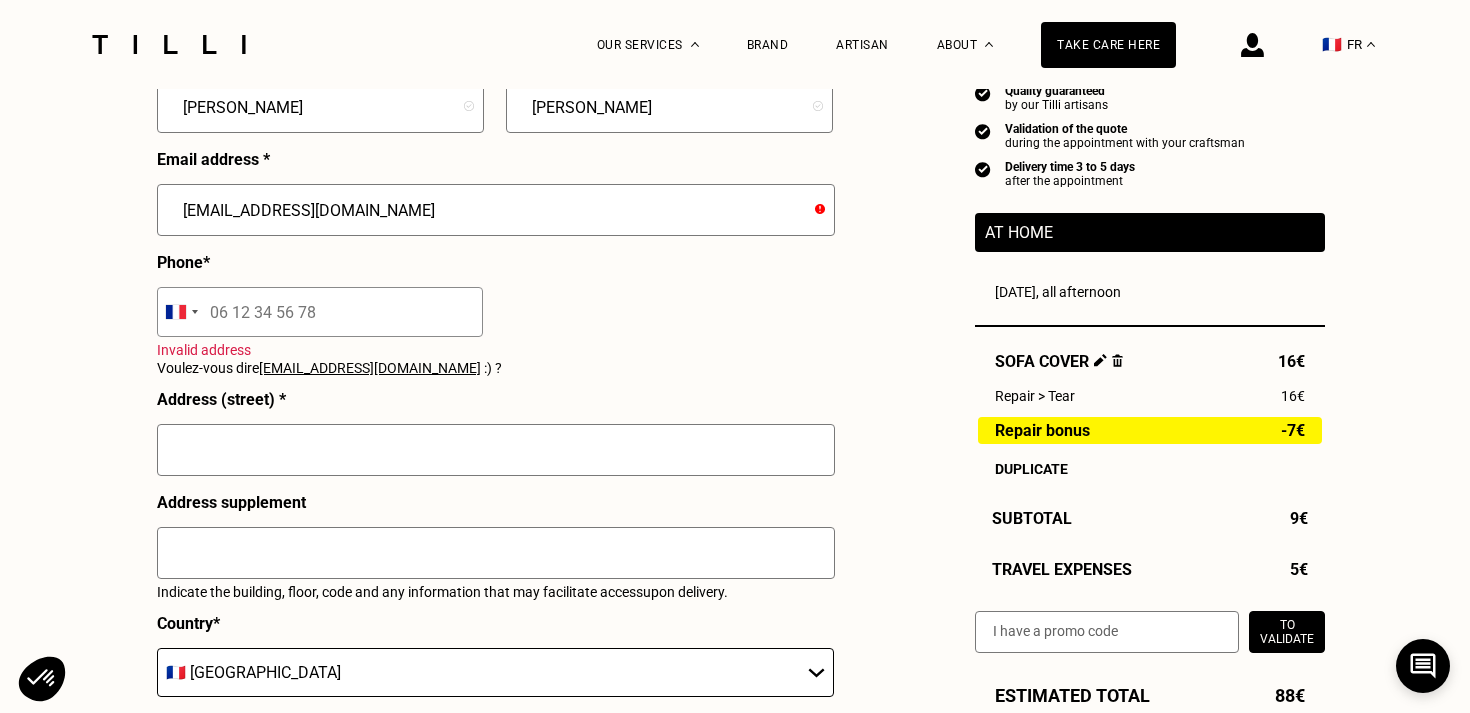 type on "[EMAIL_ADDRESS][DOMAIN_NAME]" 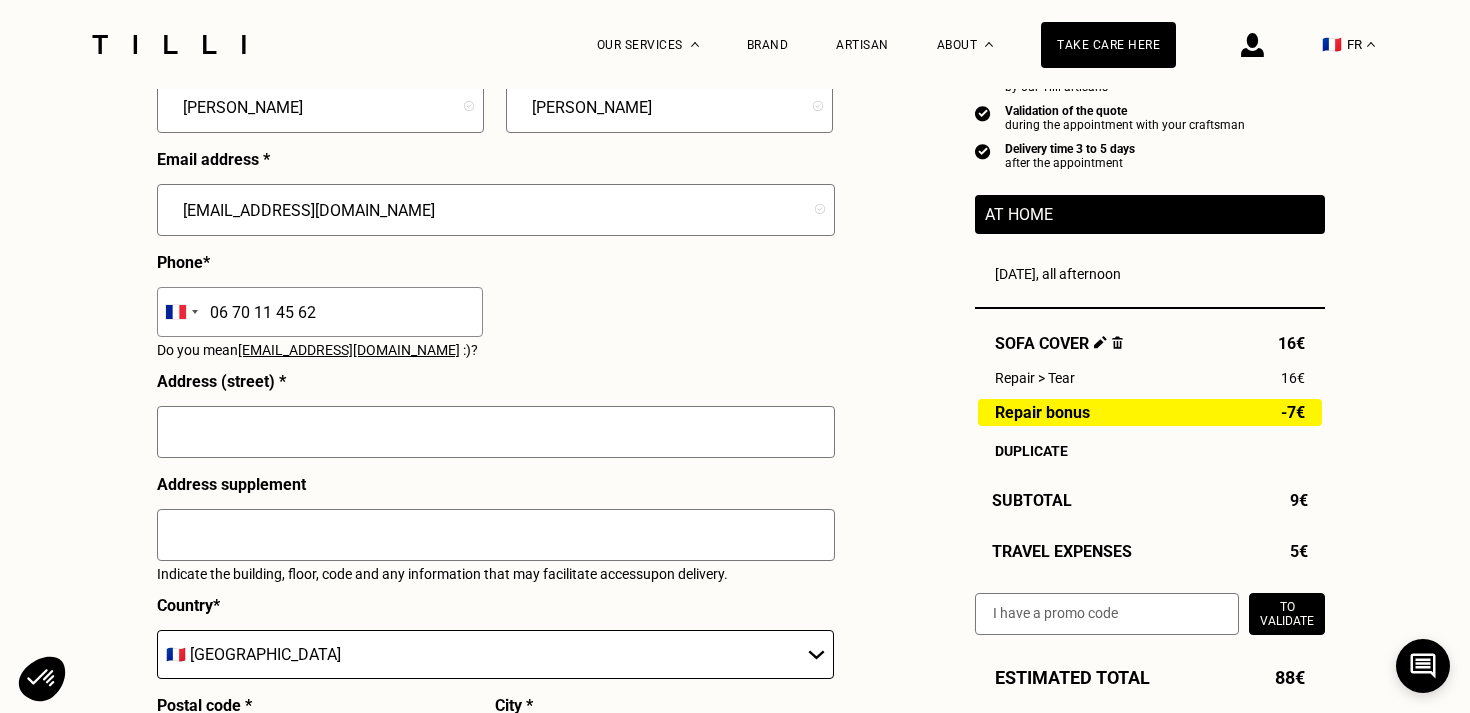 type on "06 70 11 45 62" 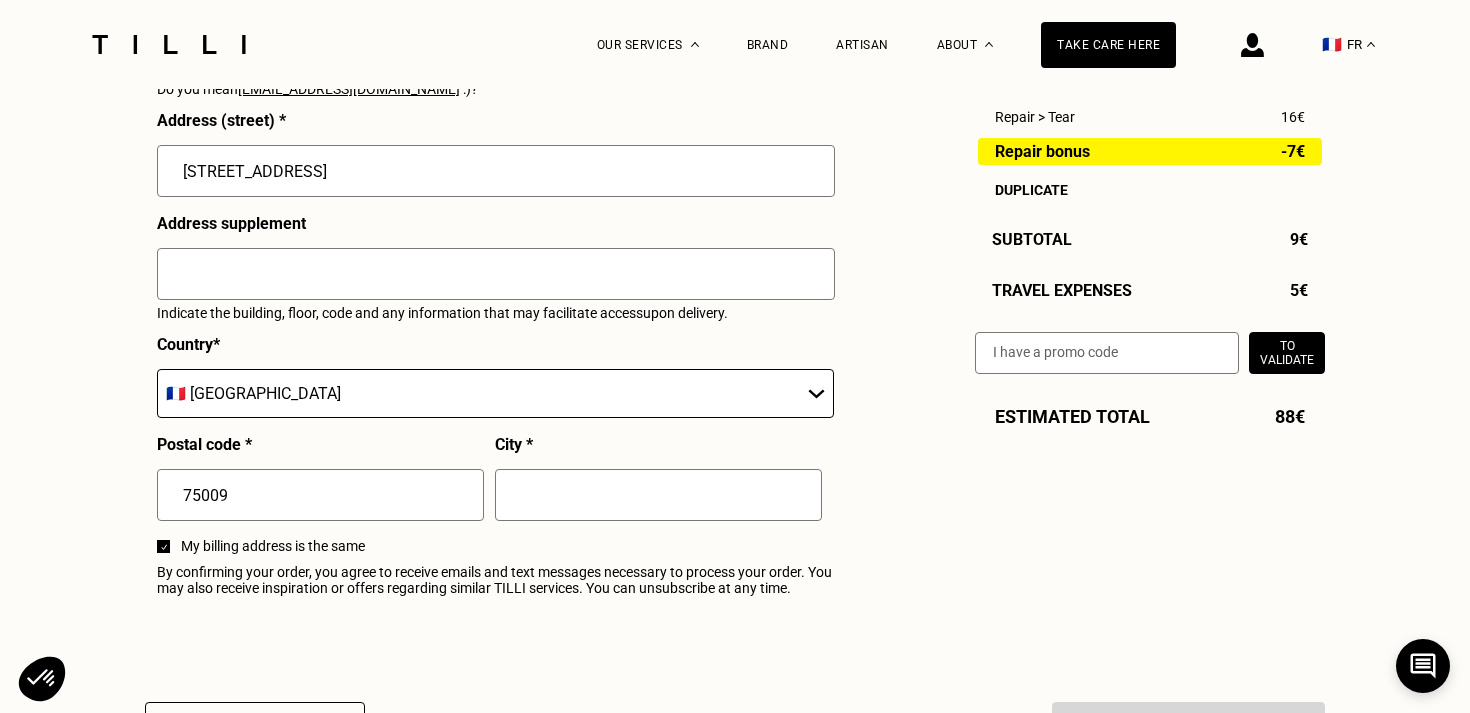 scroll, scrollTop: 2338, scrollLeft: 0, axis: vertical 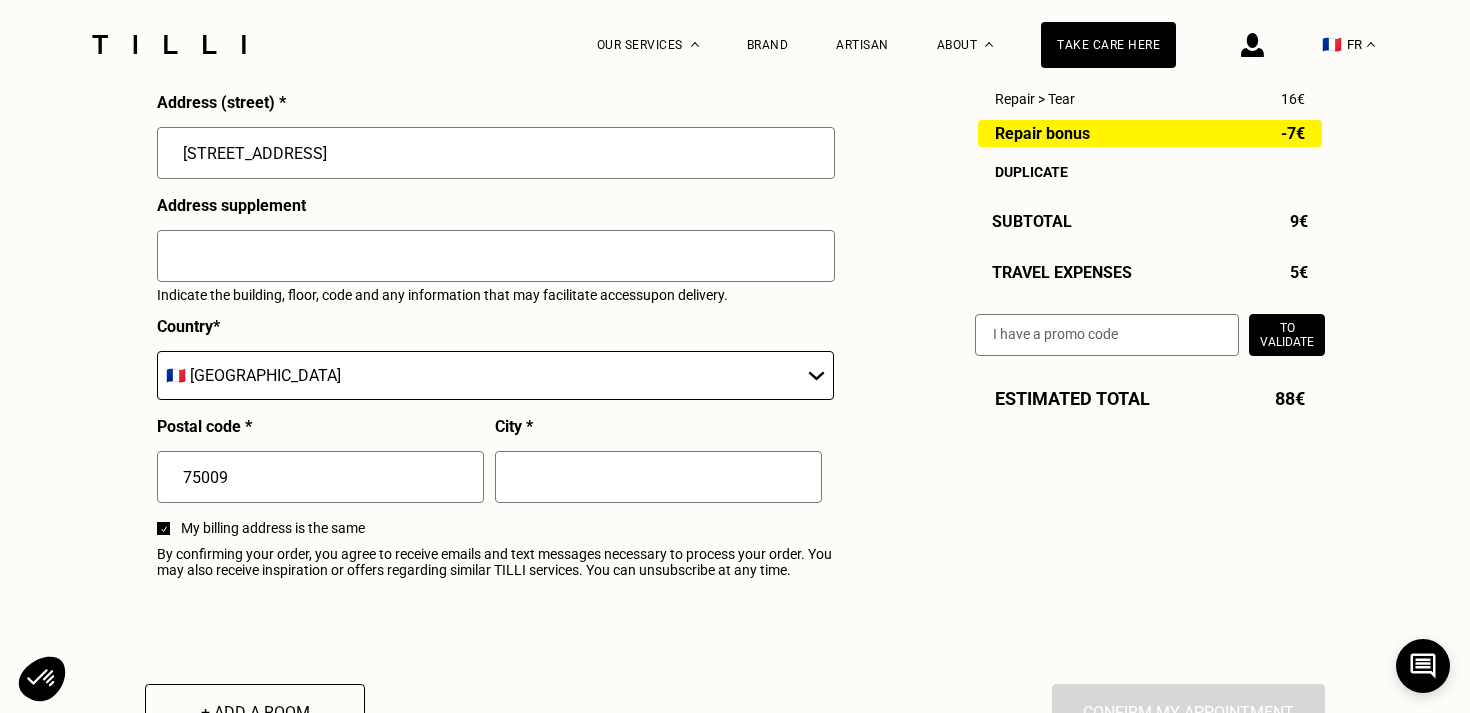 type on "[STREET_ADDRESS]" 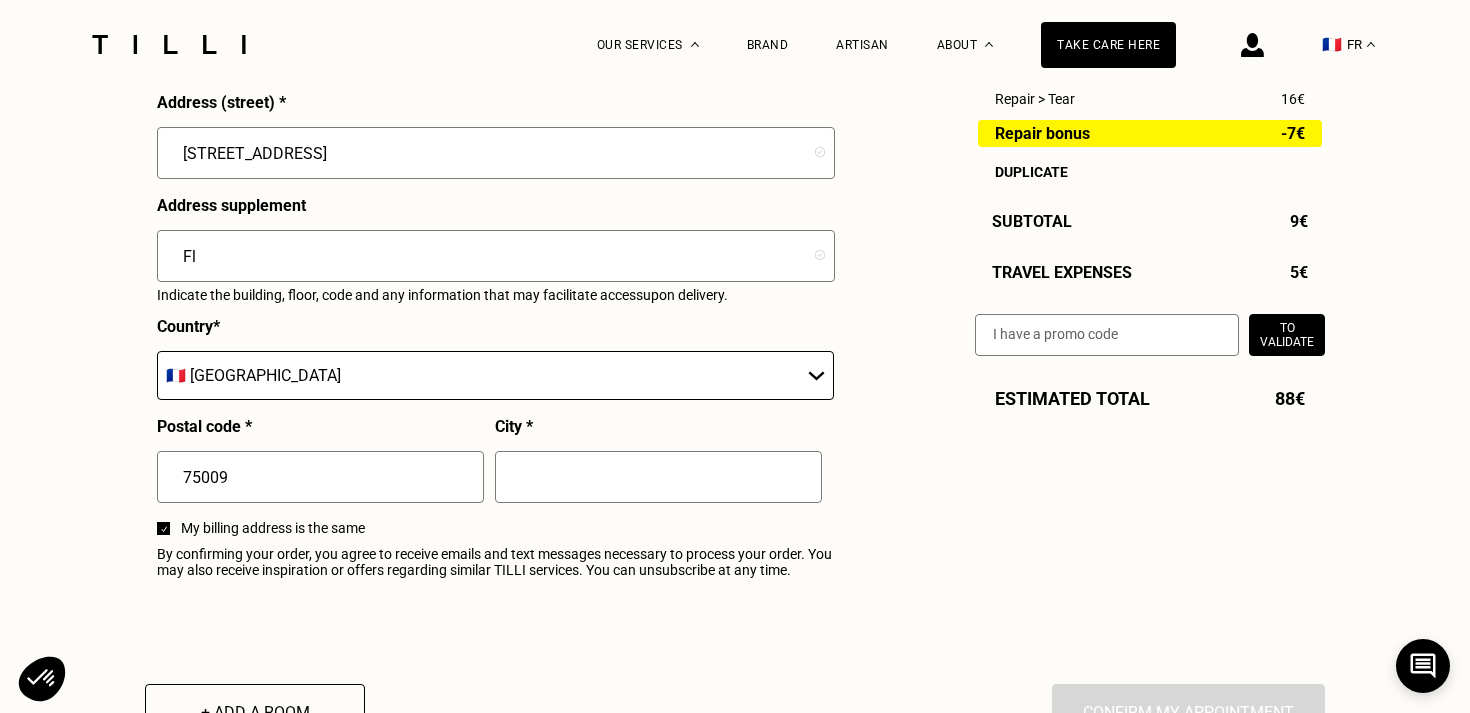 type on "F" 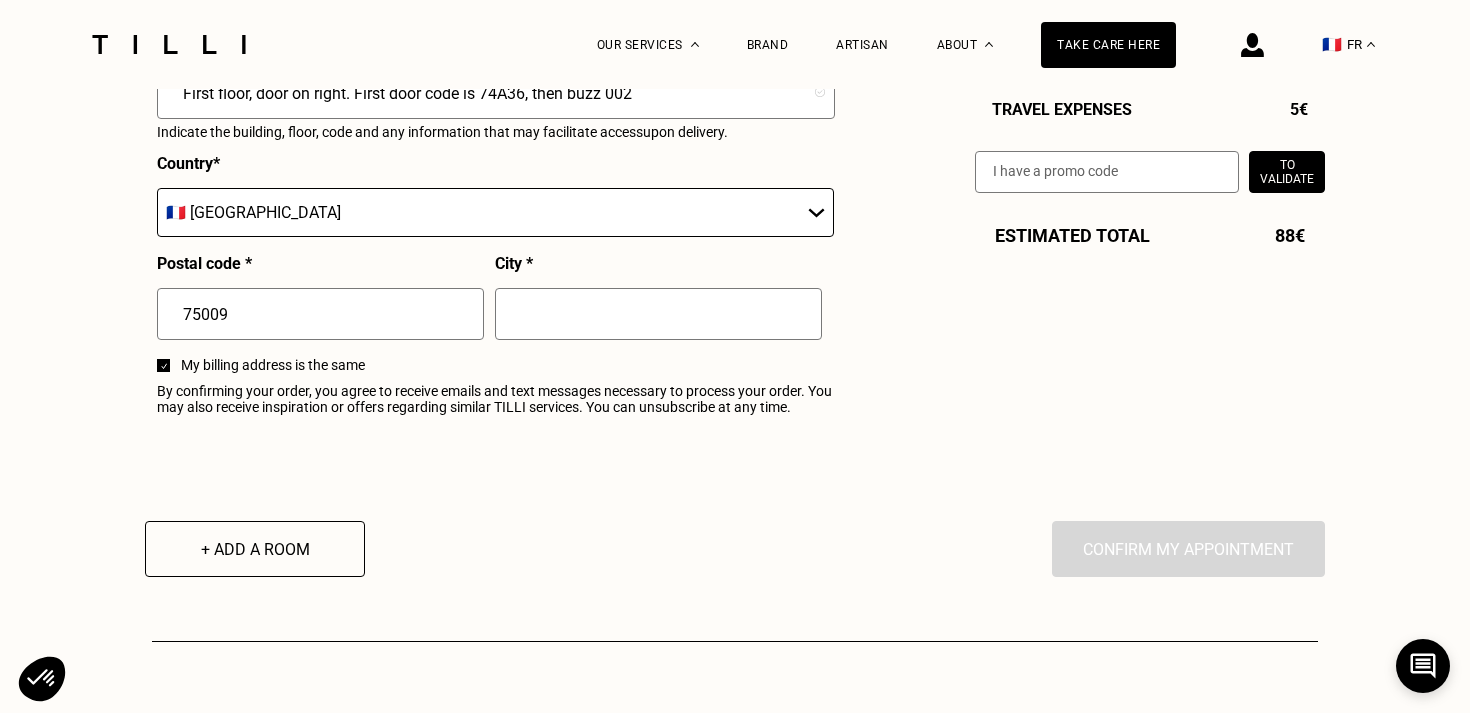 scroll, scrollTop: 2503, scrollLeft: 0, axis: vertical 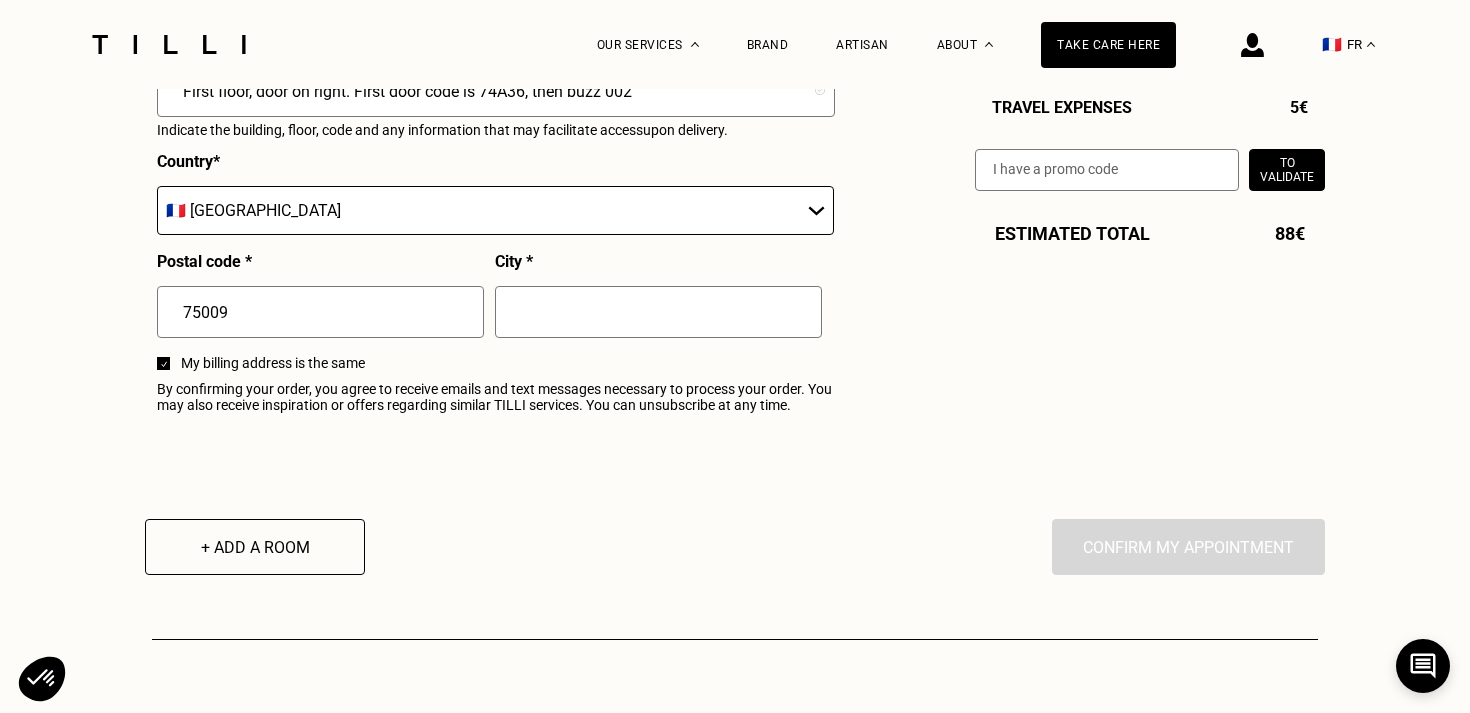 type on "First floor, door on right. First door code is 74A36, then buzz 002" 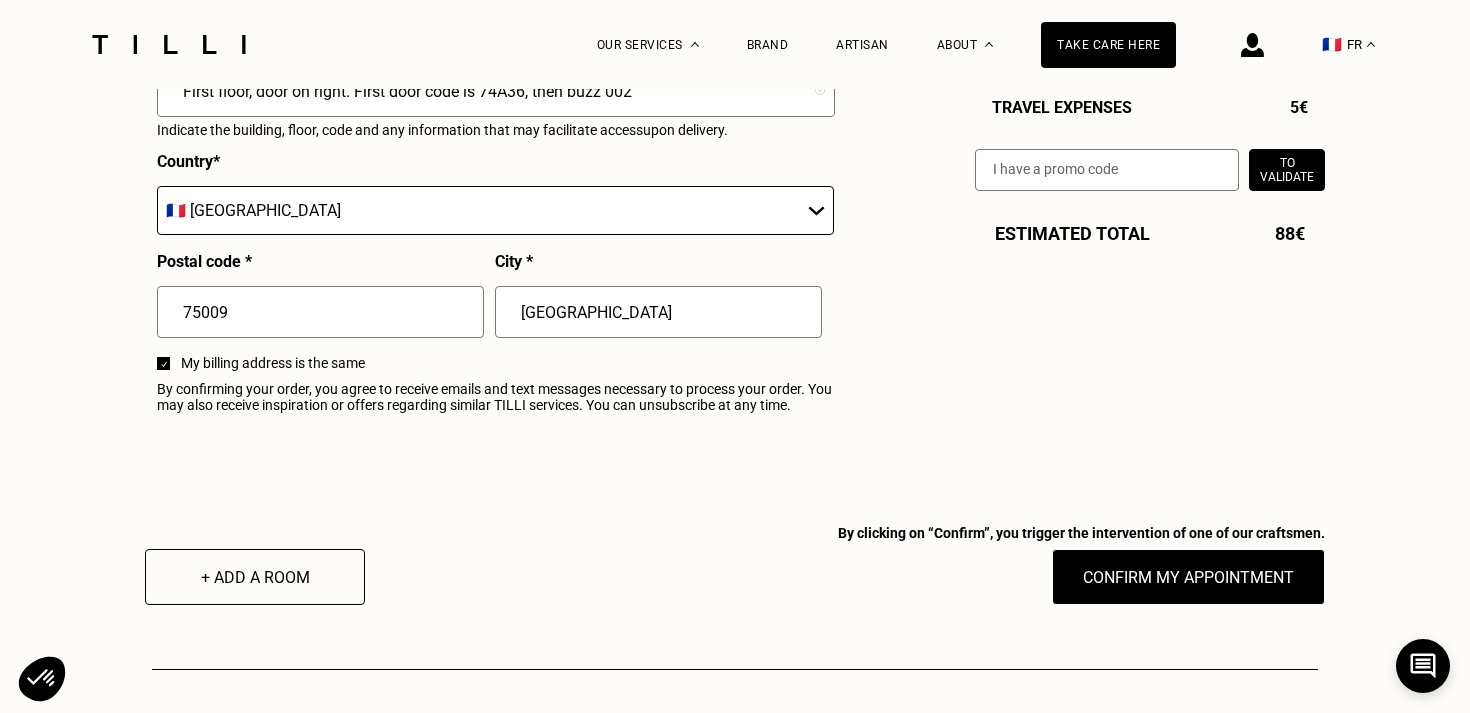 type on "[GEOGRAPHIC_DATA]" 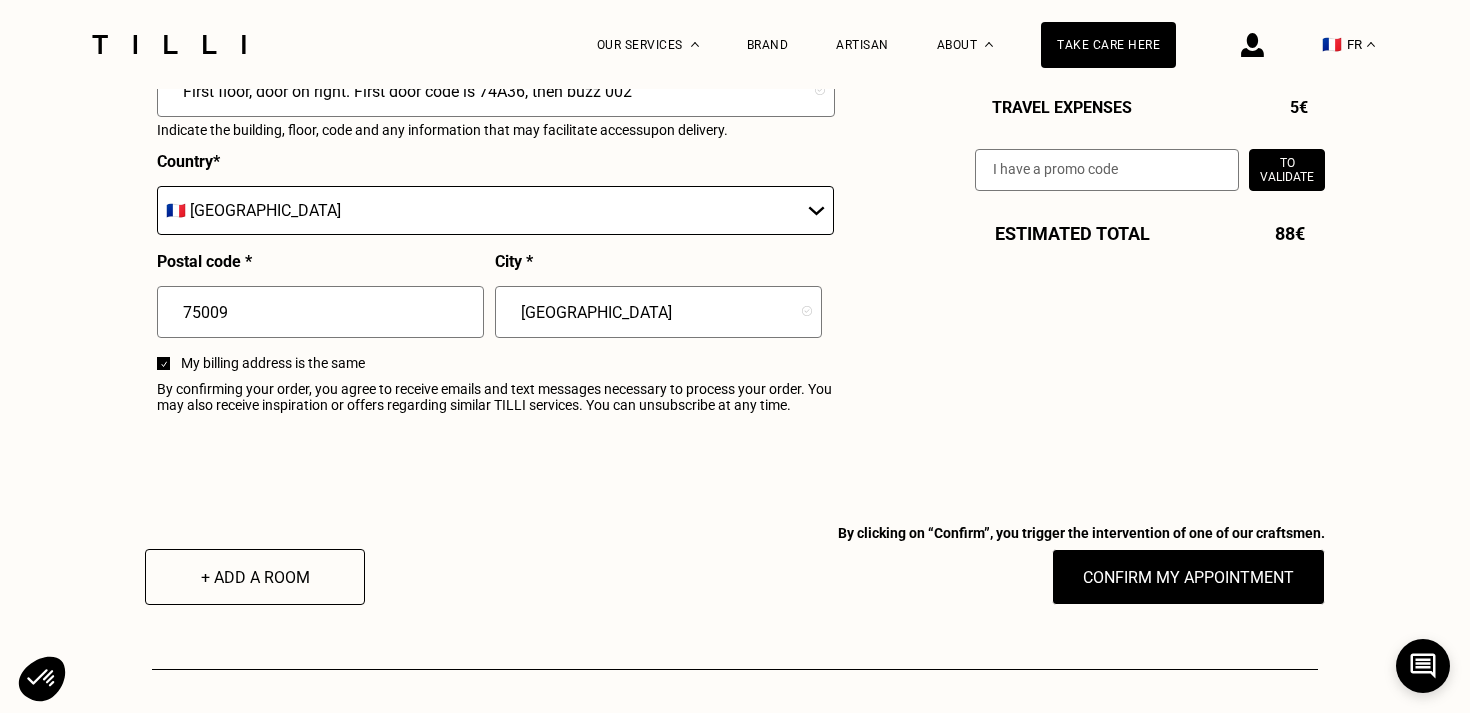 click on "My billing address is the same" at bounding box center [273, 363] 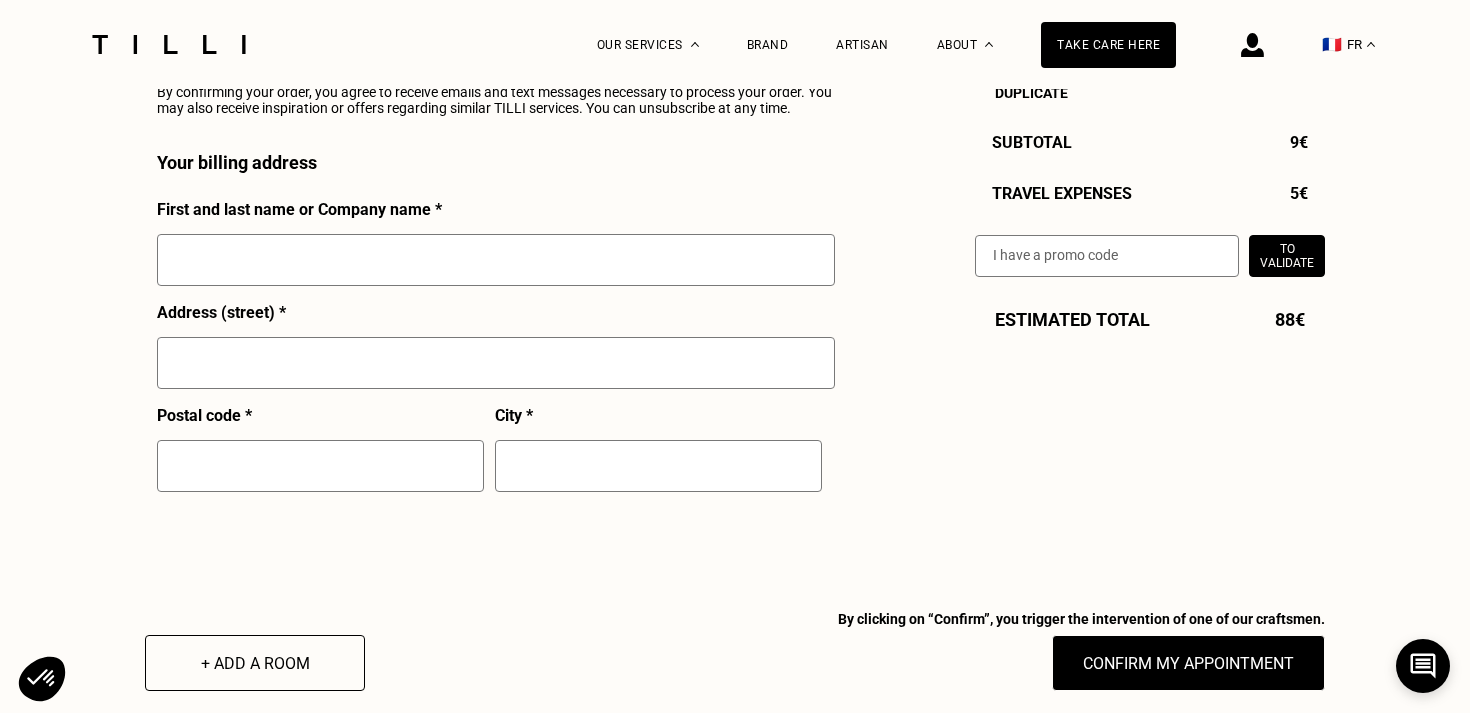 scroll, scrollTop: 2822, scrollLeft: 0, axis: vertical 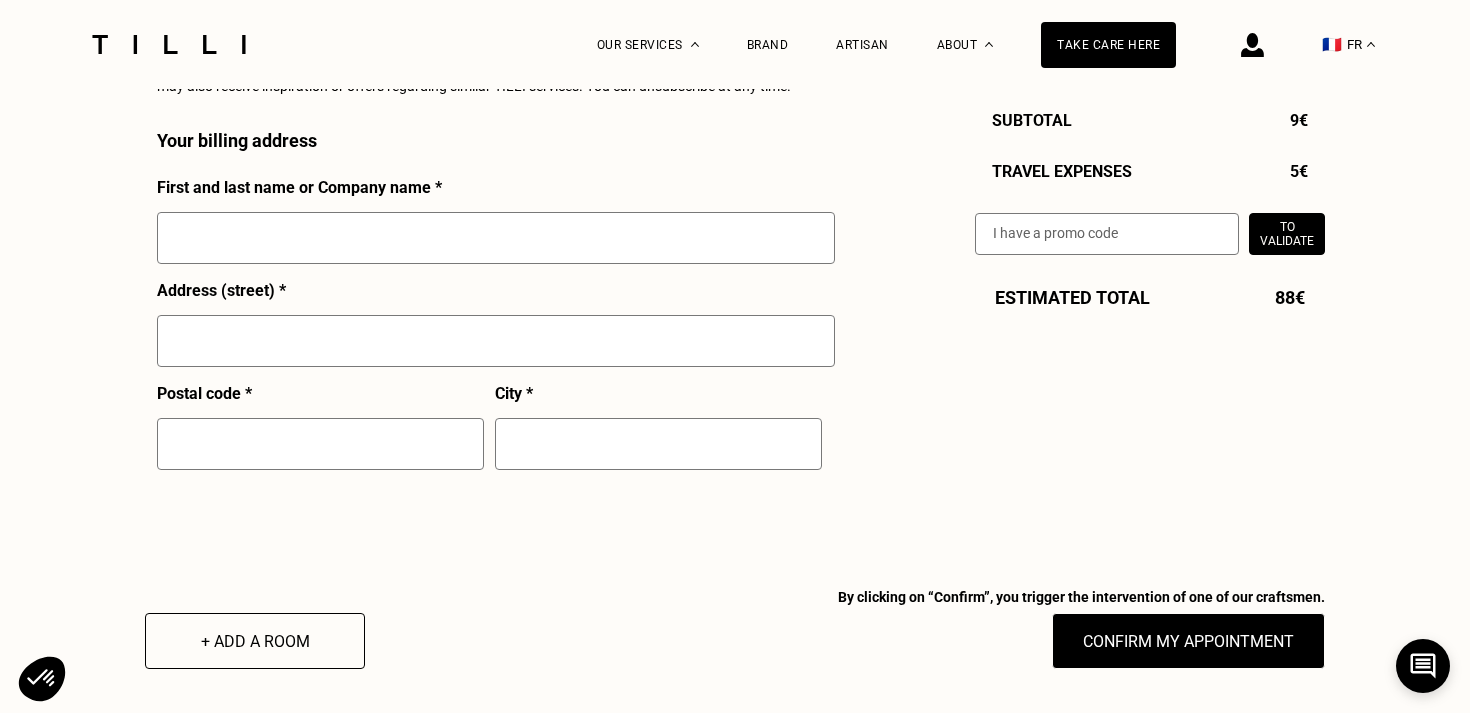 click at bounding box center [496, 238] 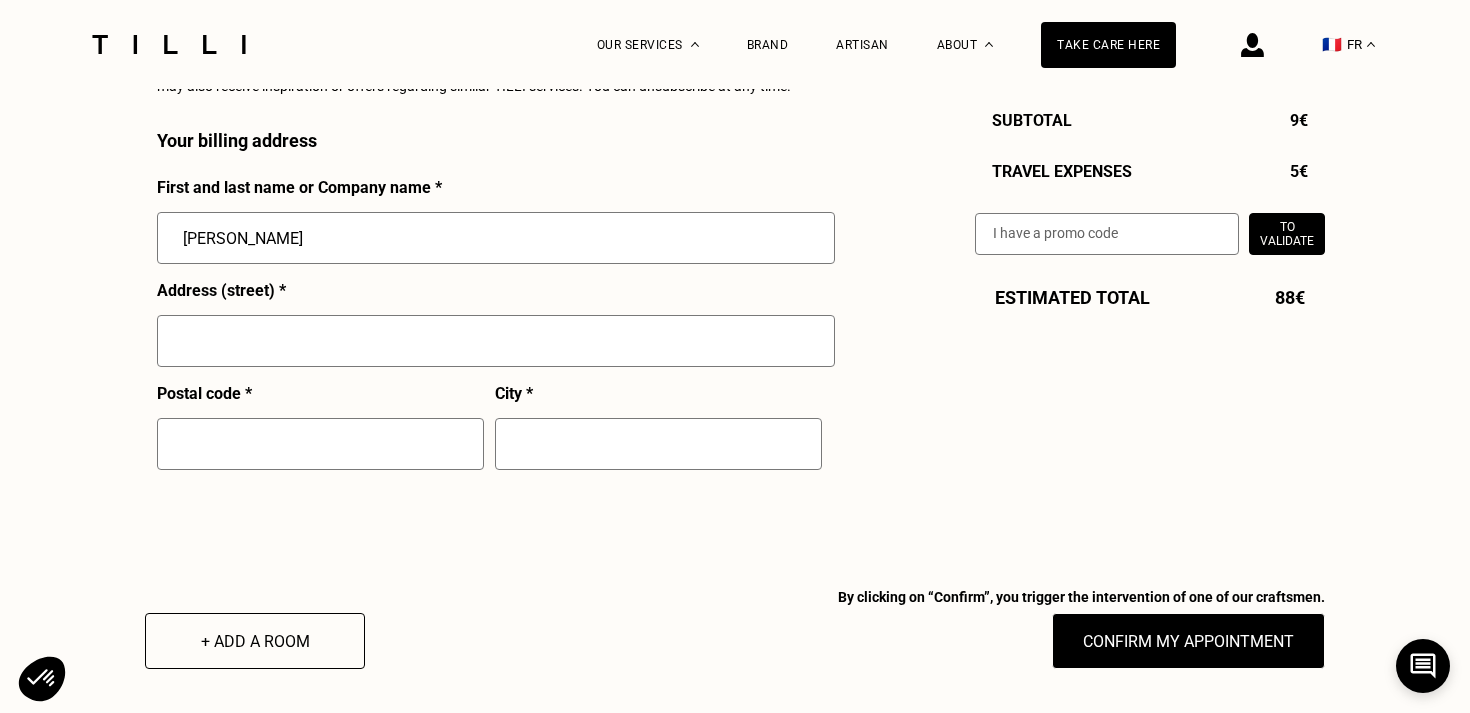 type on "[PERSON_NAME]" 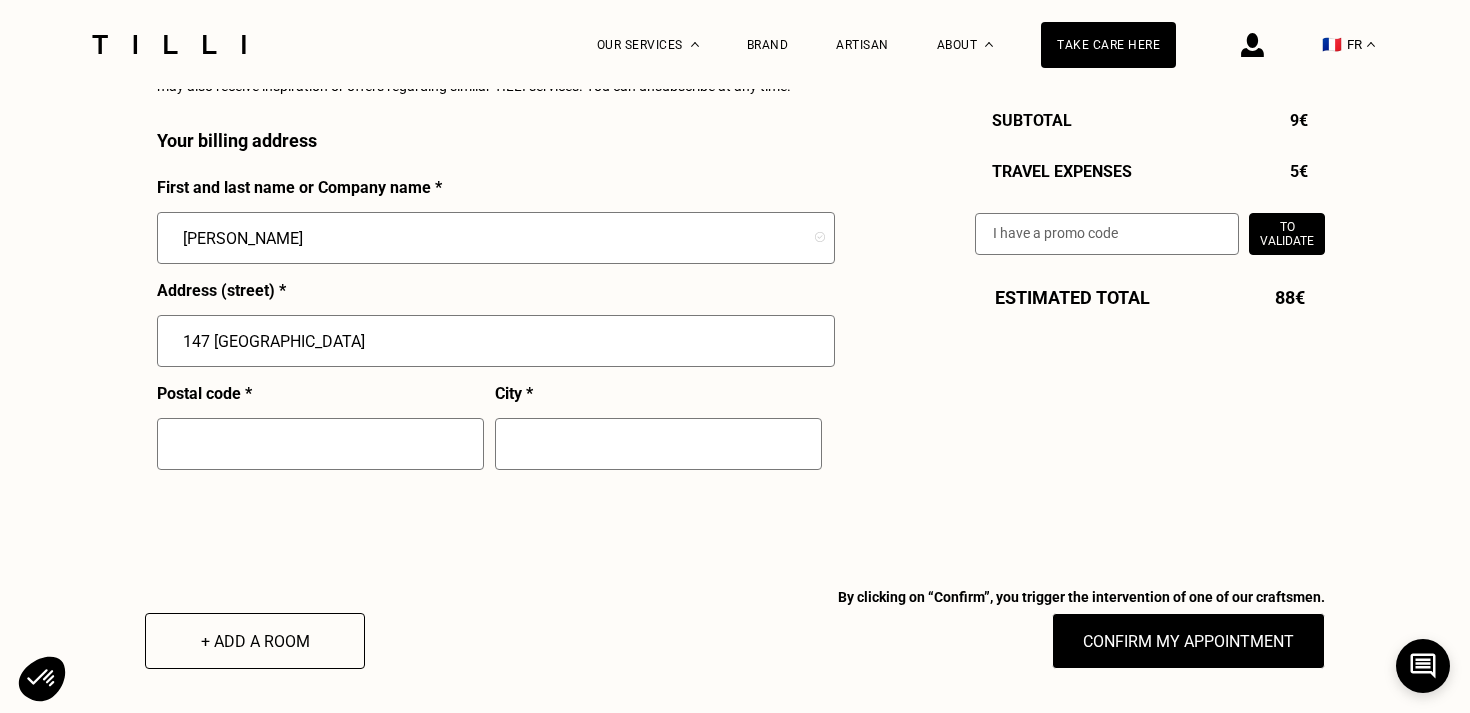 type on "147 [GEOGRAPHIC_DATA]" 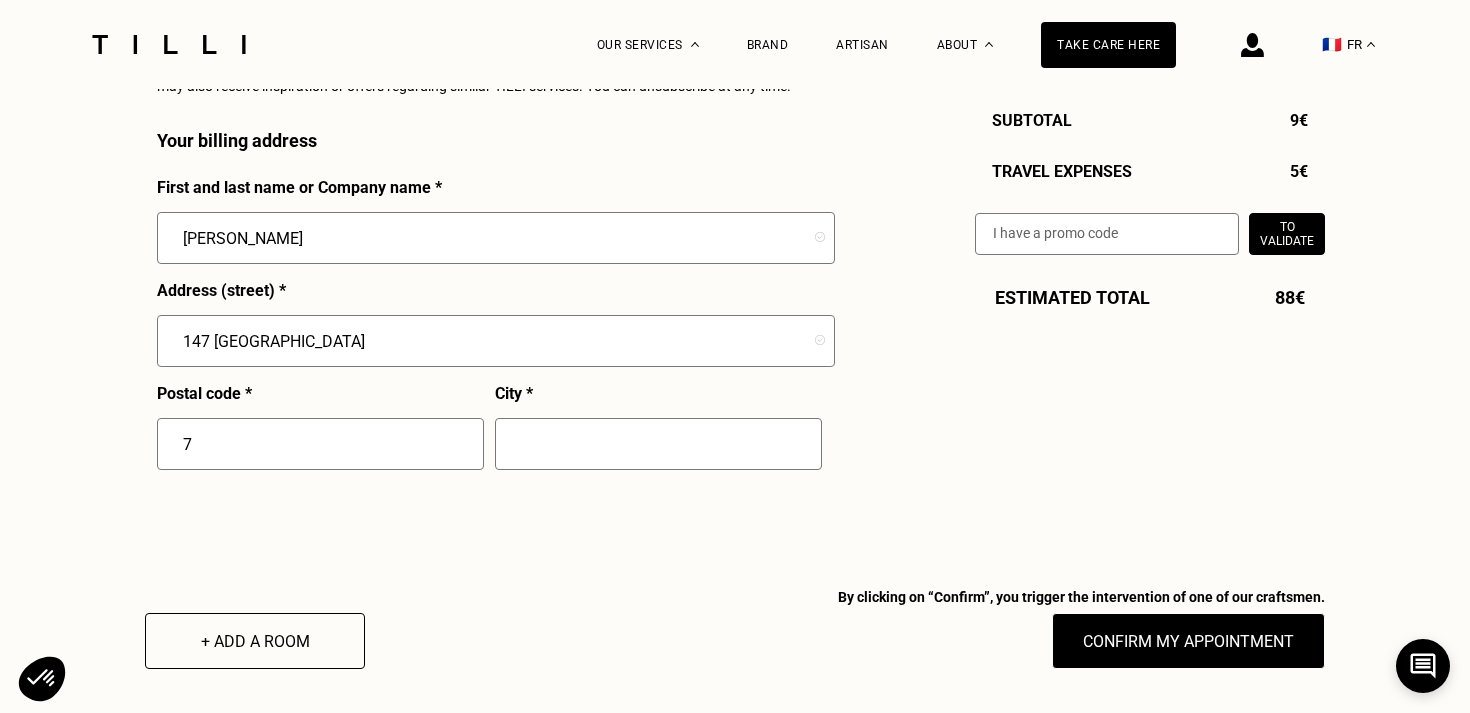 type on "75" 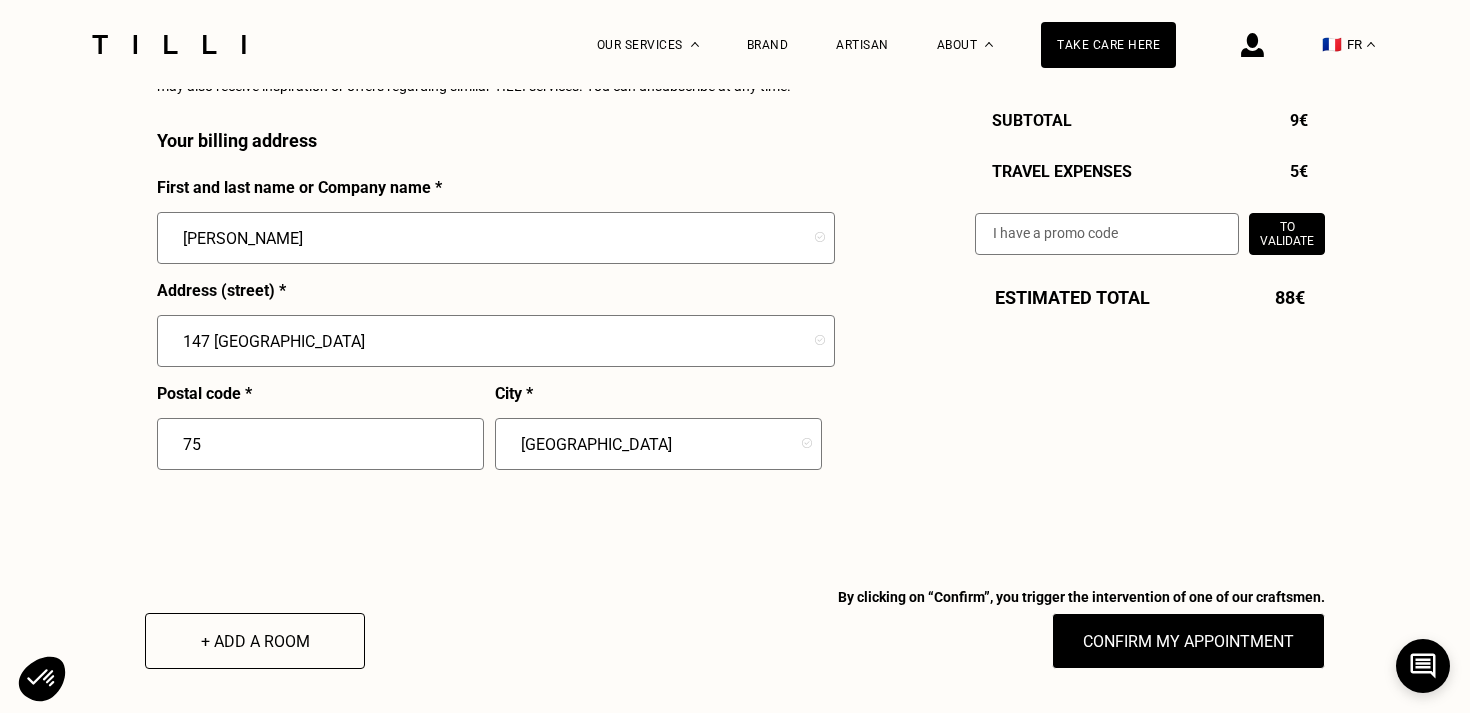 type on "7" 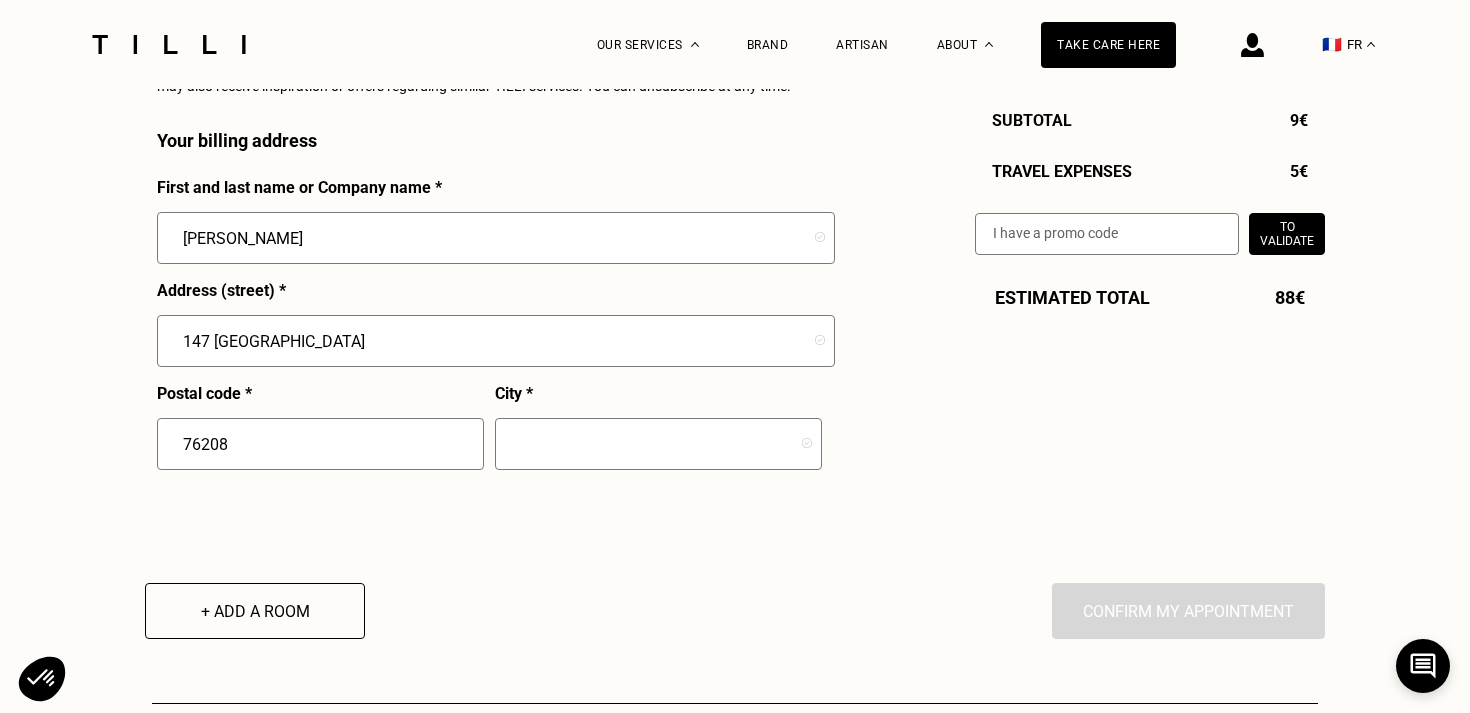 type on "76208" 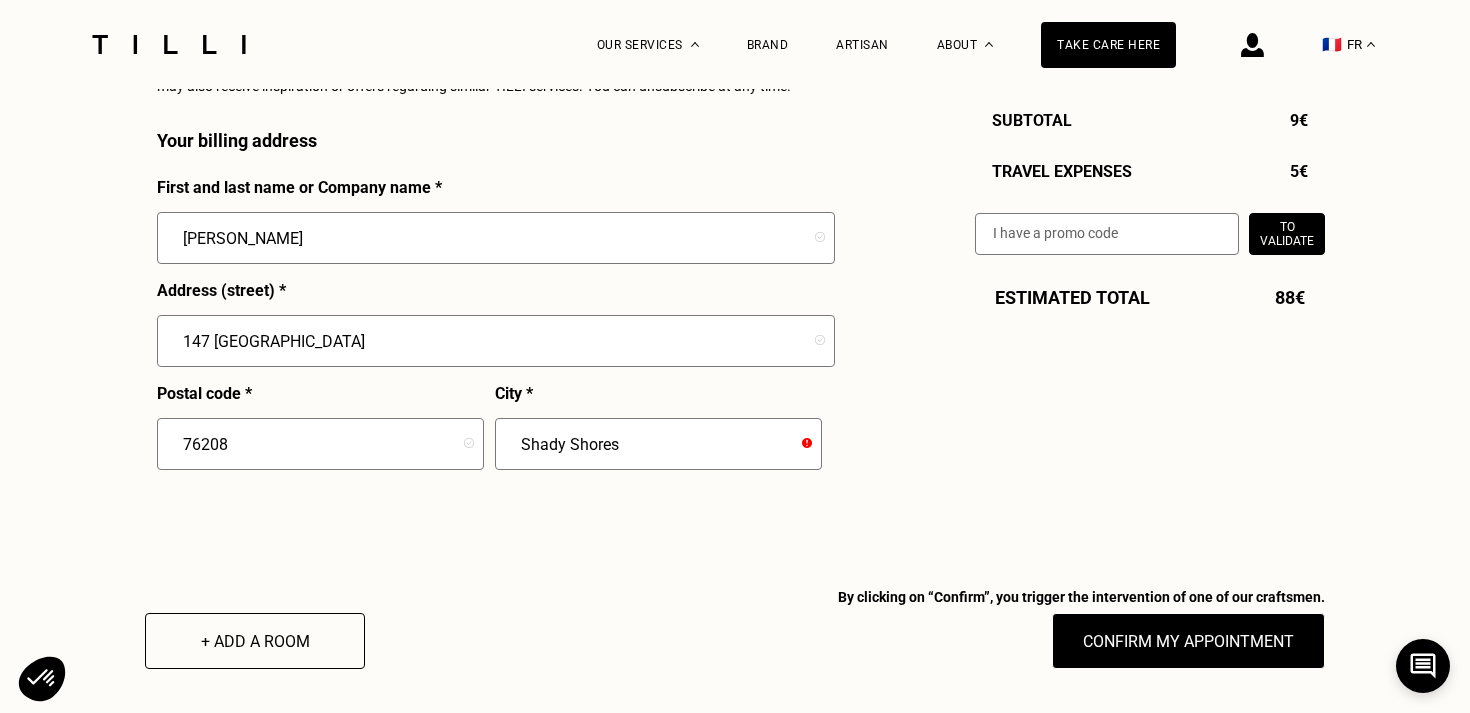 type on "Shady Shores" 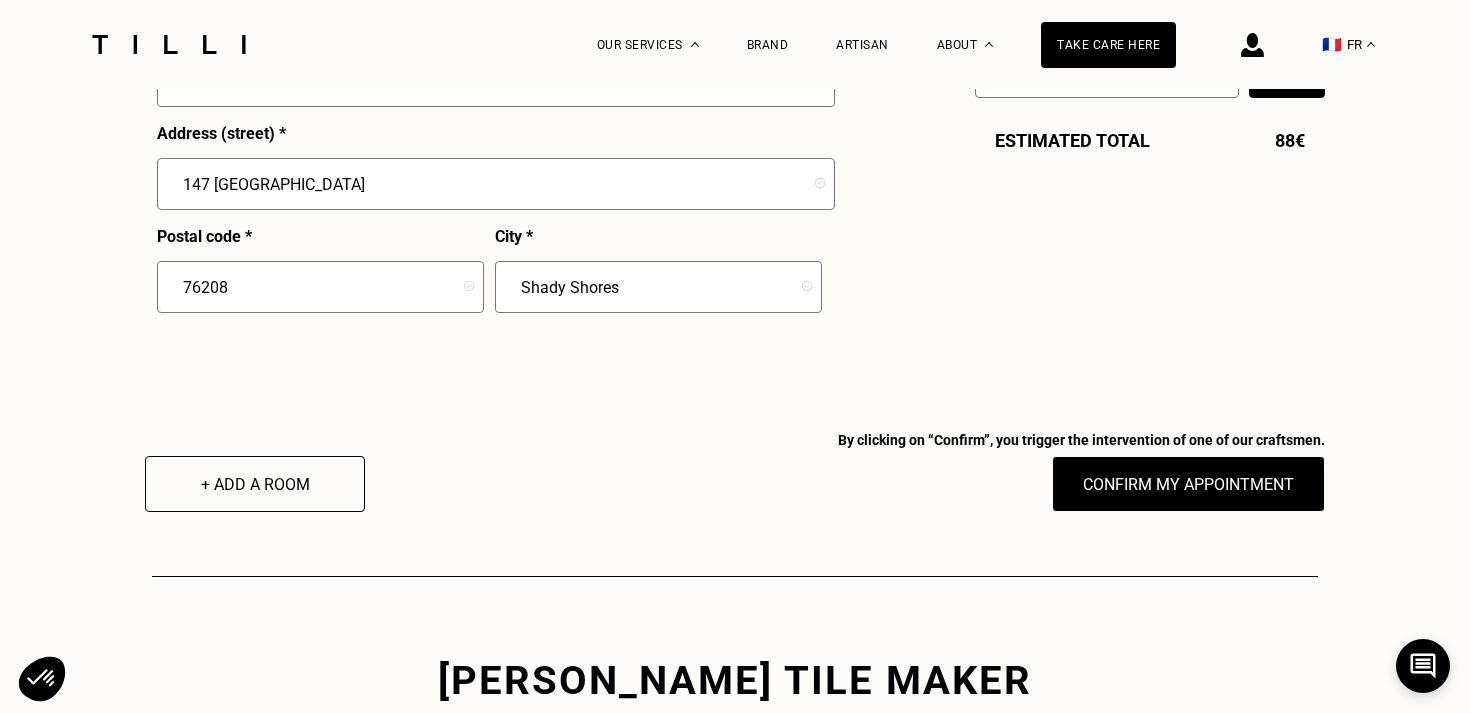 scroll, scrollTop: 3020, scrollLeft: 0, axis: vertical 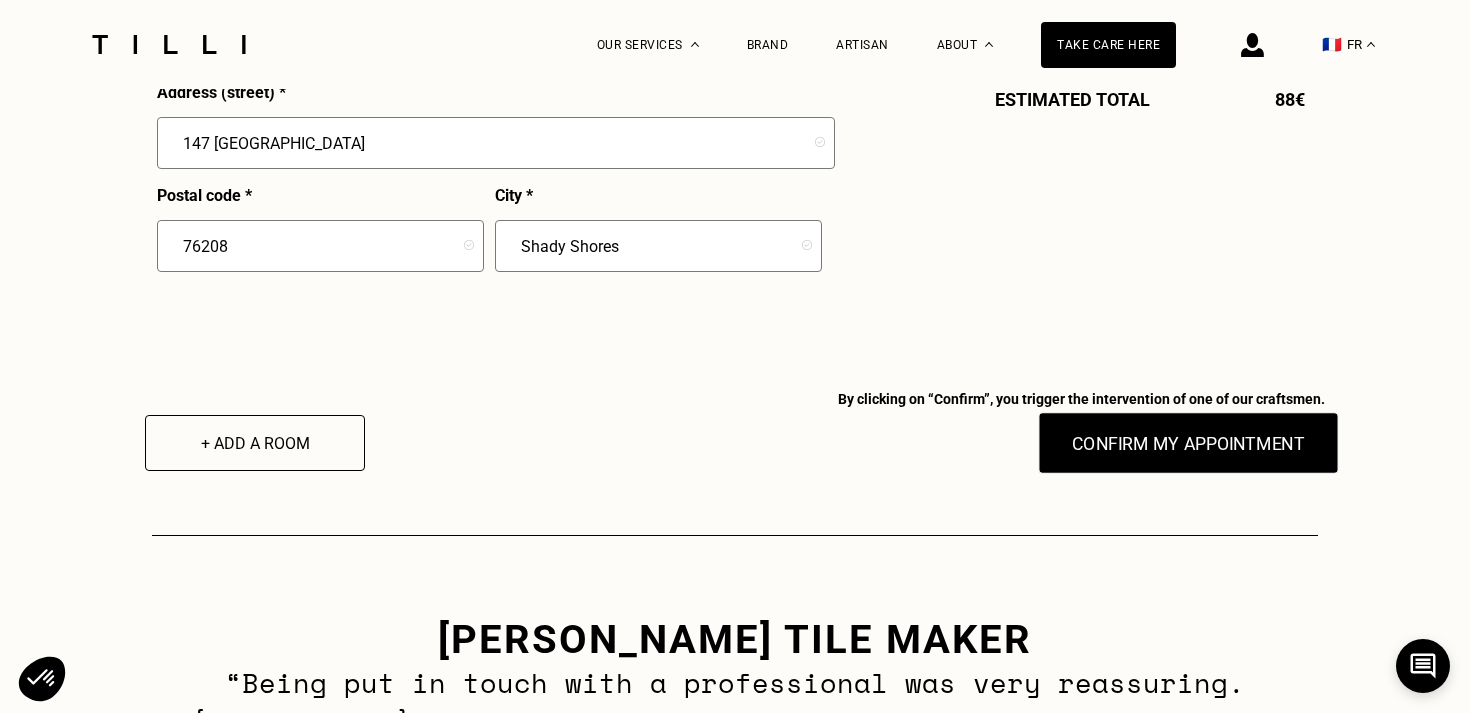 click on "Confirm my appointment" at bounding box center (1188, 443) 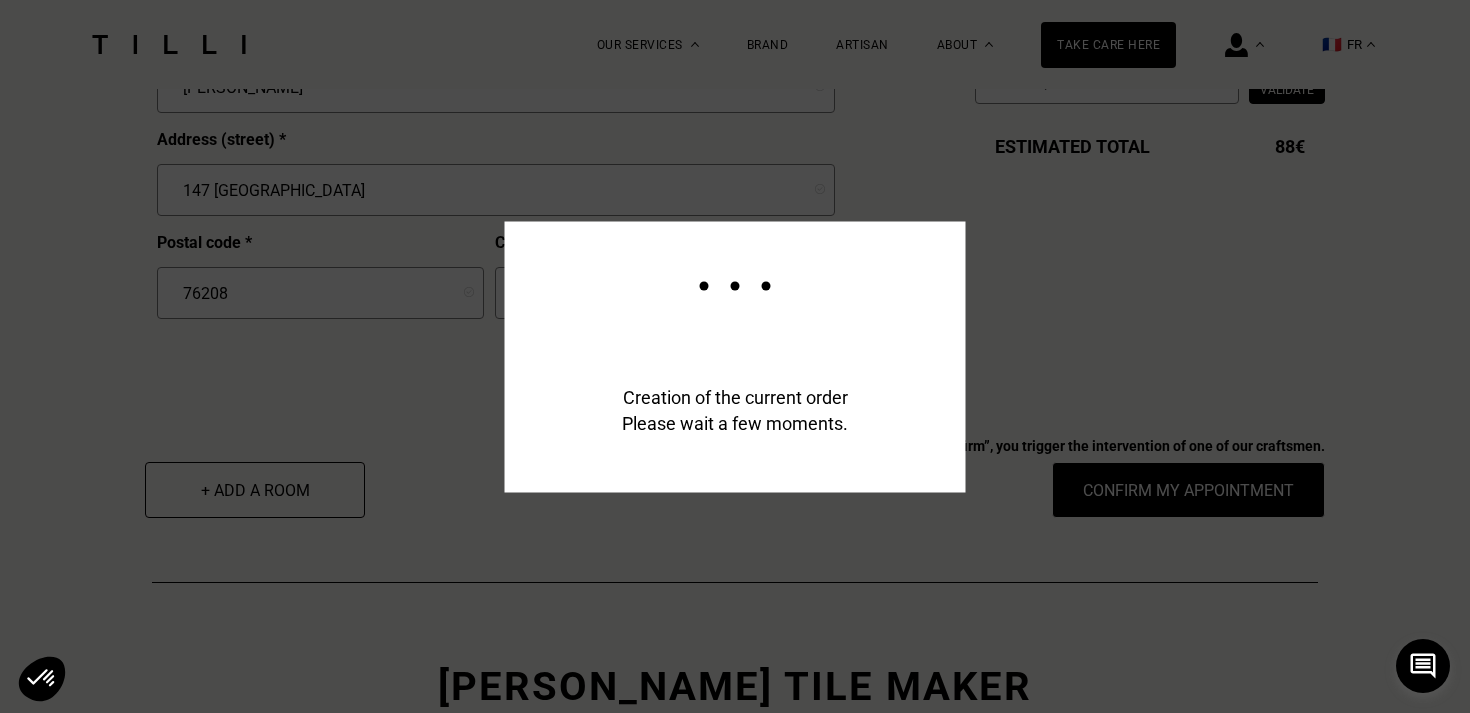 scroll, scrollTop: 3068, scrollLeft: 0, axis: vertical 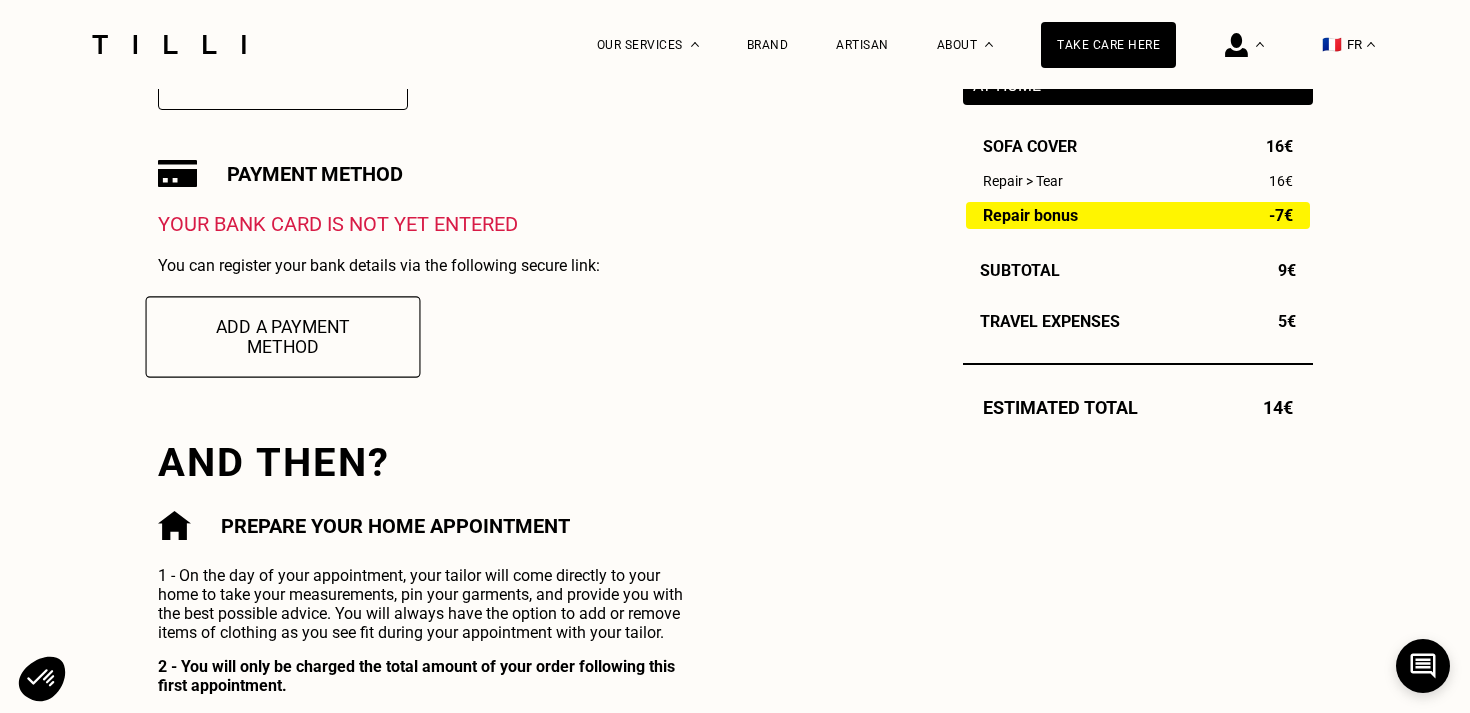 click on "Add a payment method" at bounding box center [282, 336] 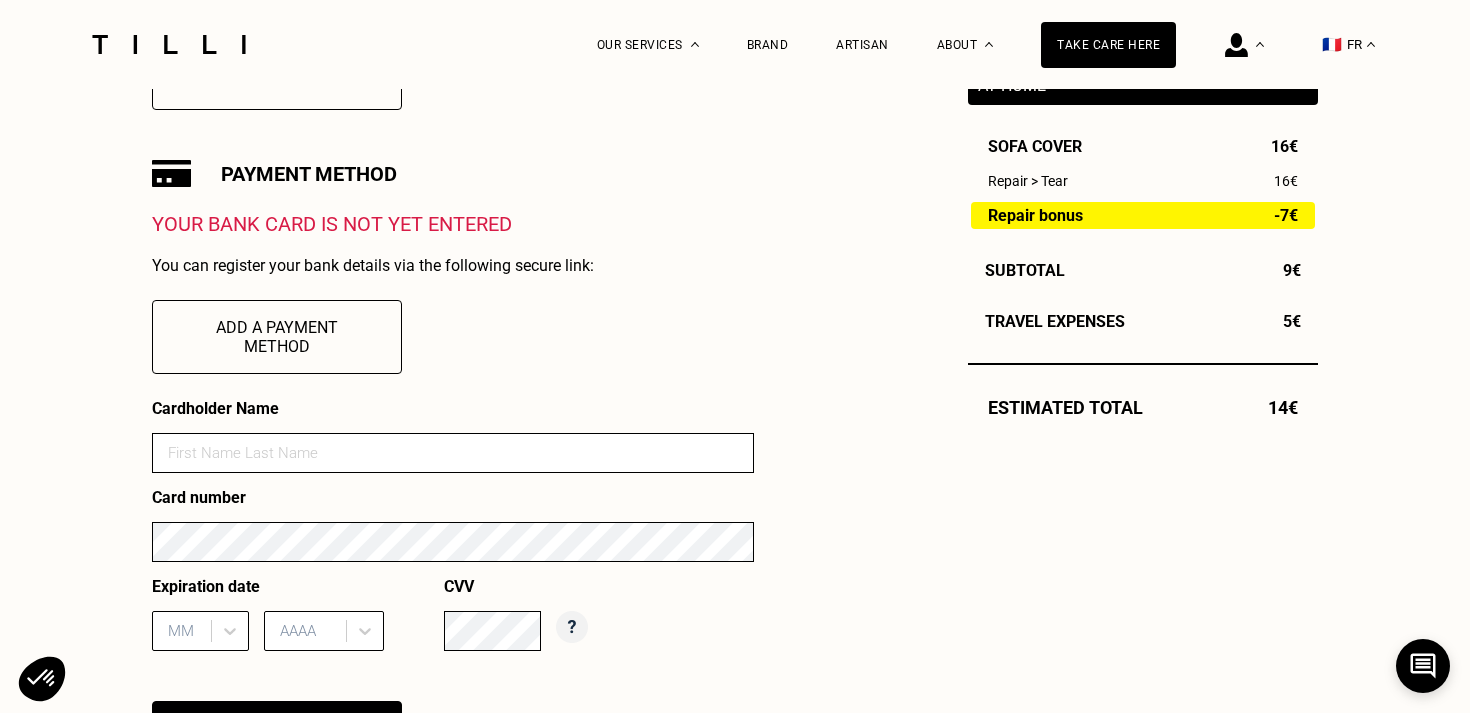 click at bounding box center [453, 453] 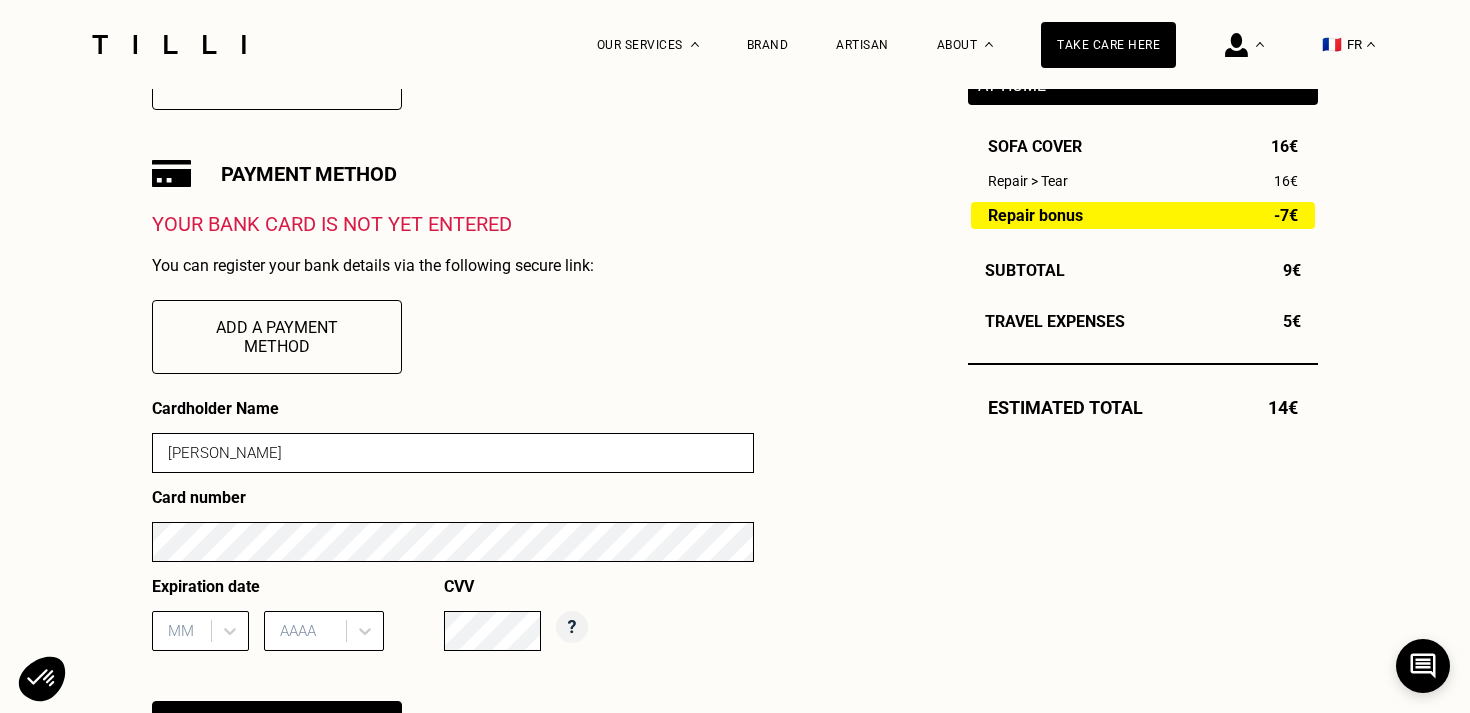 type on "08" 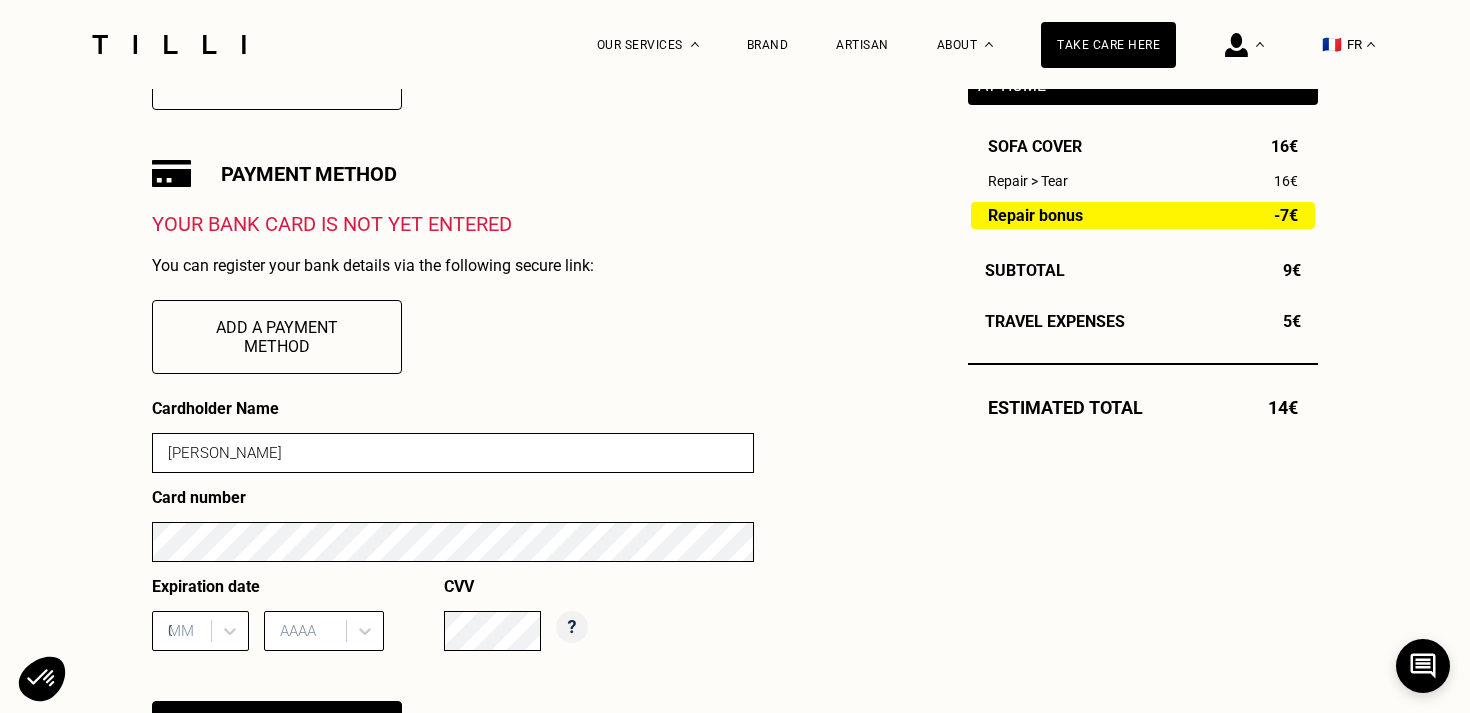 type on "2027" 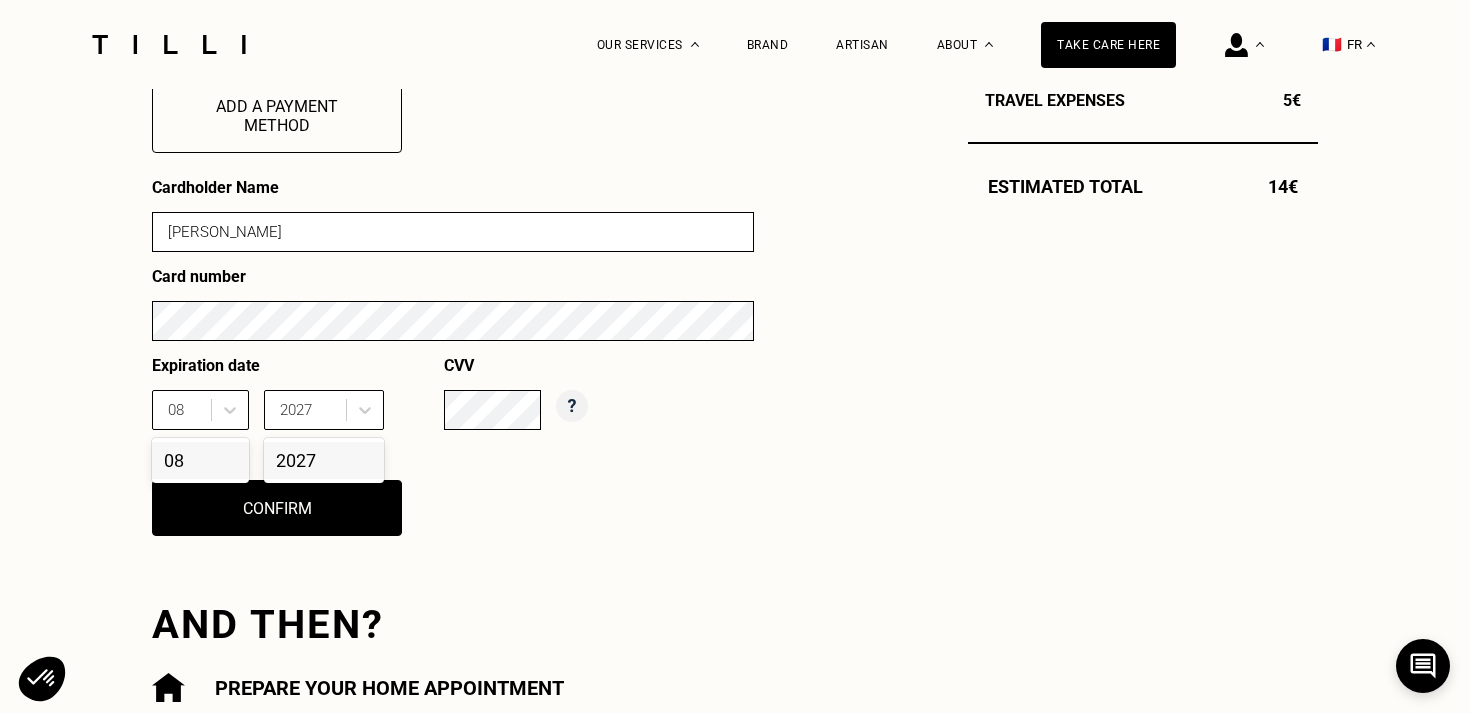 scroll, scrollTop: 855, scrollLeft: 0, axis: vertical 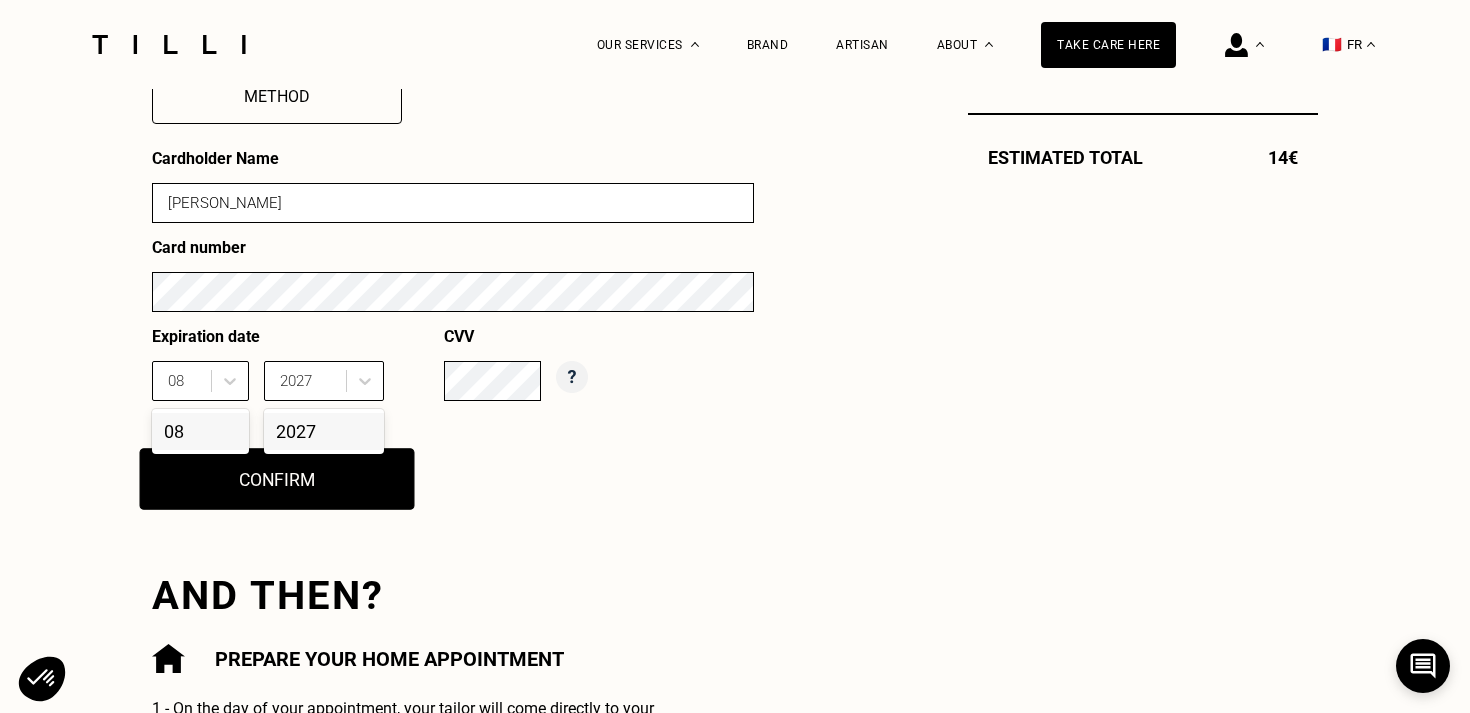 click on "Confirm" at bounding box center (277, 479) 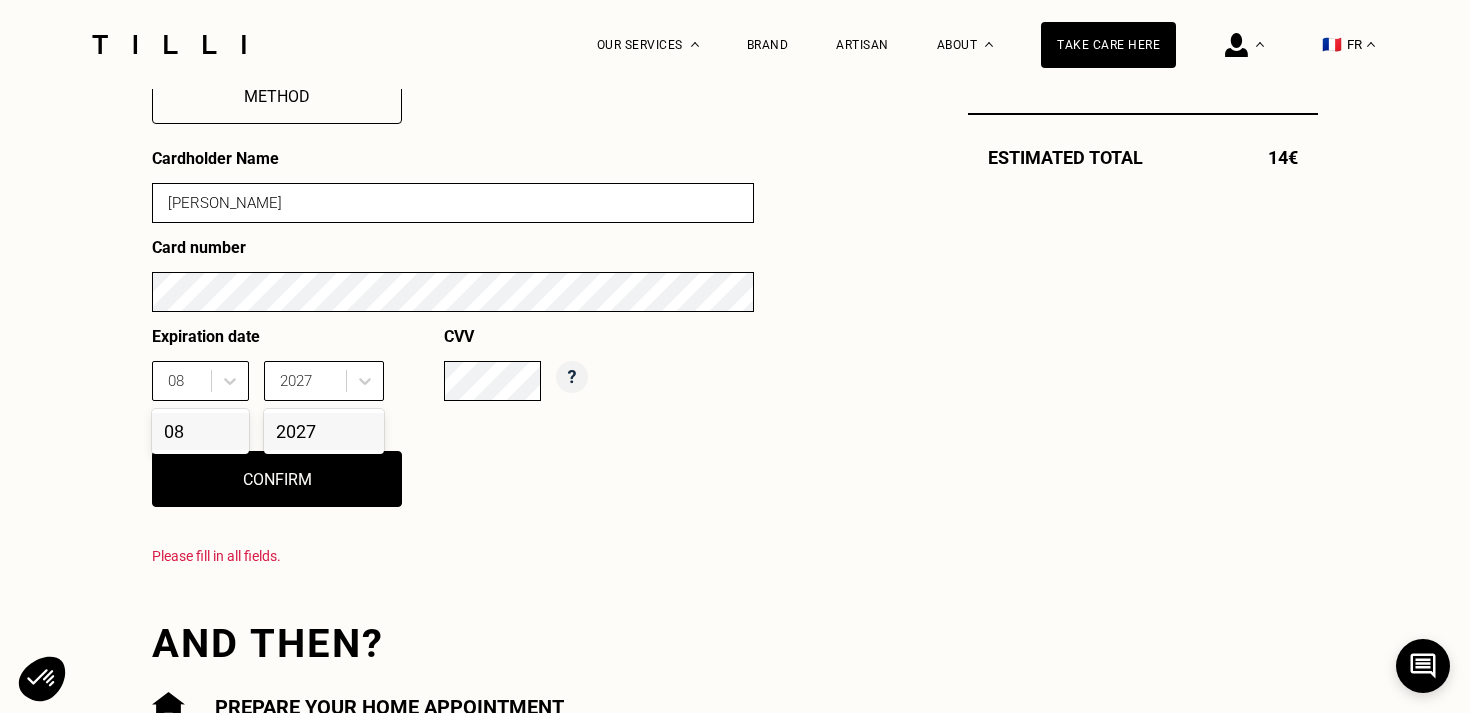 click on "08" at bounding box center [200, 431] 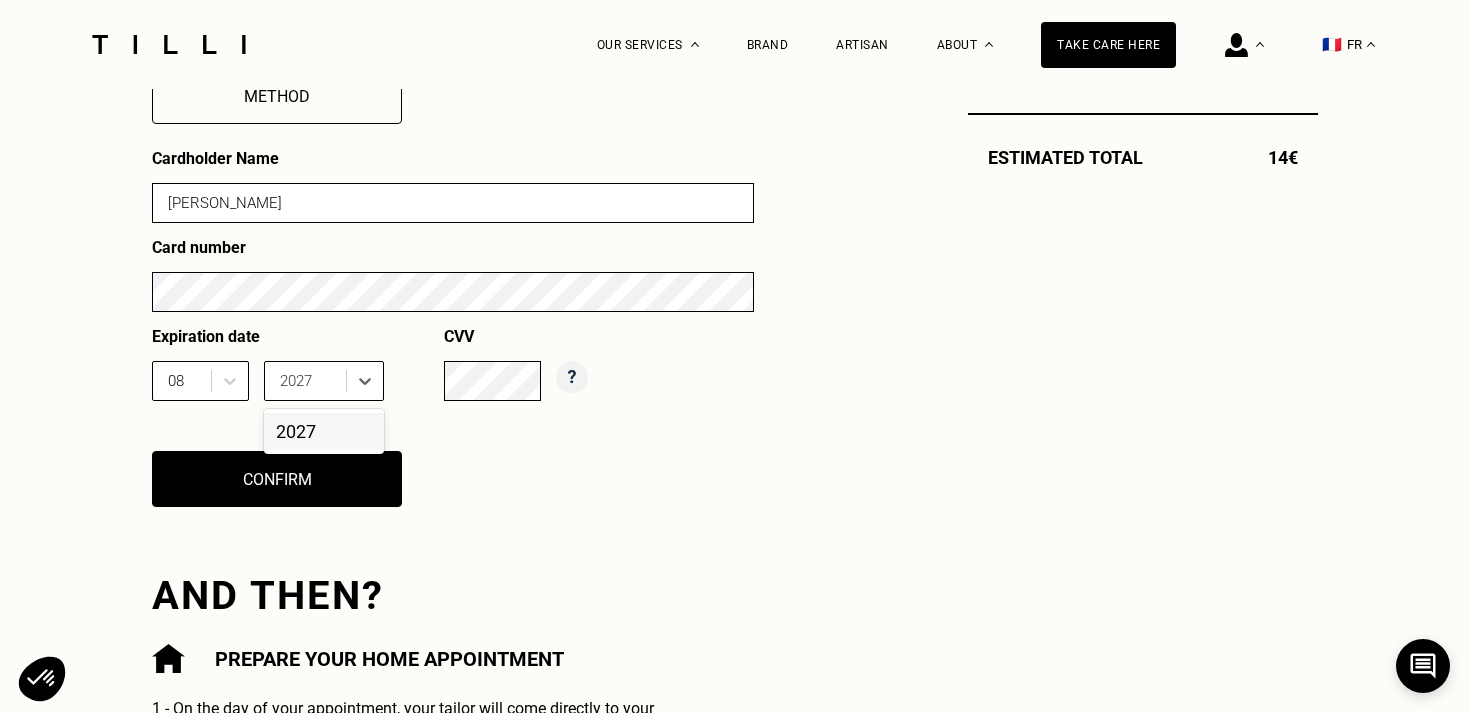 click on "2027" at bounding box center [296, 431] 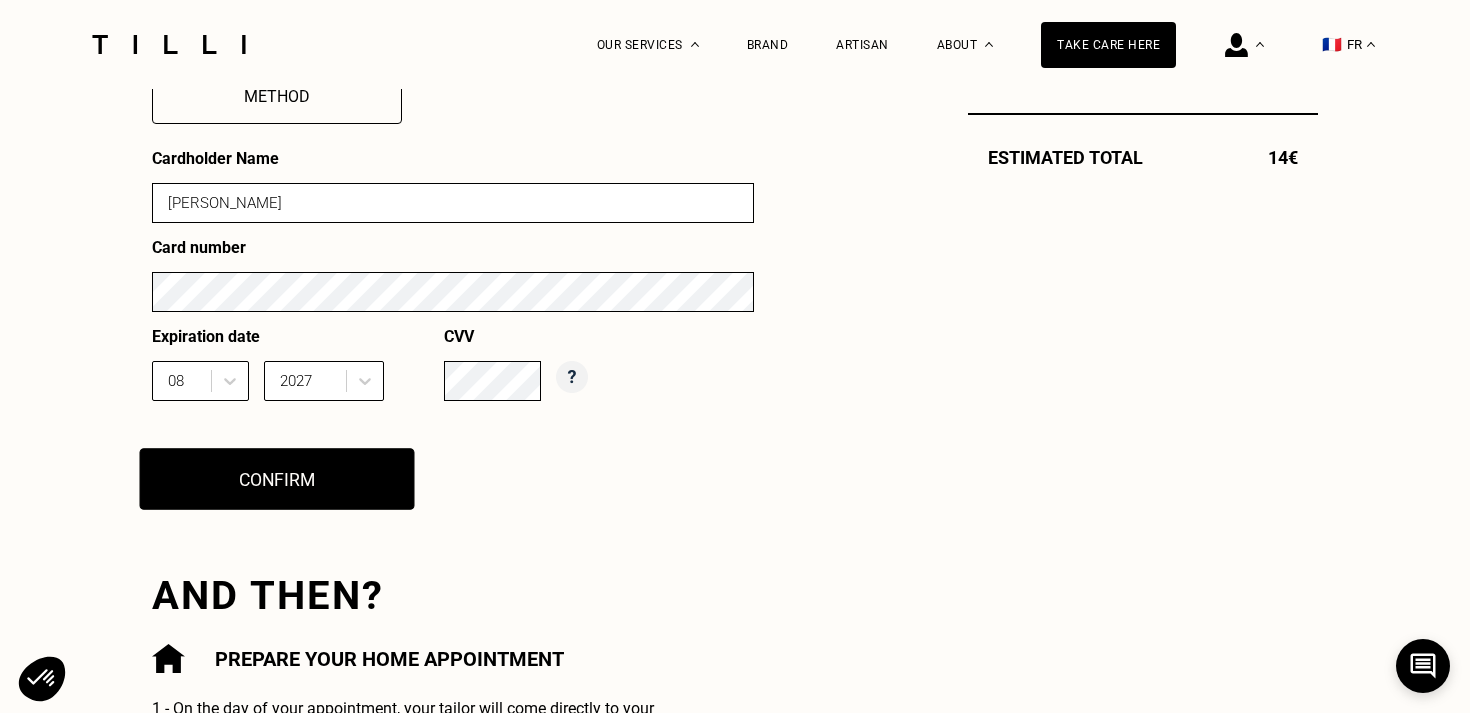 click on "Confirm" at bounding box center (277, 479) 